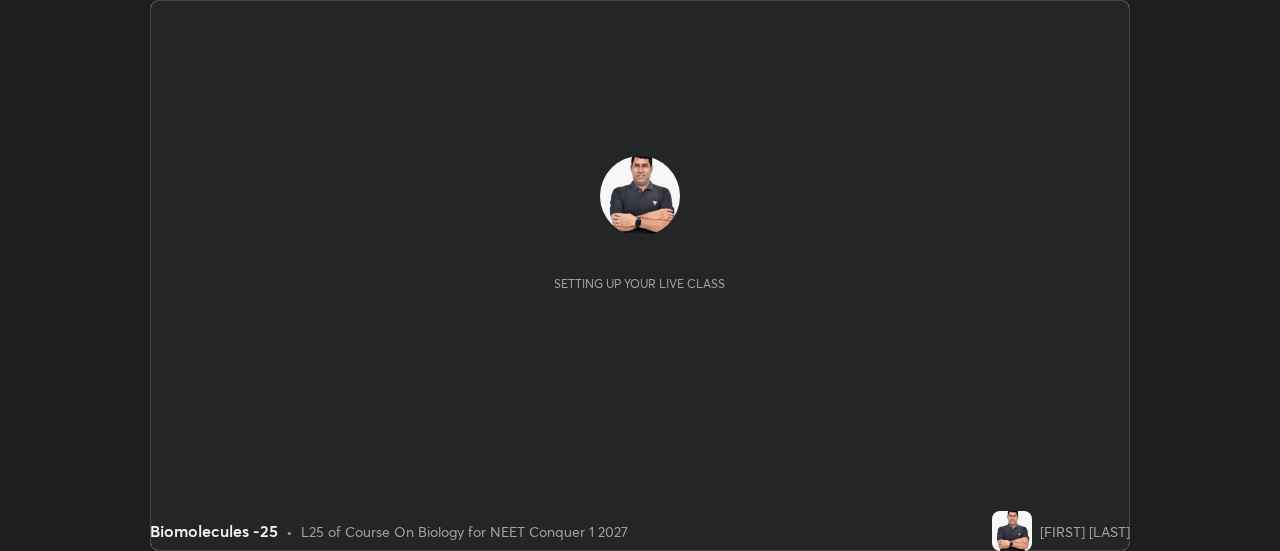 scroll, scrollTop: 0, scrollLeft: 0, axis: both 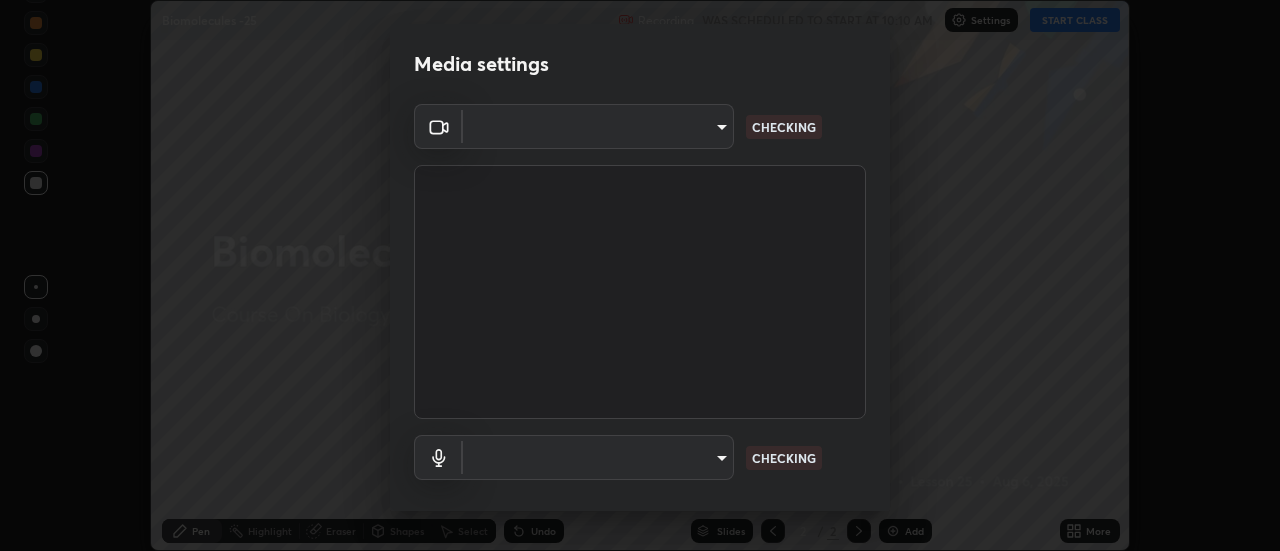 type on "b32c73f9f7383dfd5894755b812e900e91b535440668f828b547b286affdb2a7" 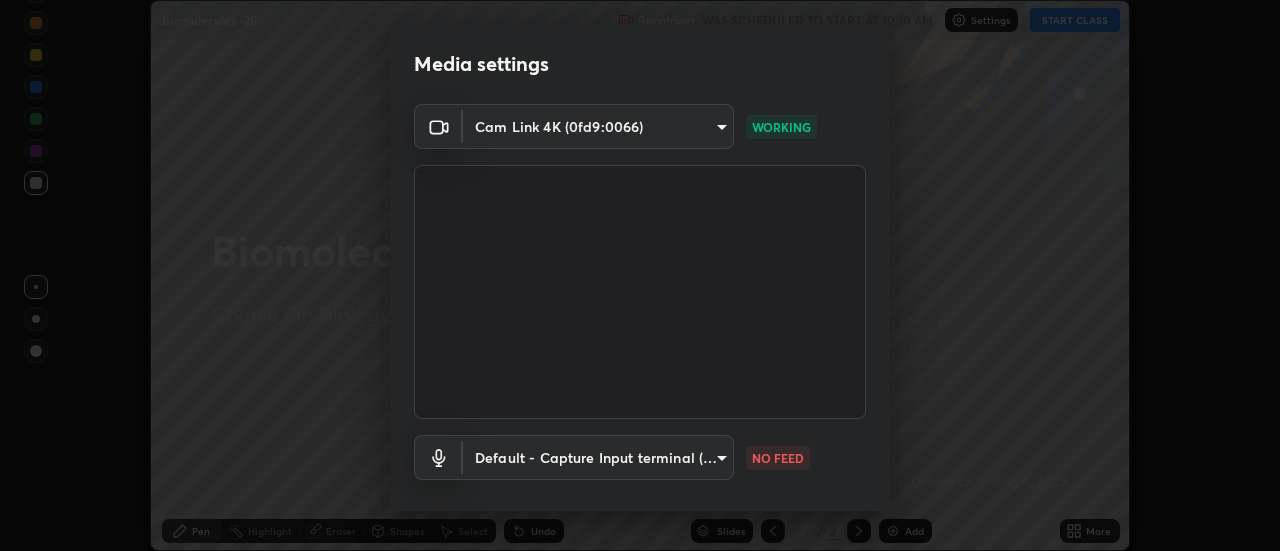 click on "Erase all Biomolecules -25 Recording WAS SCHEDULED TO START AT  10:10 AM Settings START CLASS Setting up your live class Biomolecules -25 • L25 of Course On Biology for NEET Conquer 1 2027 Ram Bahadur Singh Pen Highlight Eraser Shapes Select Undo Slides 2 / 2 Add More No doubts shared Encourage your learners to ask a doubt for better clarity Report an issue Reason for reporting Buffering Chat not working Audio - Video sync issue Educator video quality low ​ Attach an image Report Media settings Cam Link 4K (0fd9:0066) b32c73f9f7383dfd5894755b812e900e91b535440668f828b547b286affdb2a7 WORKING Default - Capture Input terminal (Digital Array MIC) default NO FEED 1 / 5 Next" at bounding box center (640, 275) 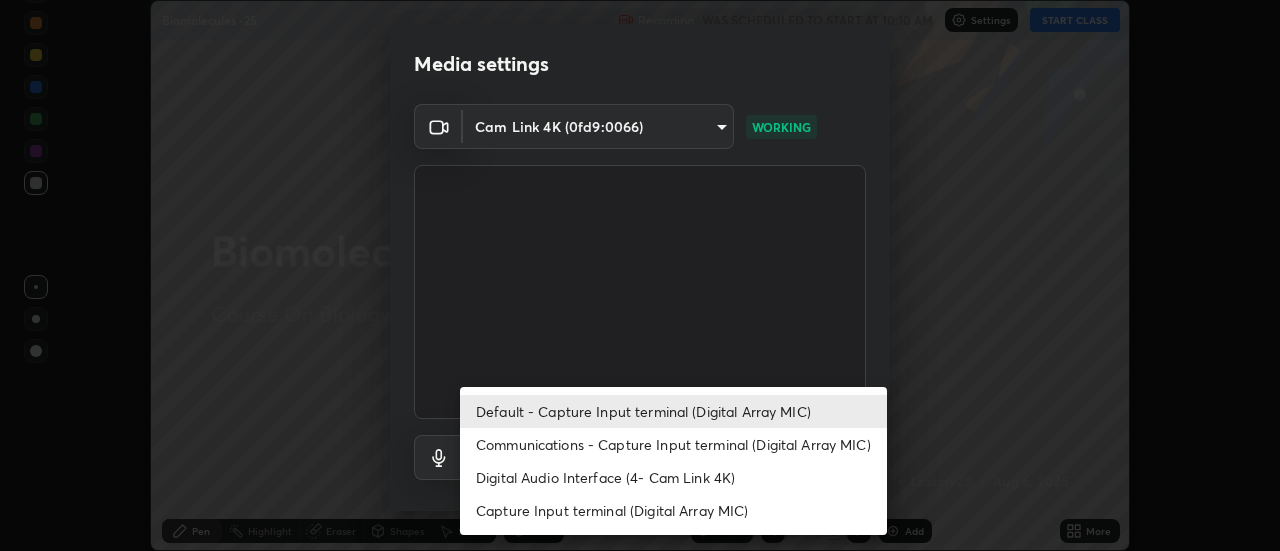 click on "Communications - Capture Input terminal (Digital Array MIC)" at bounding box center (673, 444) 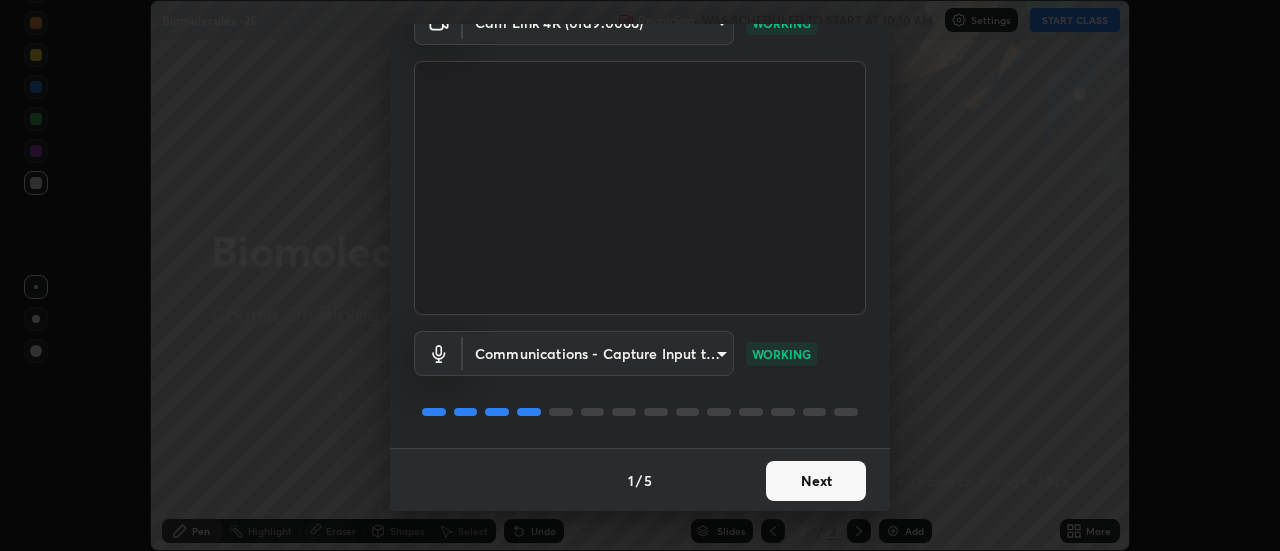 scroll, scrollTop: 105, scrollLeft: 0, axis: vertical 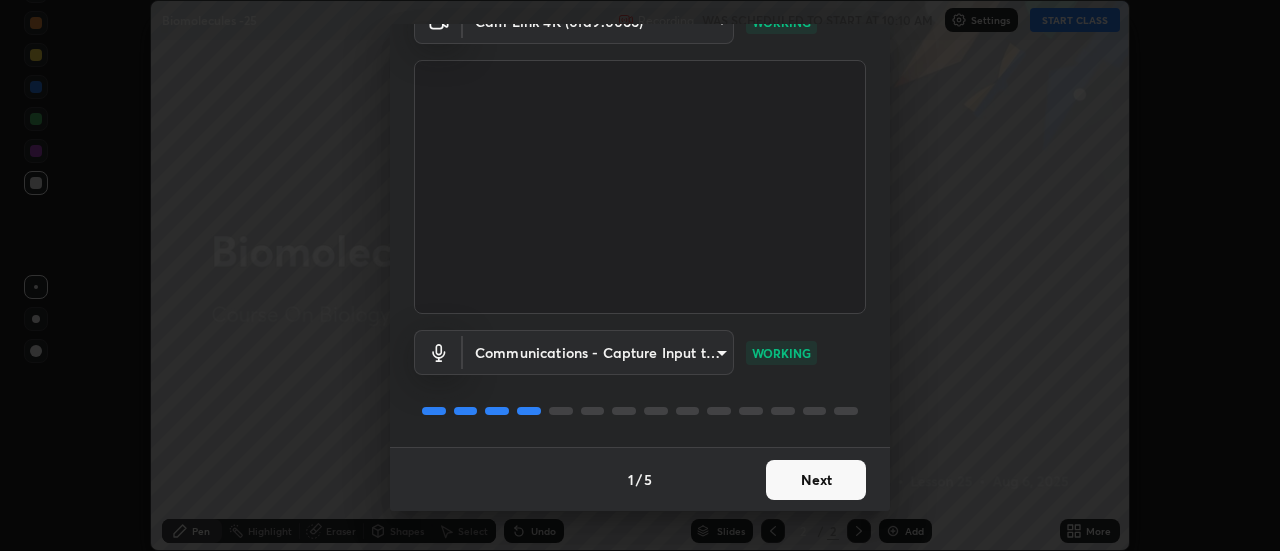 click on "Next" at bounding box center (816, 480) 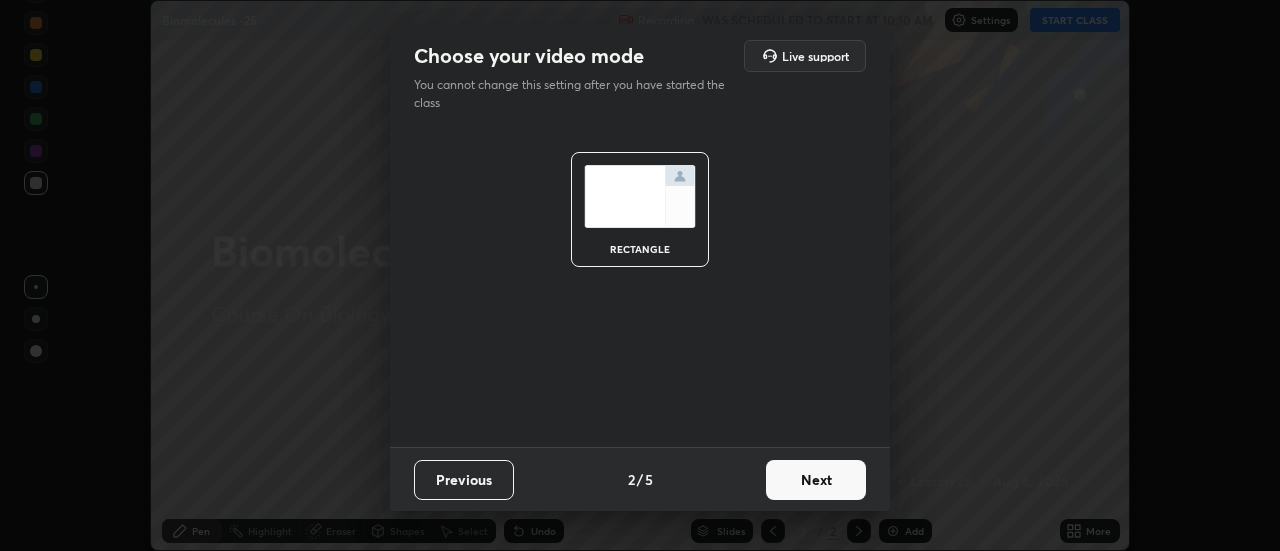 click on "Next" at bounding box center (816, 480) 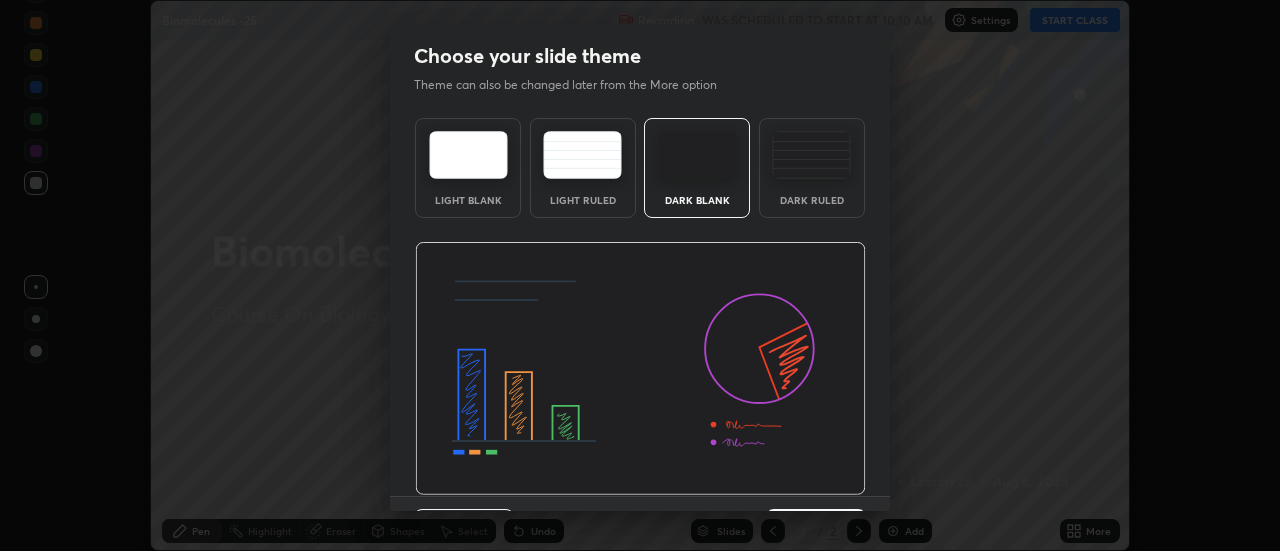 scroll, scrollTop: 49, scrollLeft: 0, axis: vertical 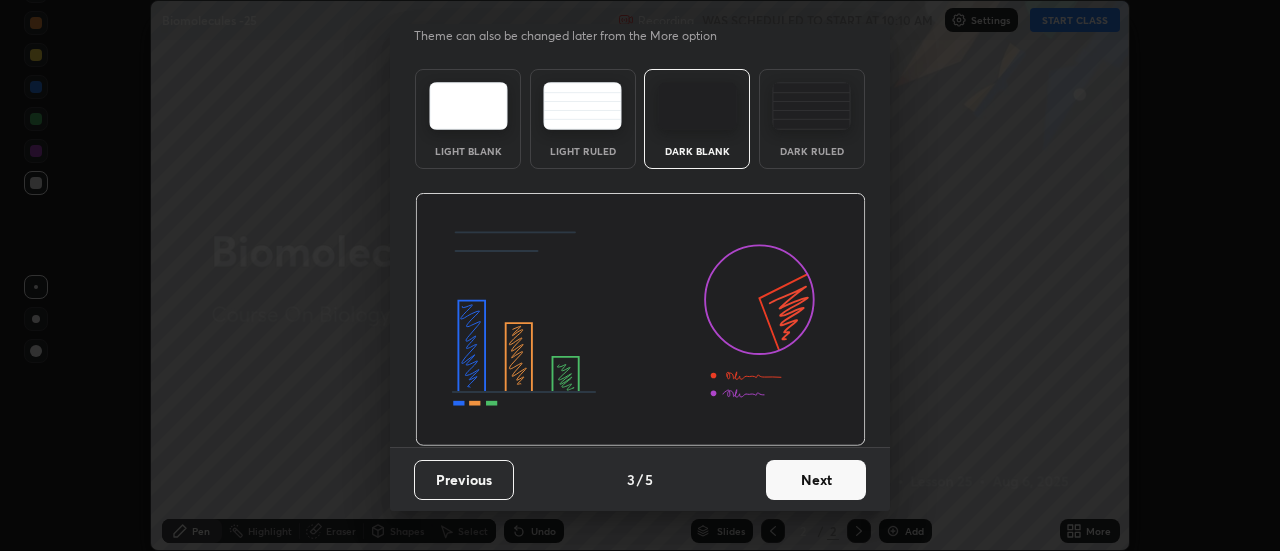 click on "Next" at bounding box center [816, 480] 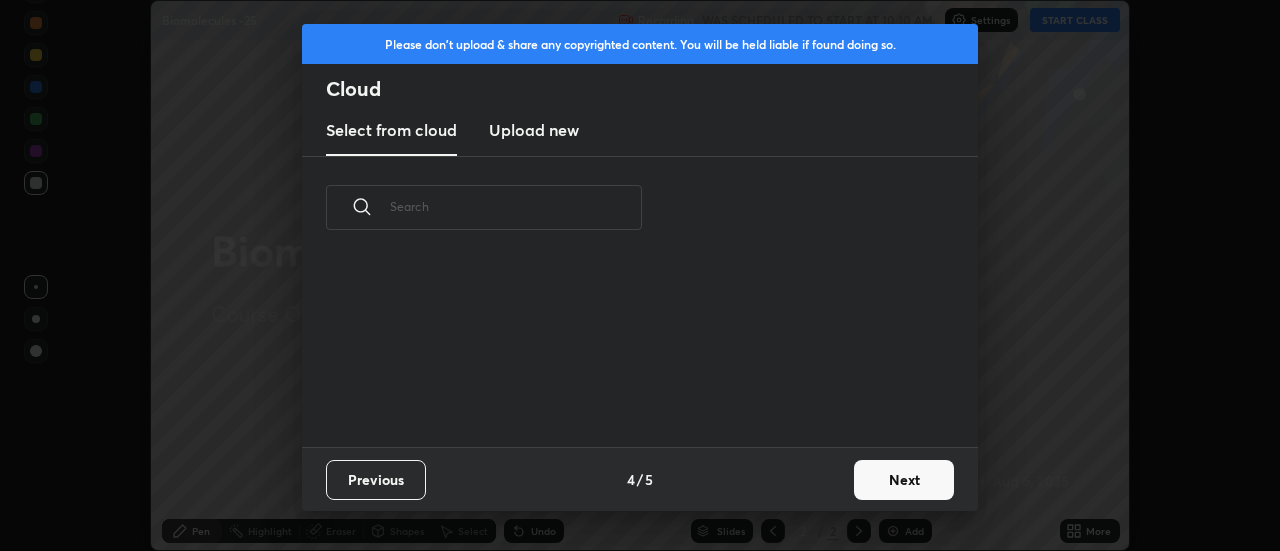 click on "Next" at bounding box center [904, 480] 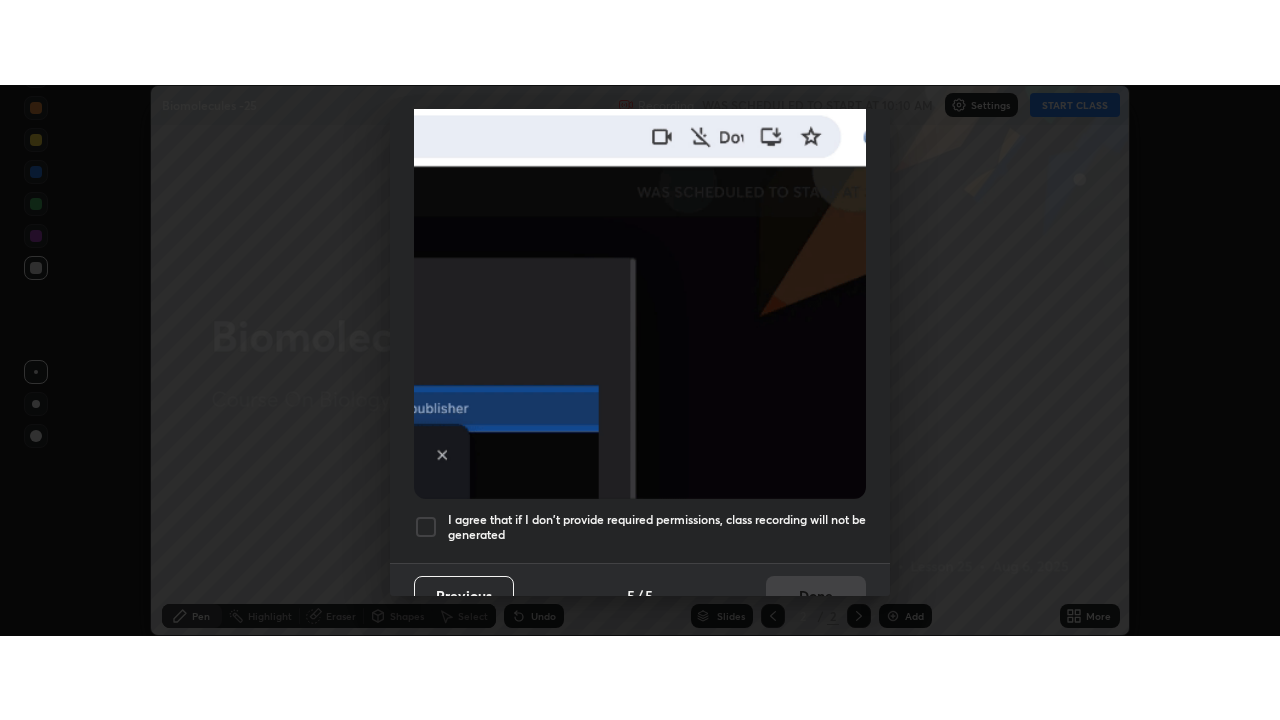 scroll, scrollTop: 513, scrollLeft: 0, axis: vertical 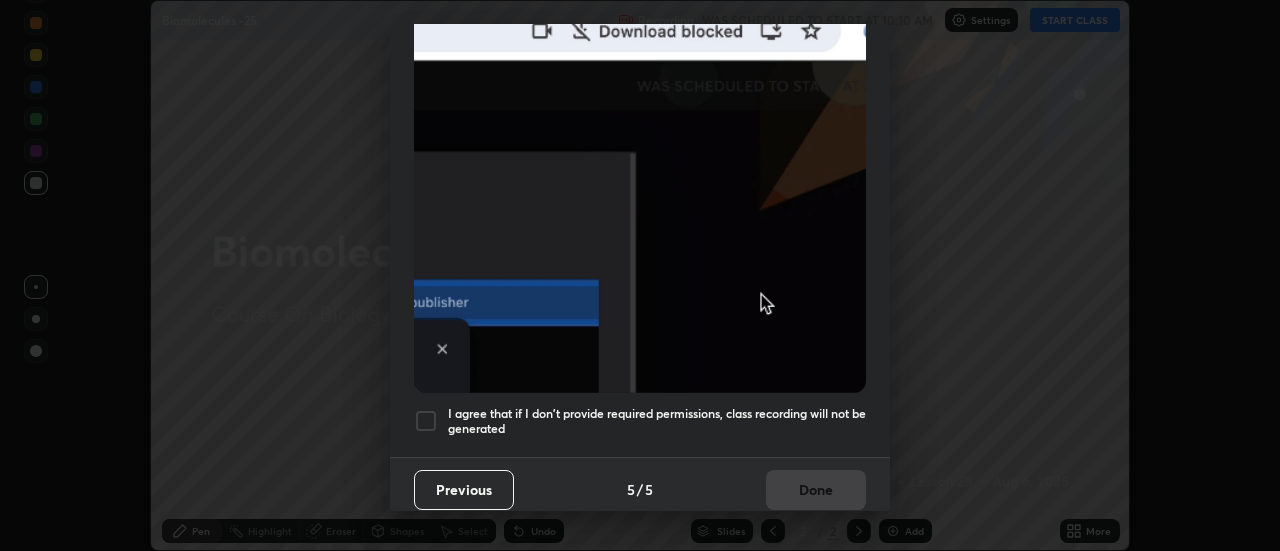 click at bounding box center [426, 421] 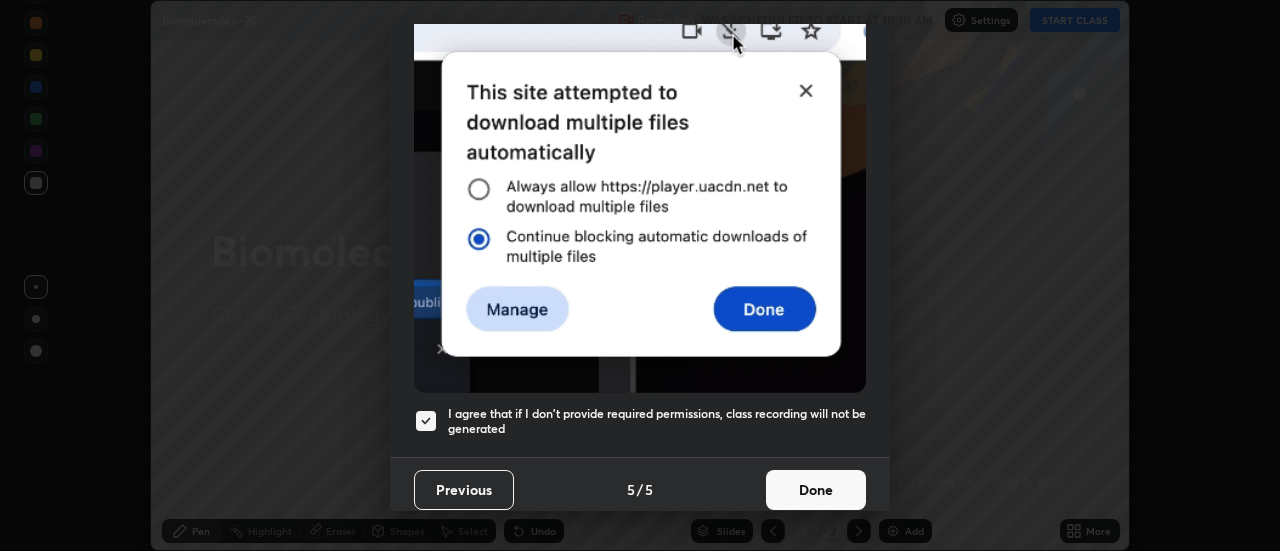 click on "Done" at bounding box center [816, 490] 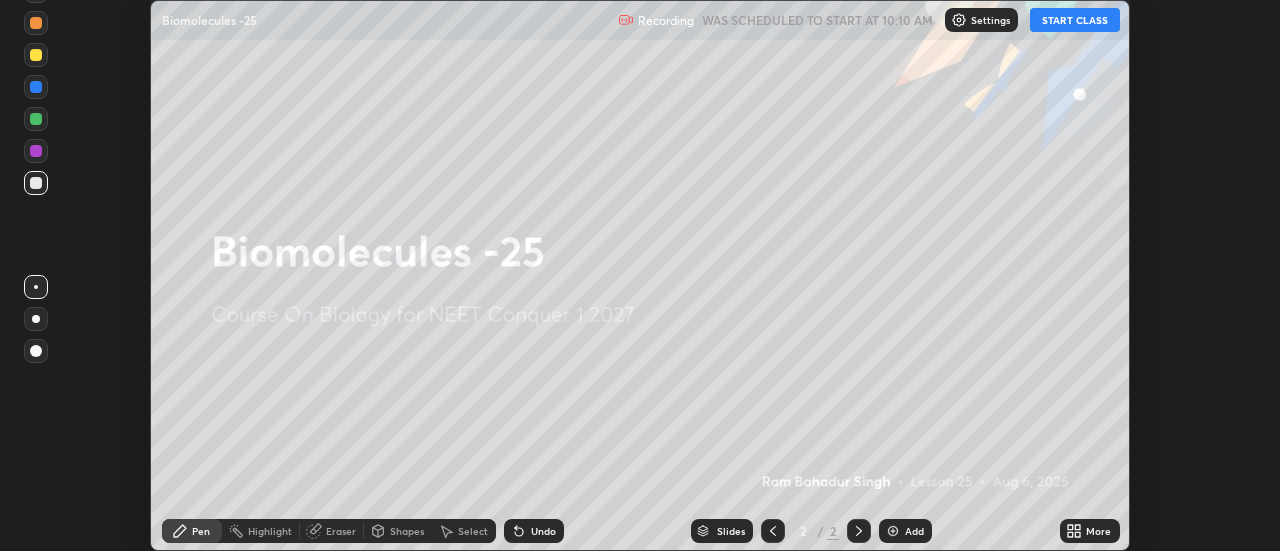 click on "START CLASS" at bounding box center [1075, 20] 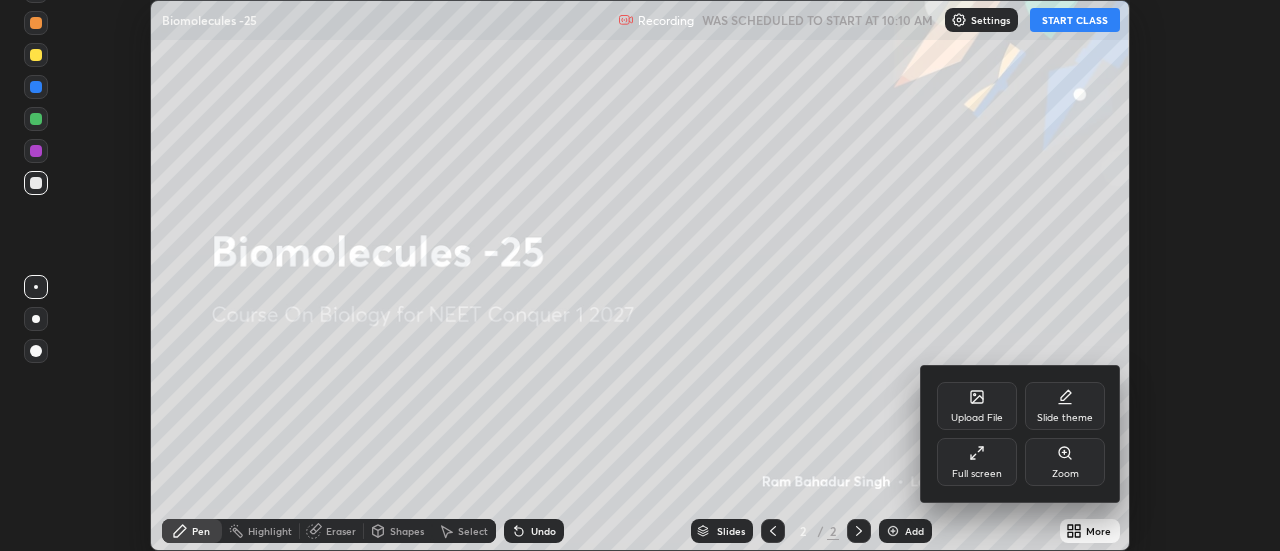 click on "Full screen" at bounding box center [977, 462] 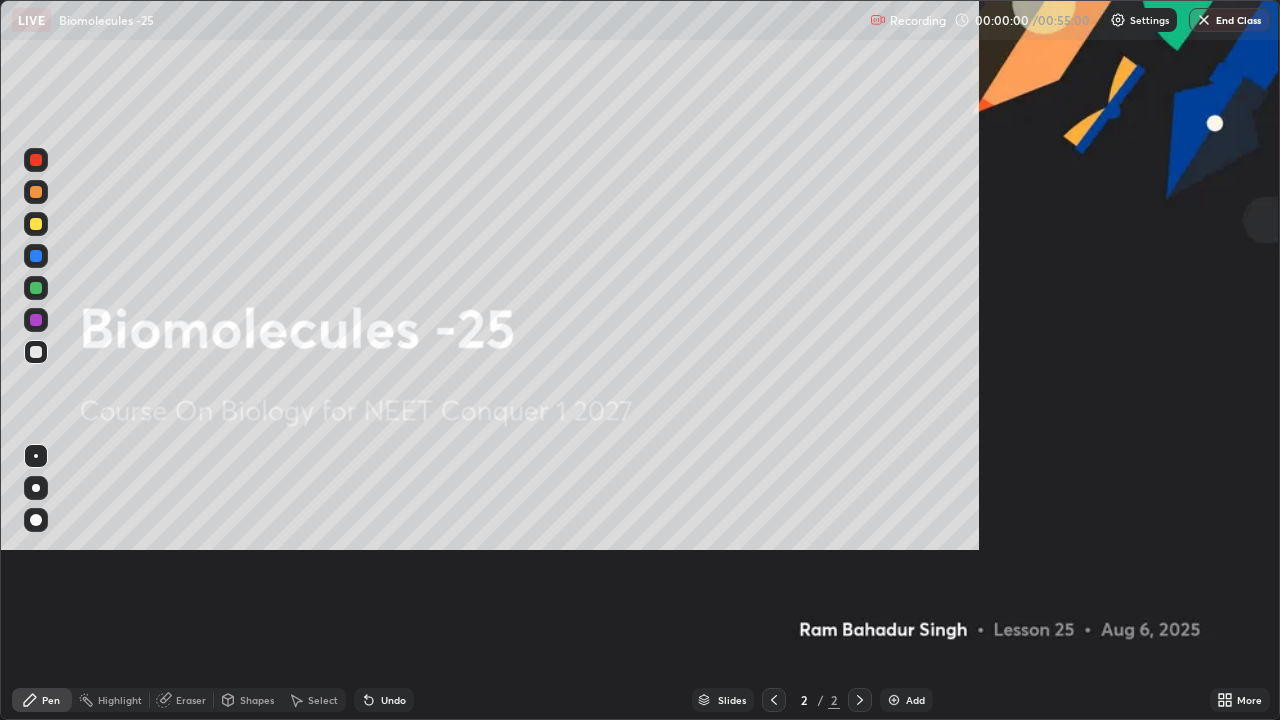scroll, scrollTop: 99280, scrollLeft: 98720, axis: both 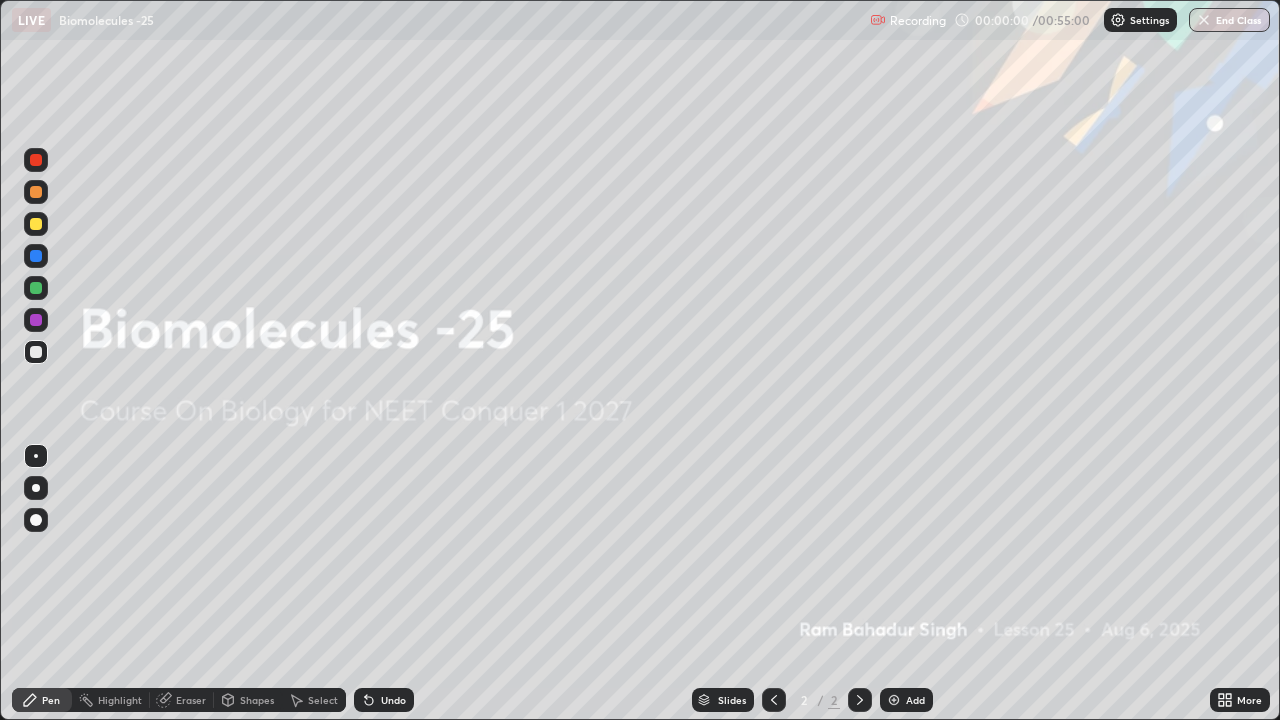 click at bounding box center (894, 700) 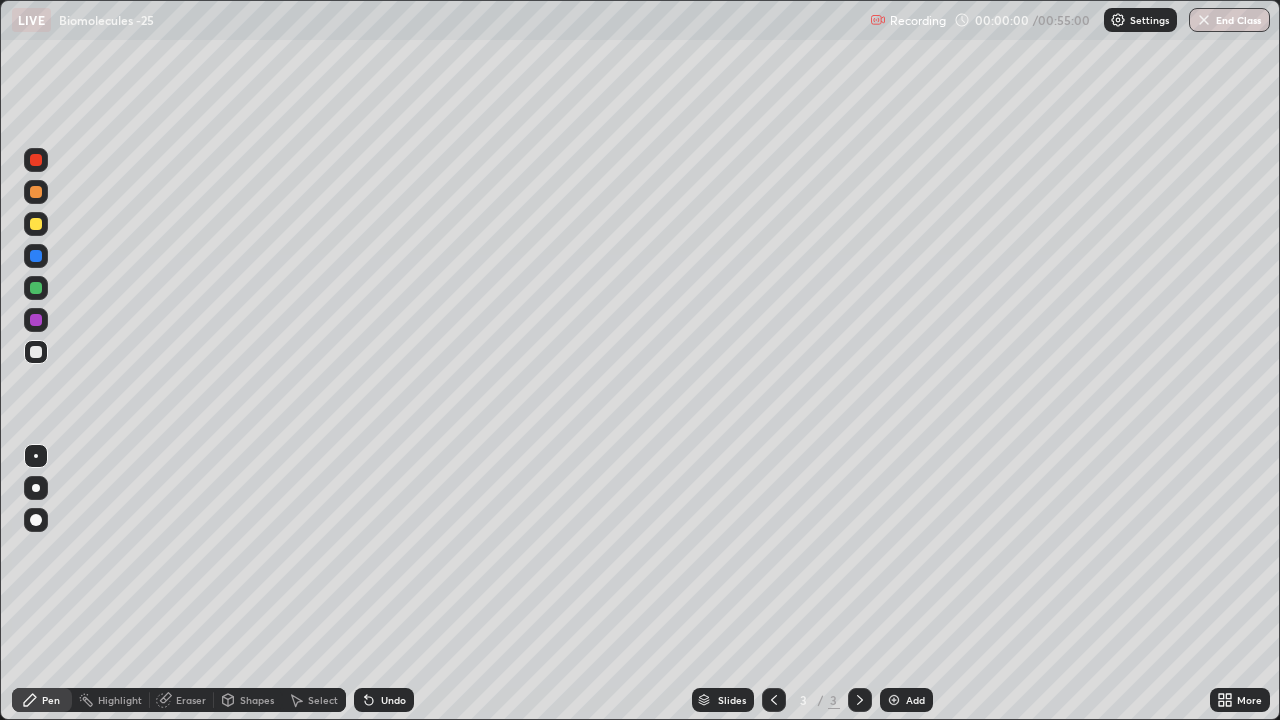 click at bounding box center (894, 700) 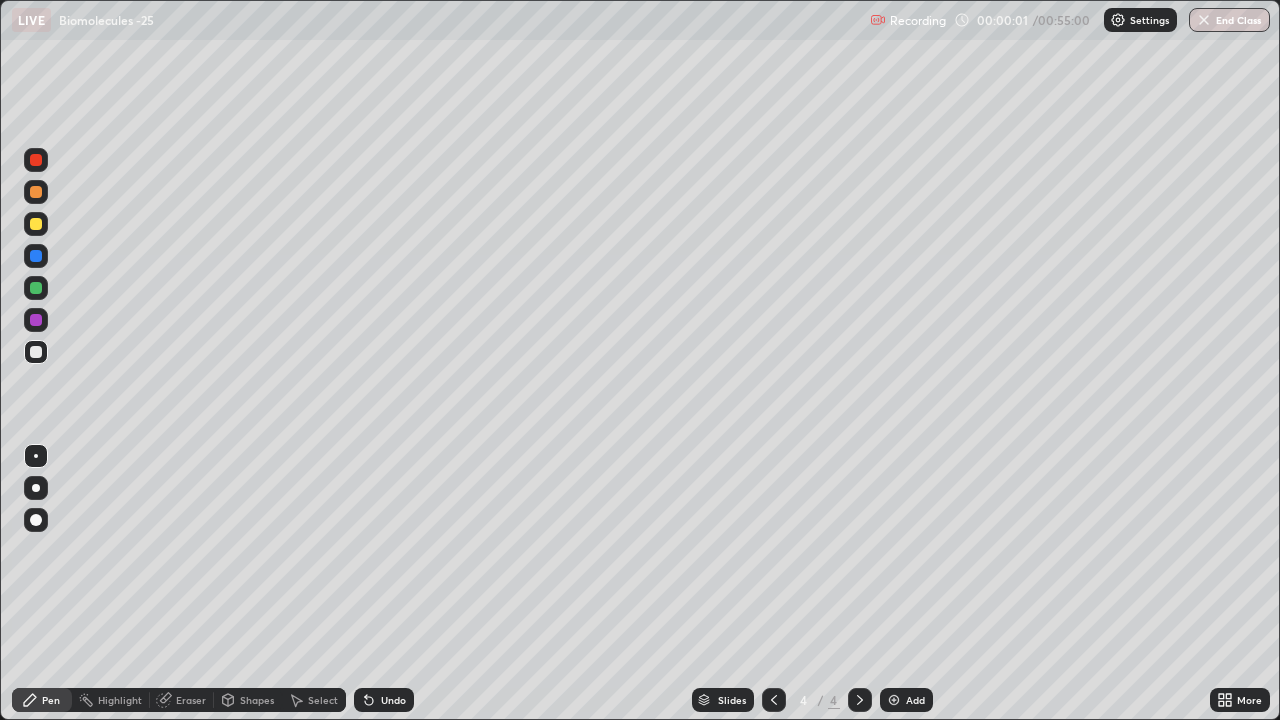 click at bounding box center (894, 700) 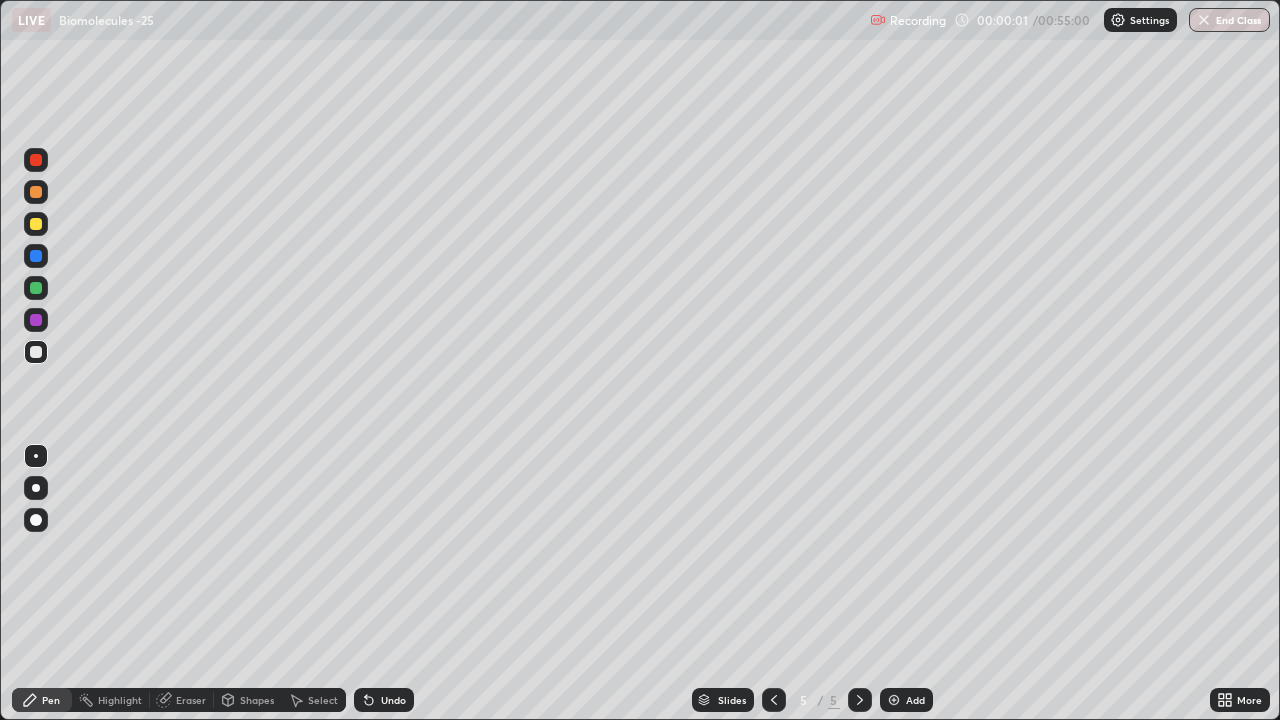 click at bounding box center [894, 700] 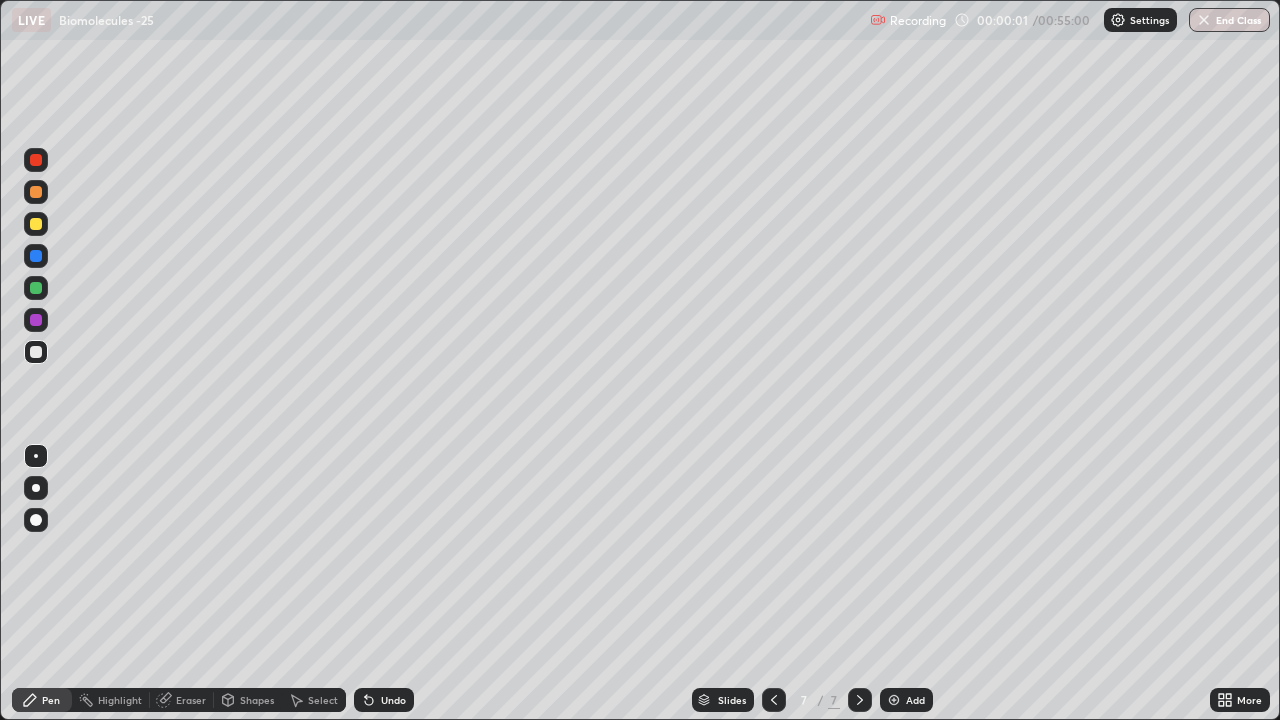 click at bounding box center [894, 700] 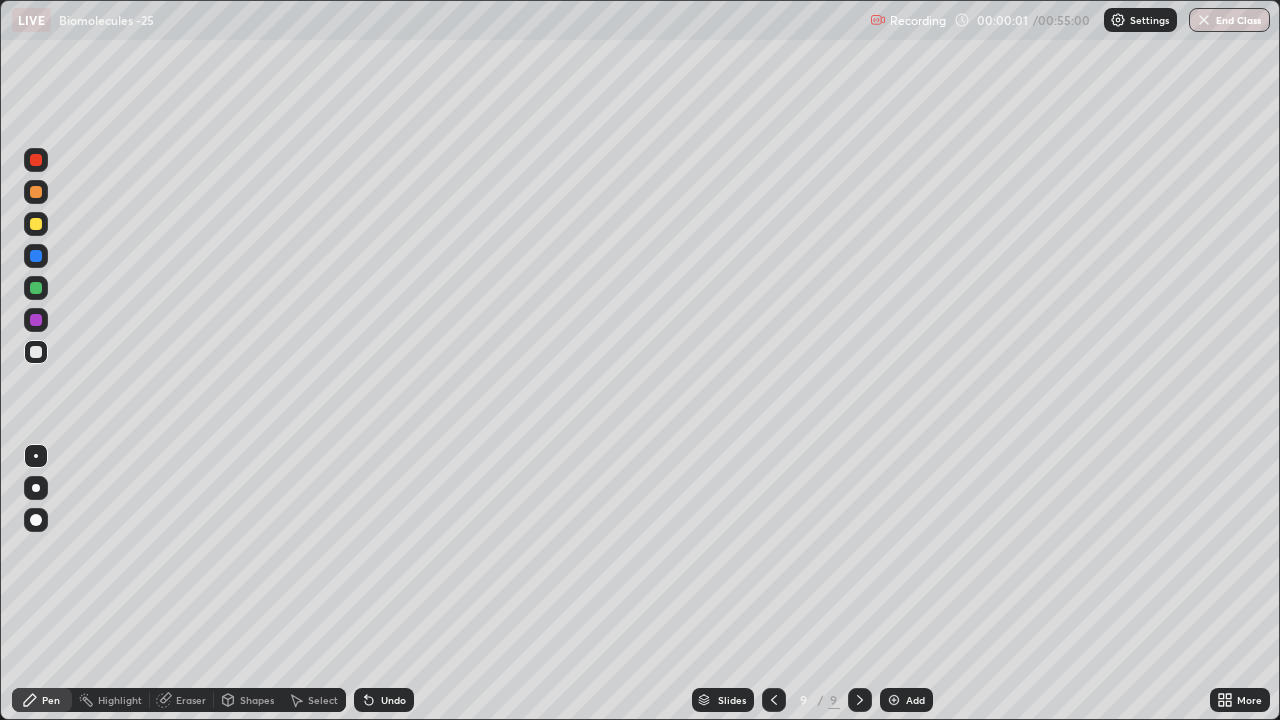 click at bounding box center [894, 700] 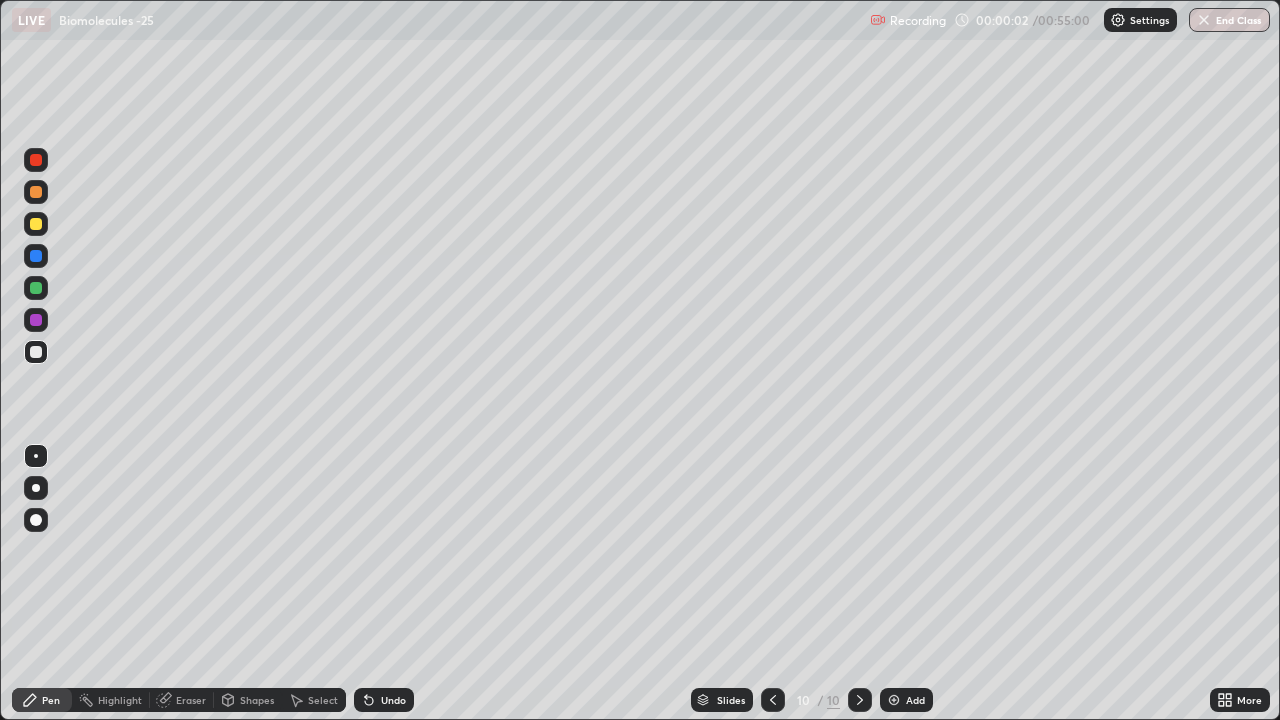 click at bounding box center (894, 700) 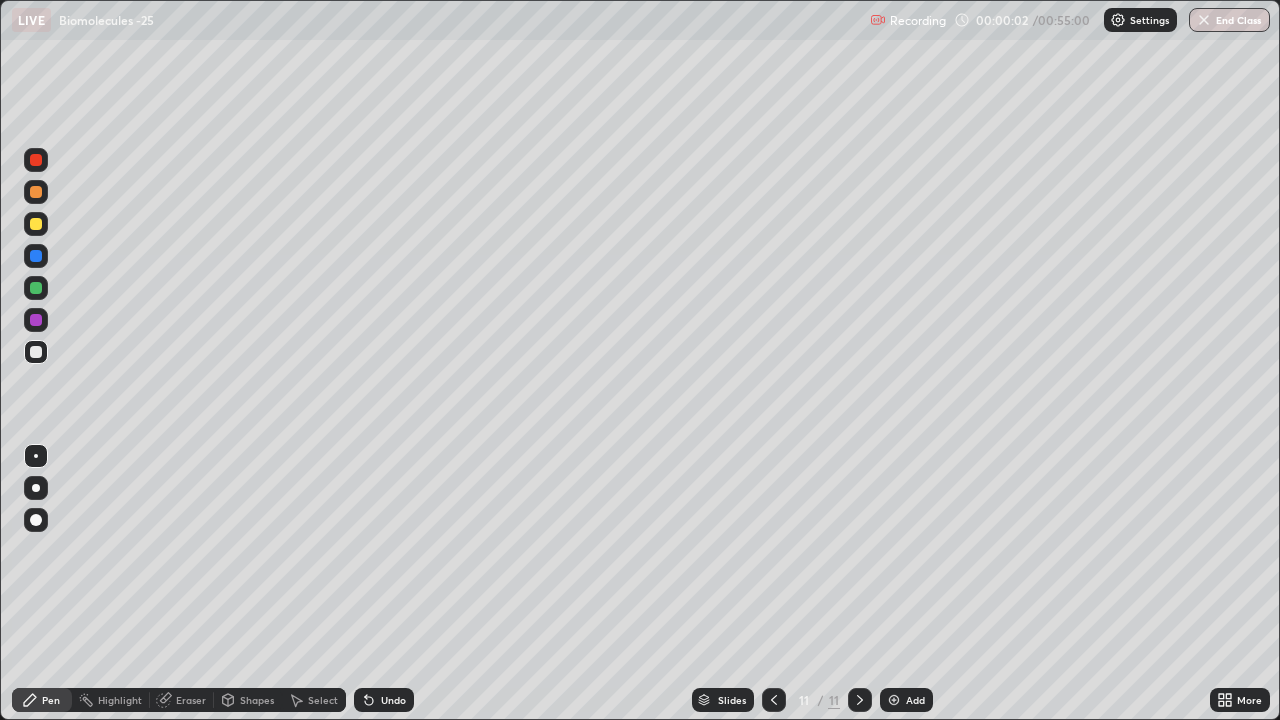 click at bounding box center [894, 700] 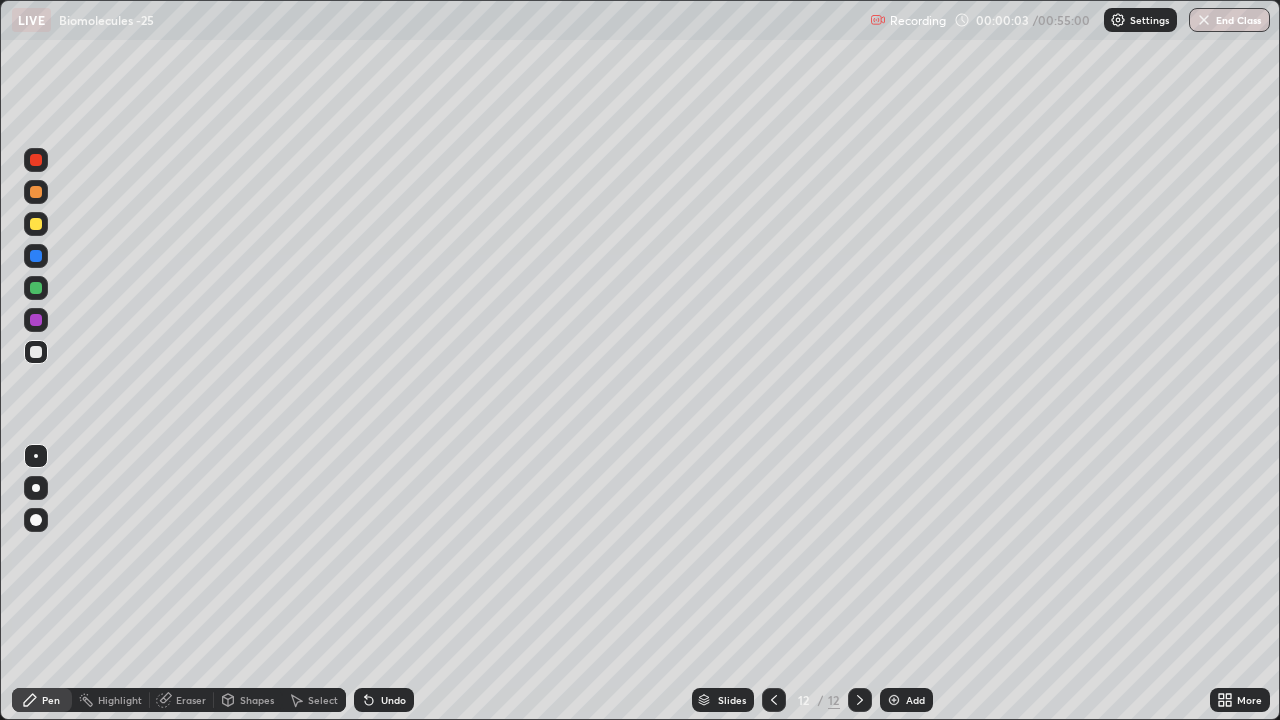 click at bounding box center [774, 700] 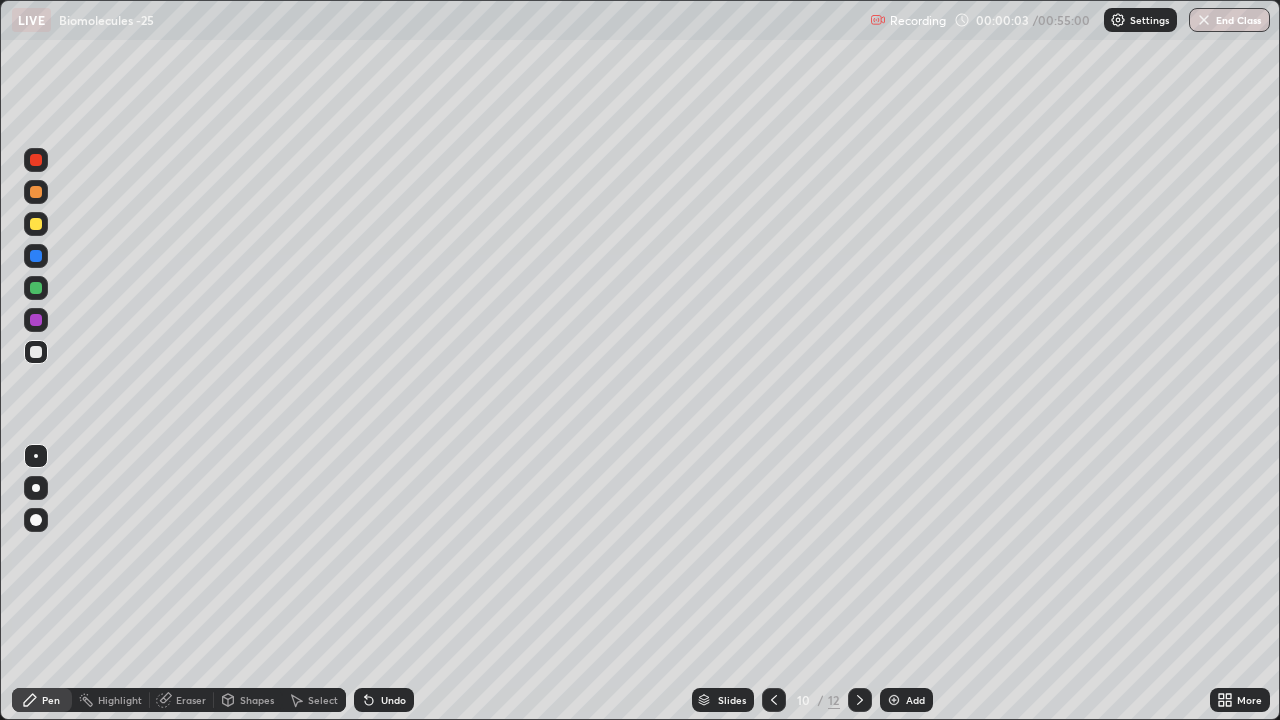 click 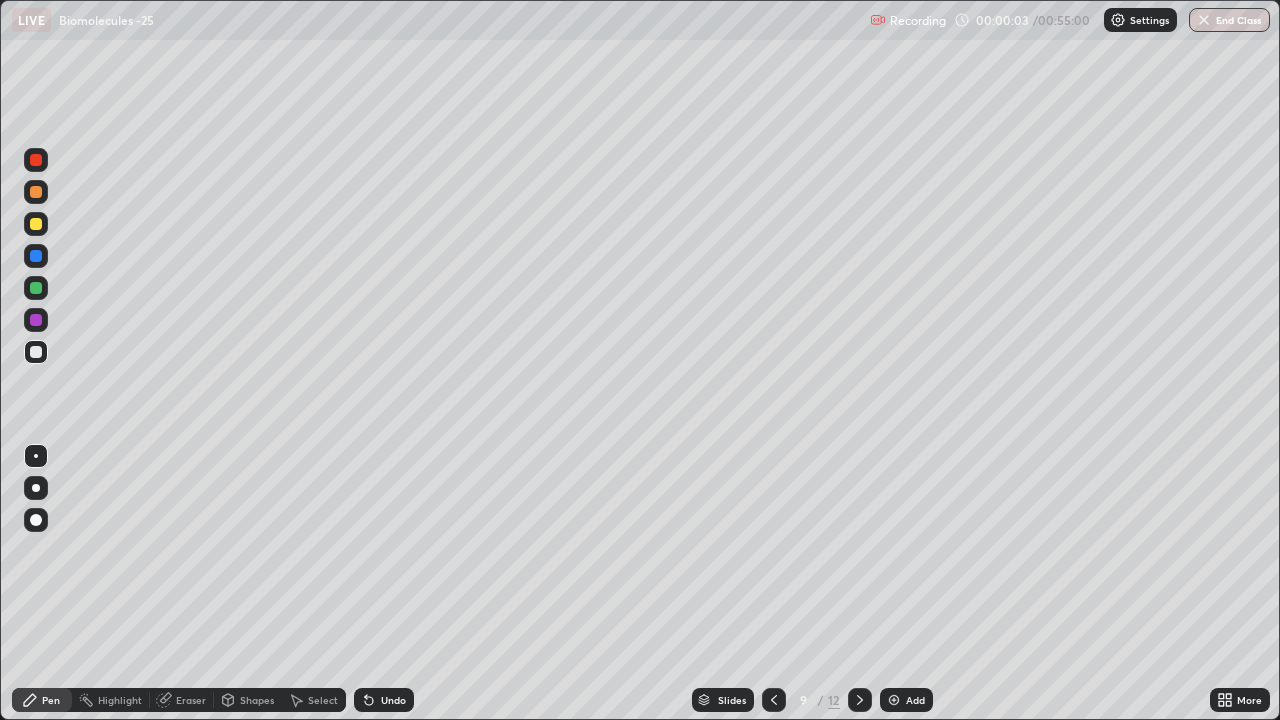 click 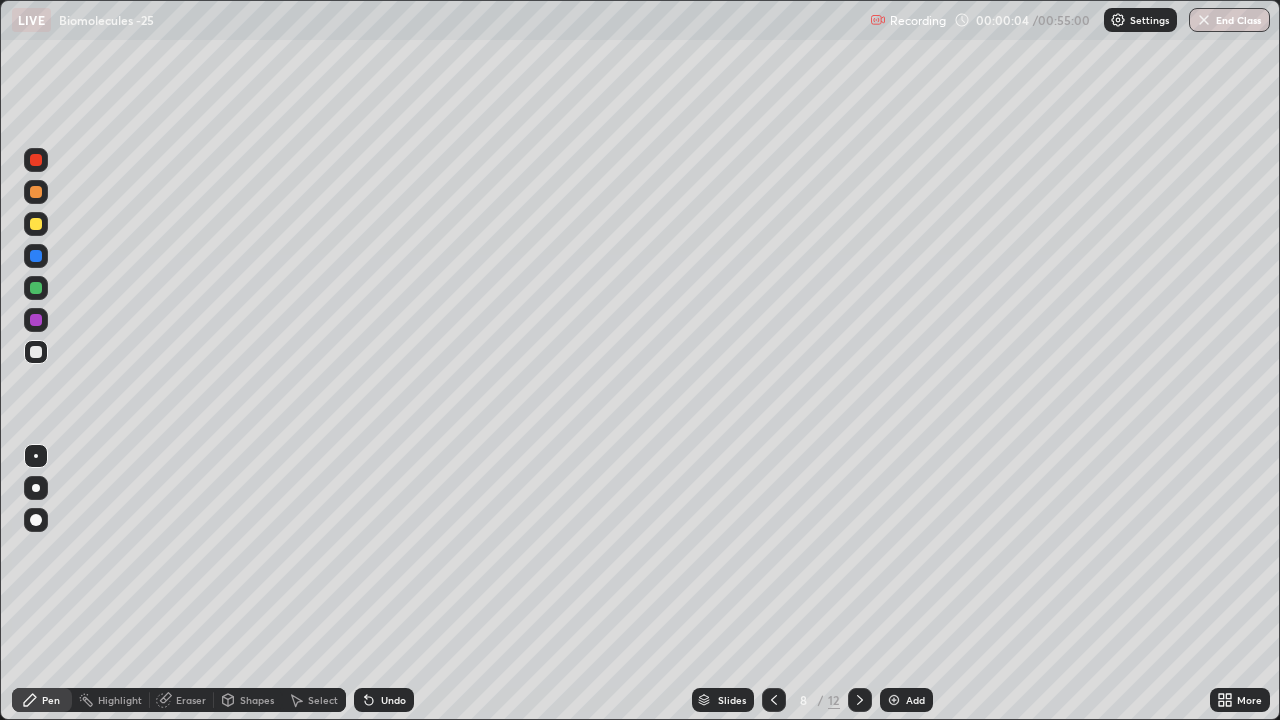 click 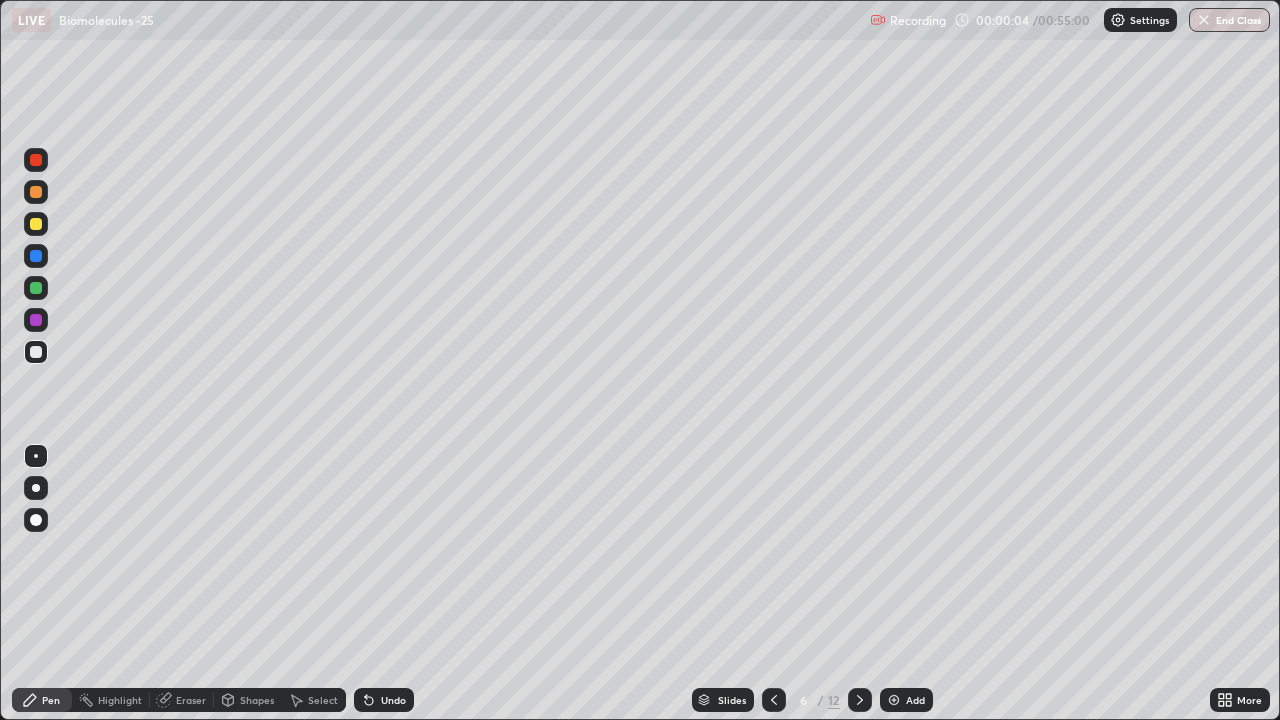 click 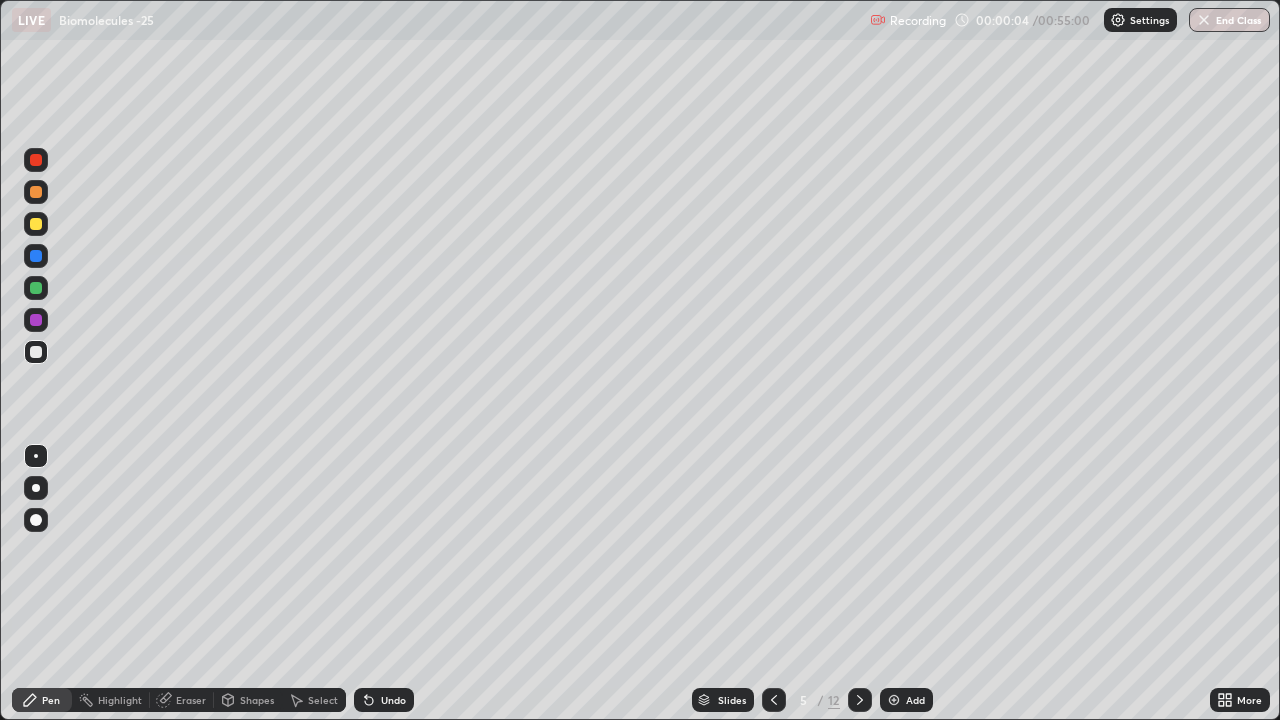 click 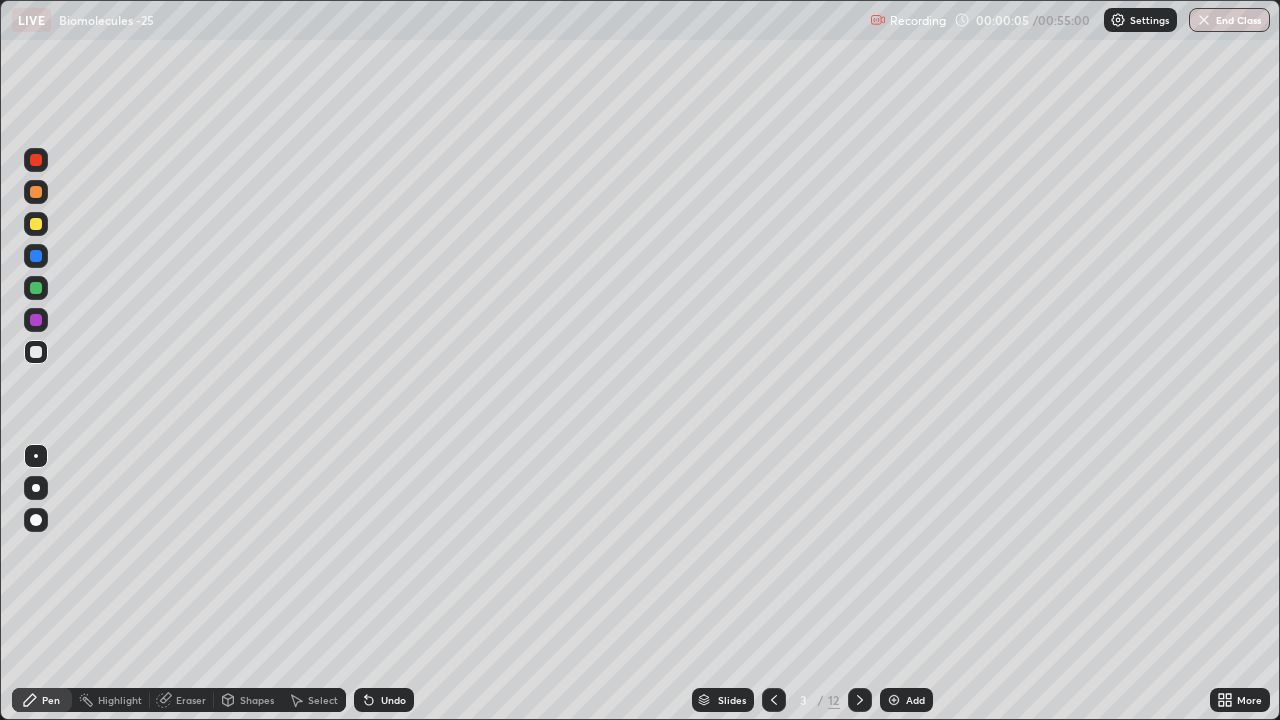 click 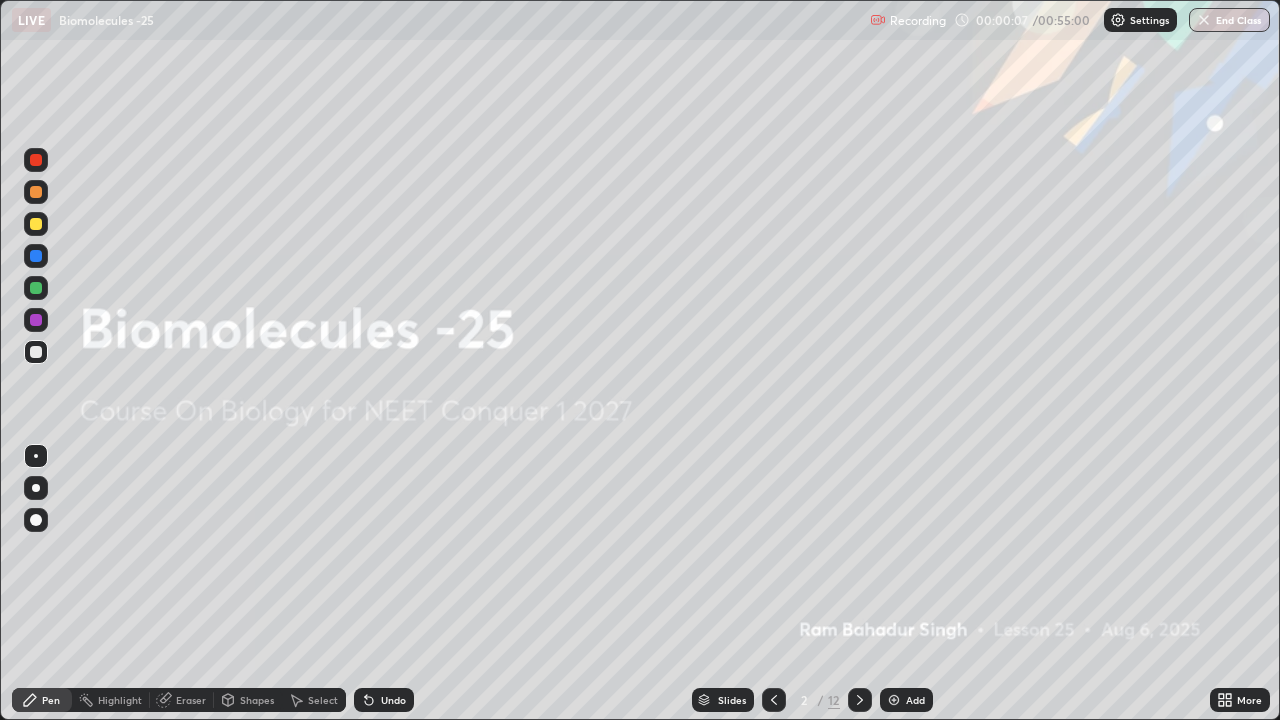 click 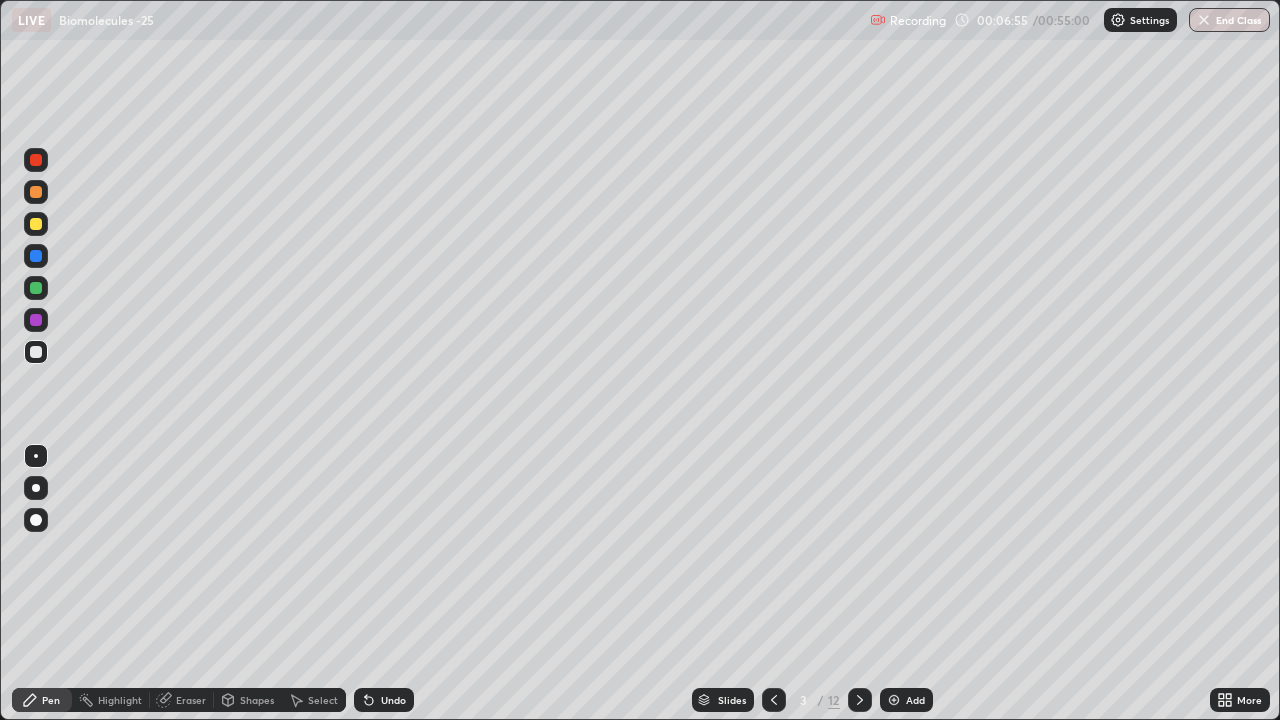 click at bounding box center (36, 224) 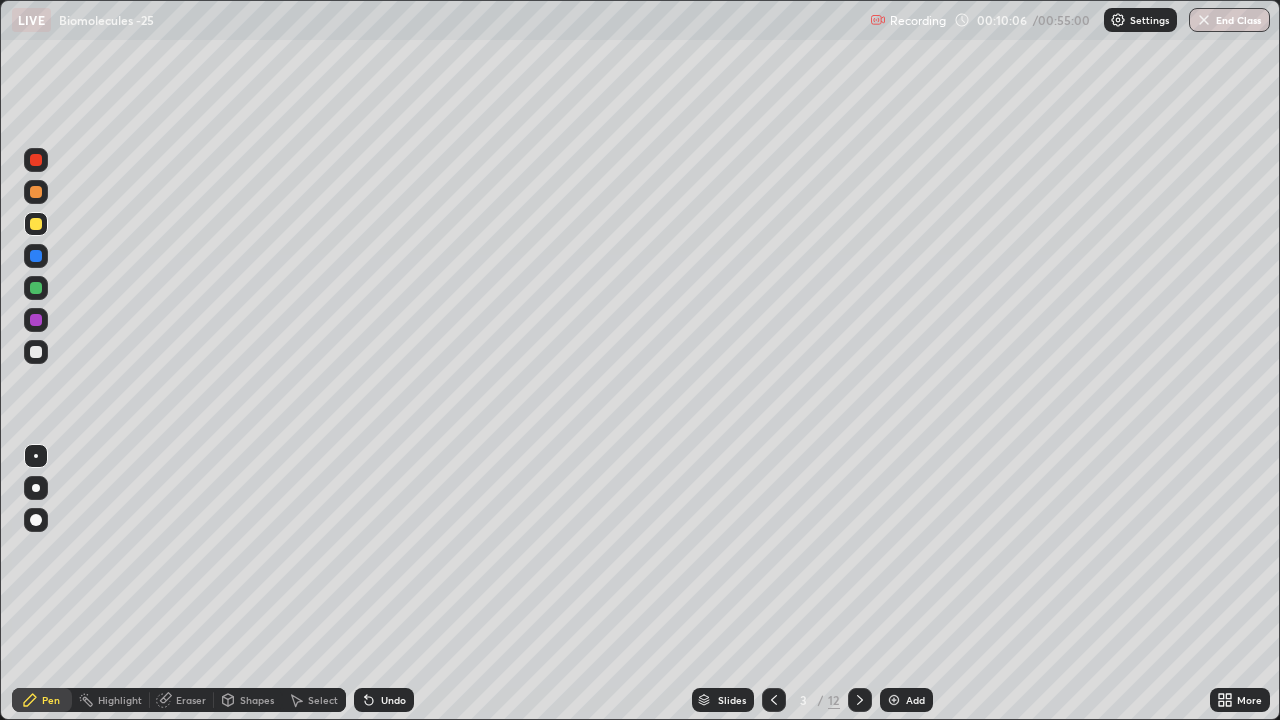click 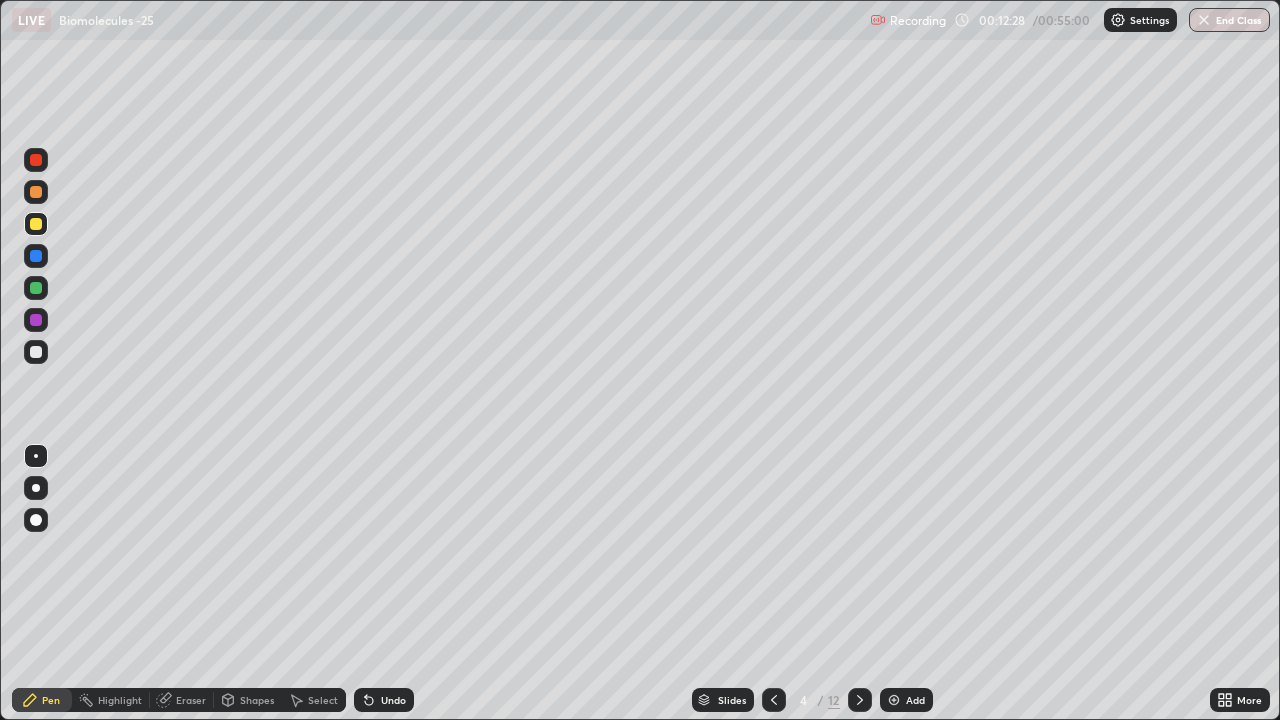 click at bounding box center [36, 160] 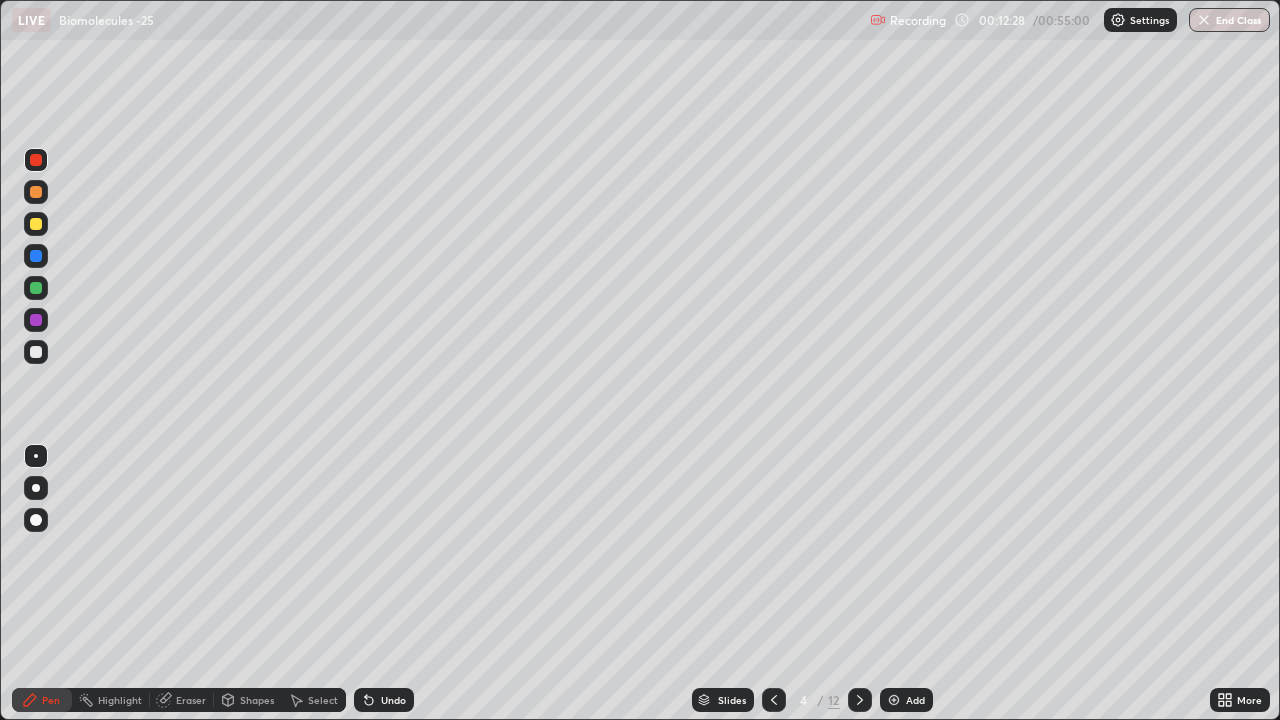 click at bounding box center [36, 488] 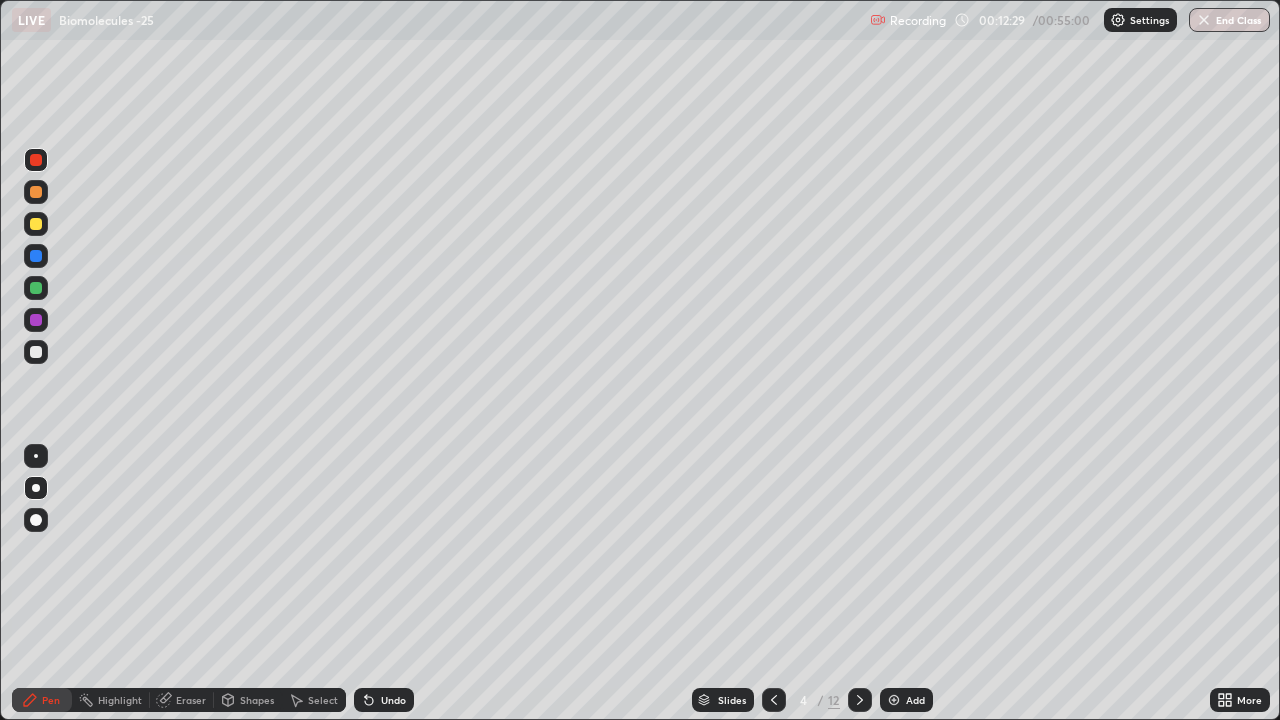 click at bounding box center (36, 520) 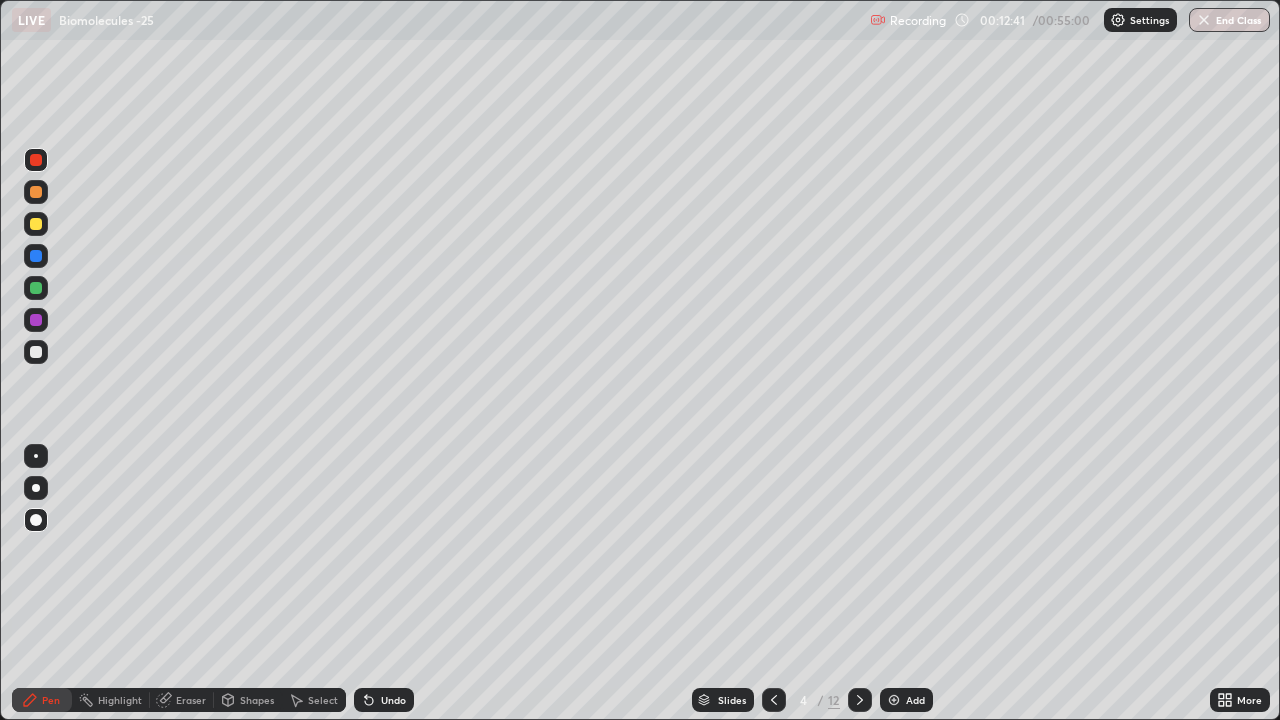 click at bounding box center [36, 224] 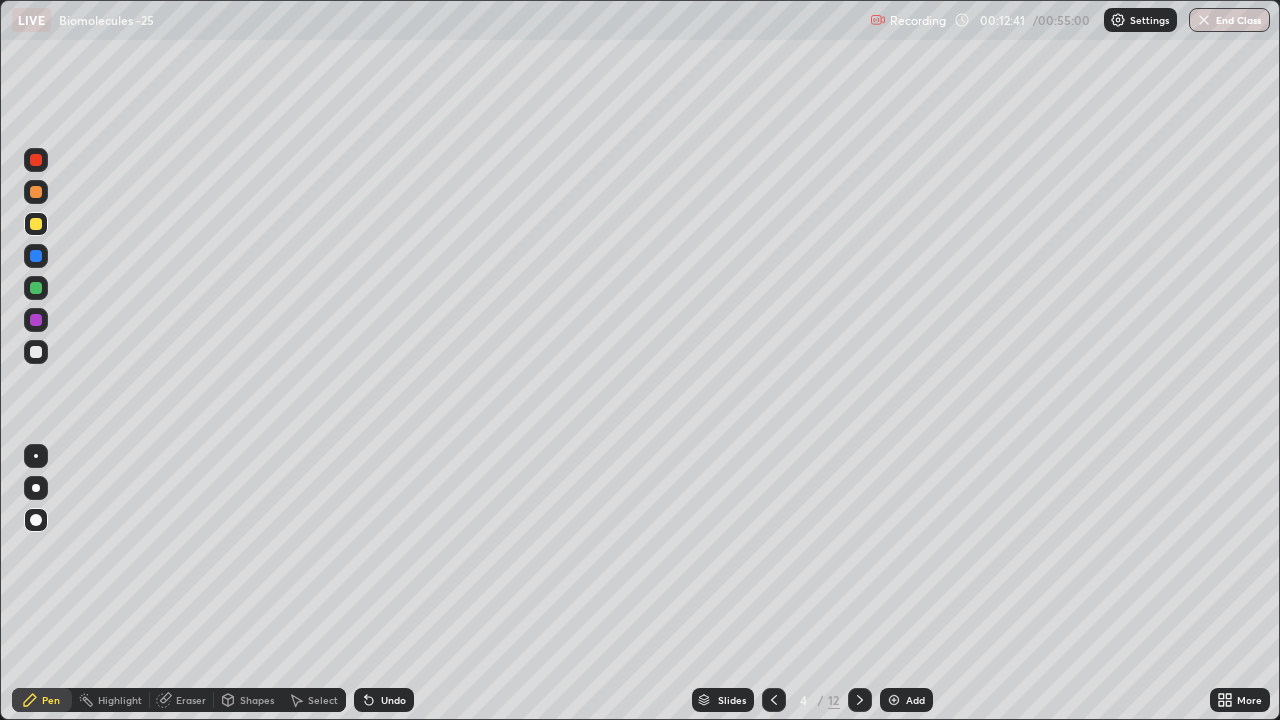 click at bounding box center [36, 456] 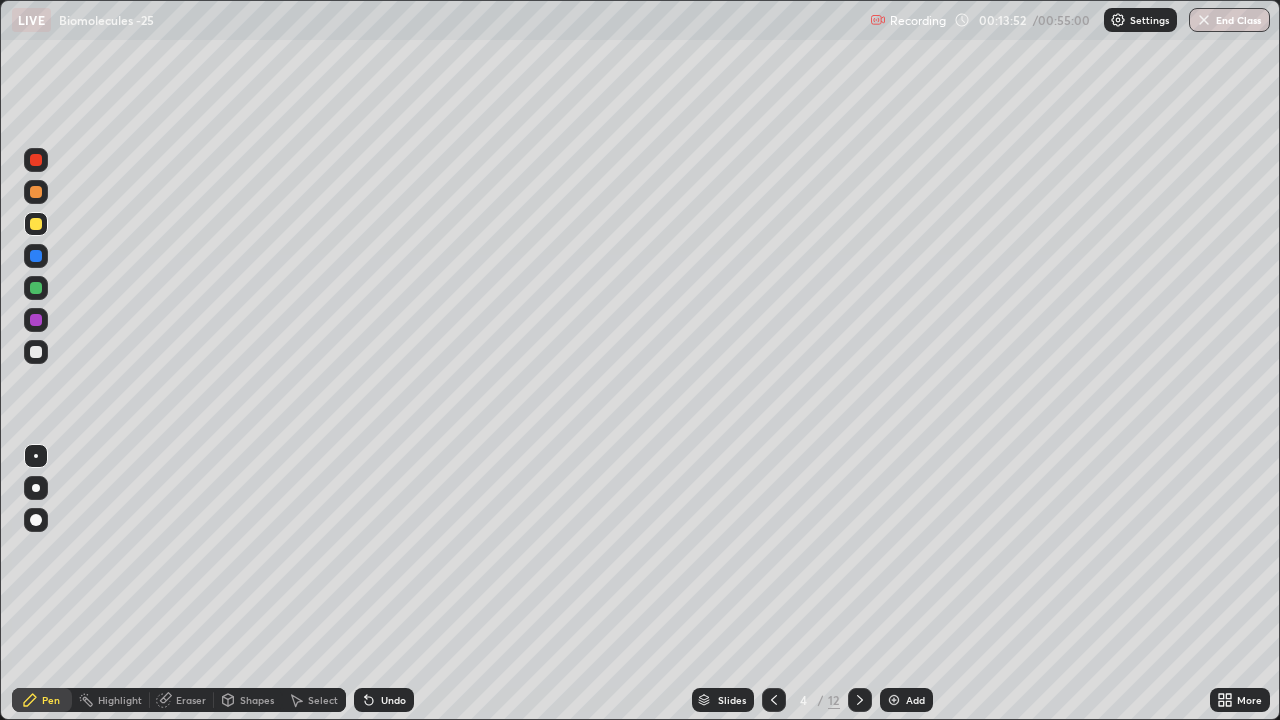 click at bounding box center [36, 288] 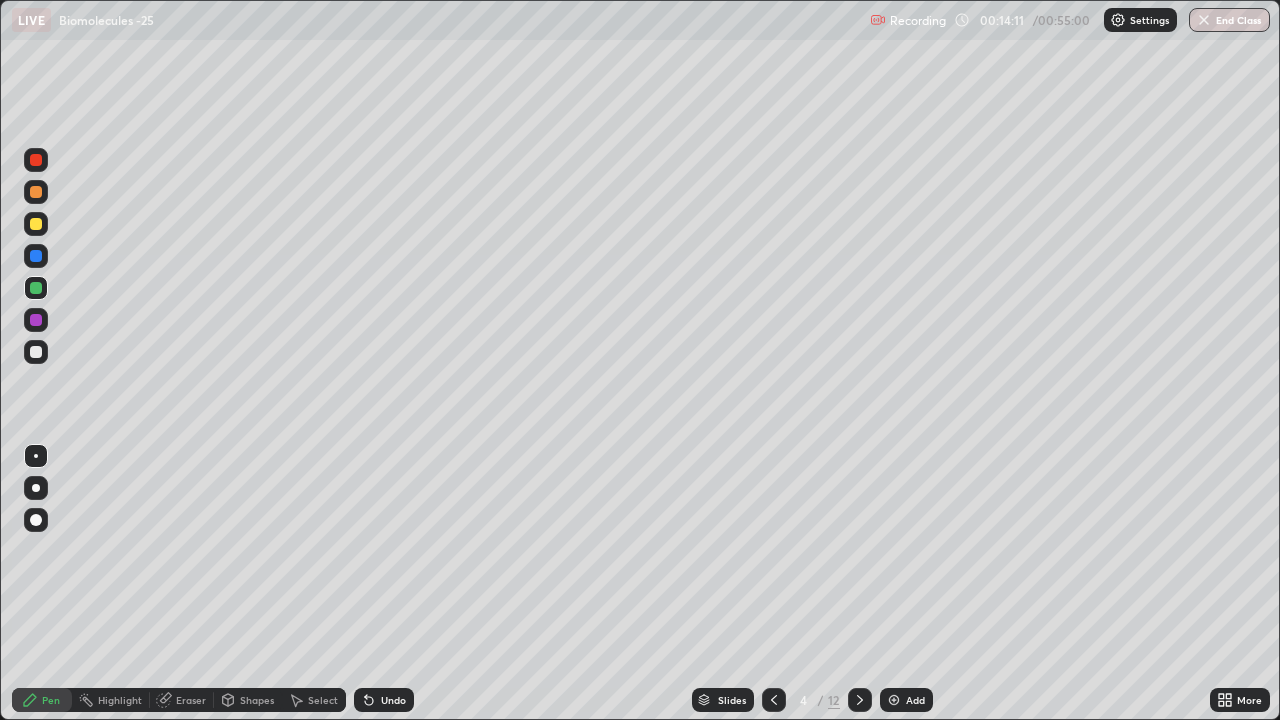click at bounding box center [36, 224] 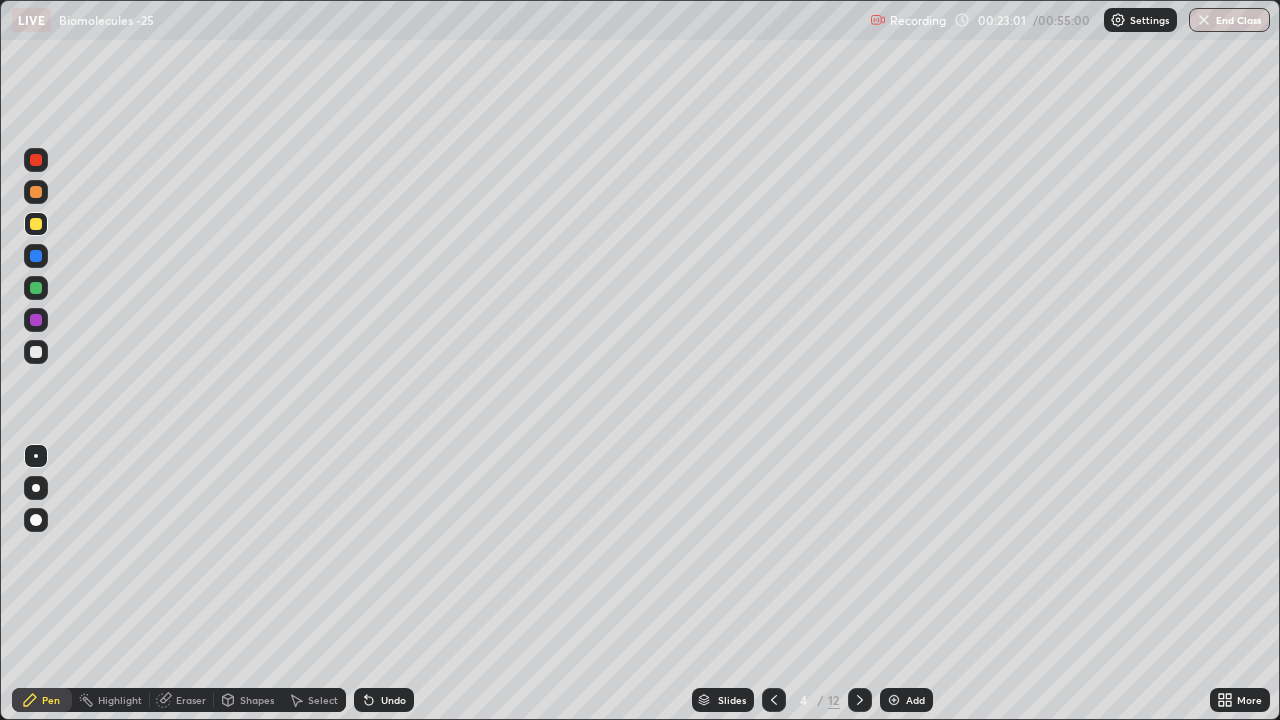 click 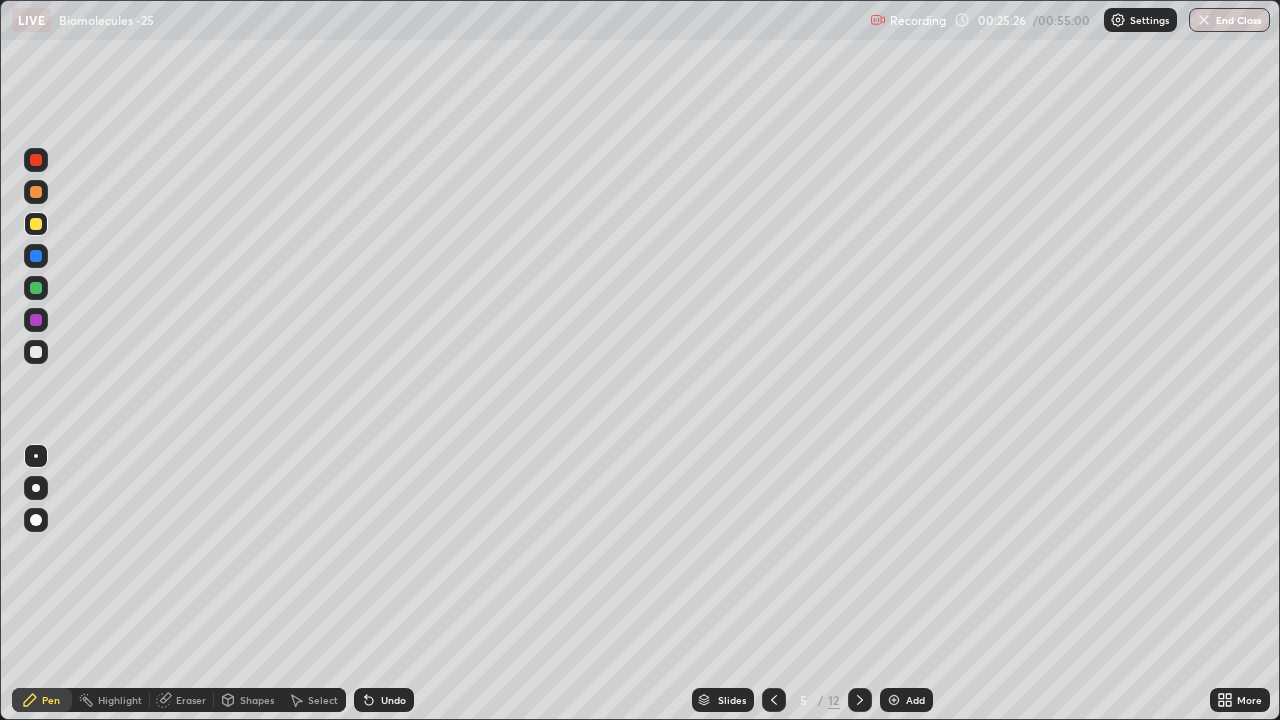 click 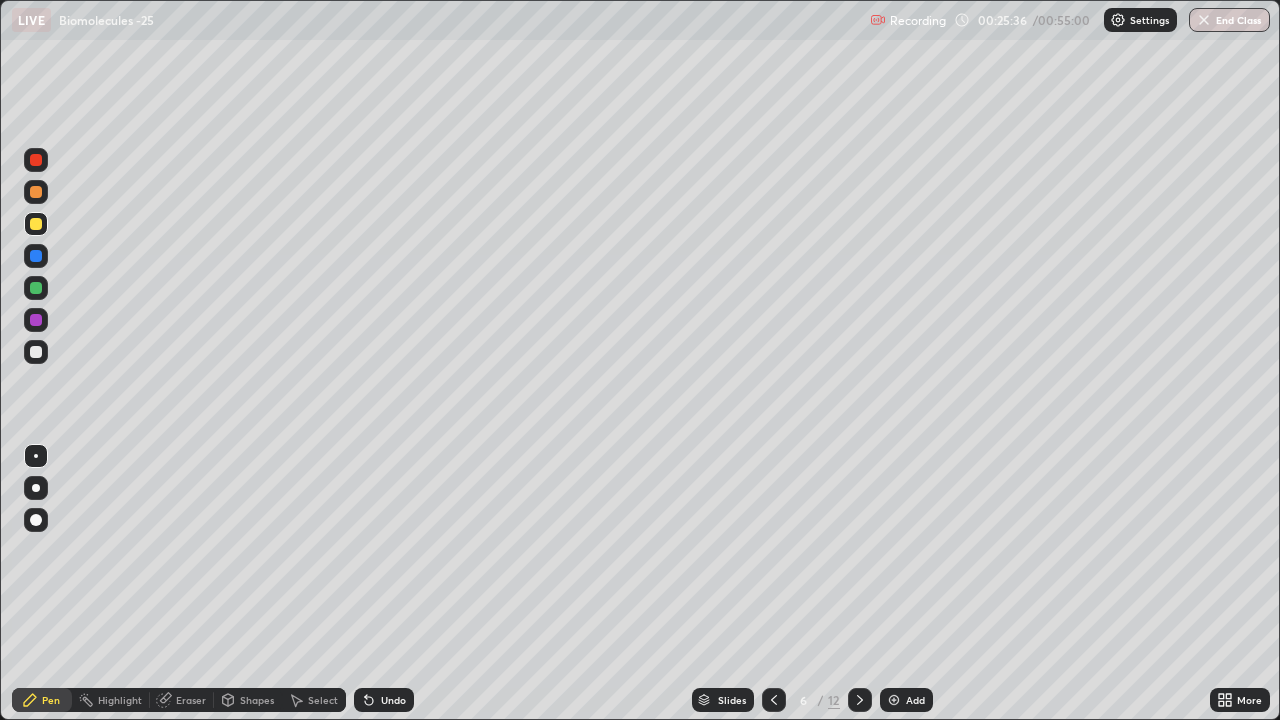 click 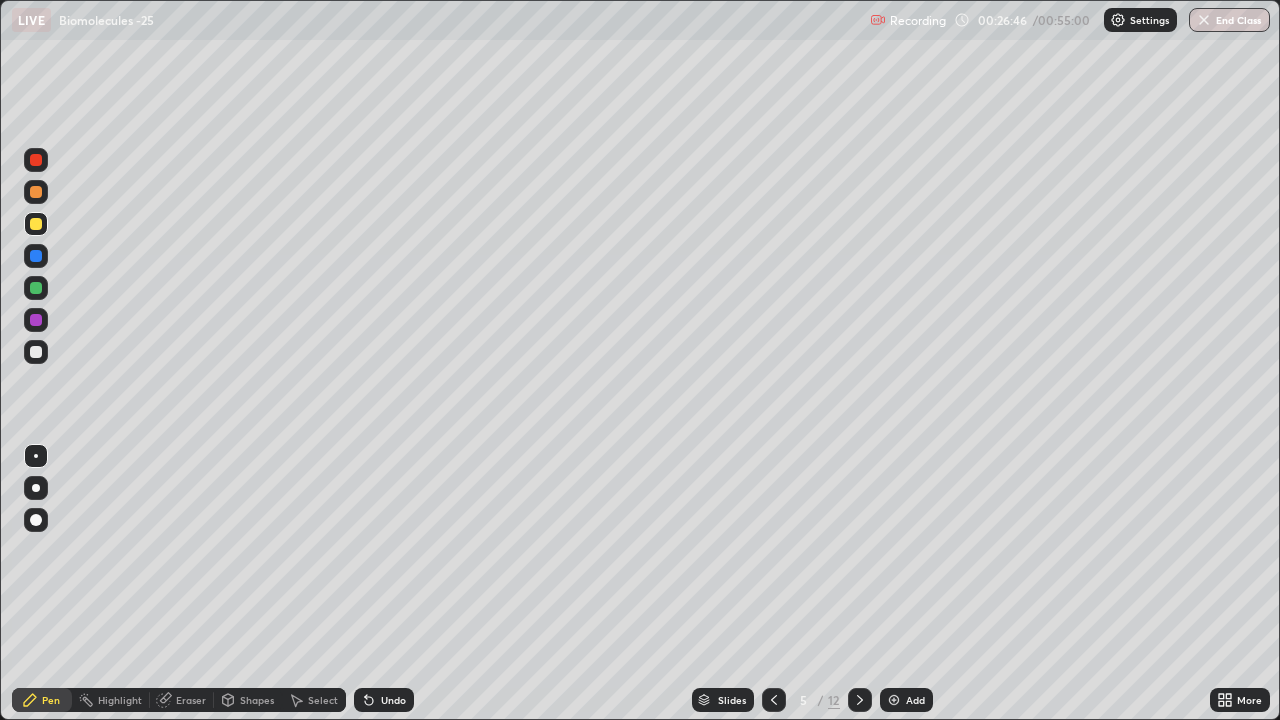 click at bounding box center [36, 288] 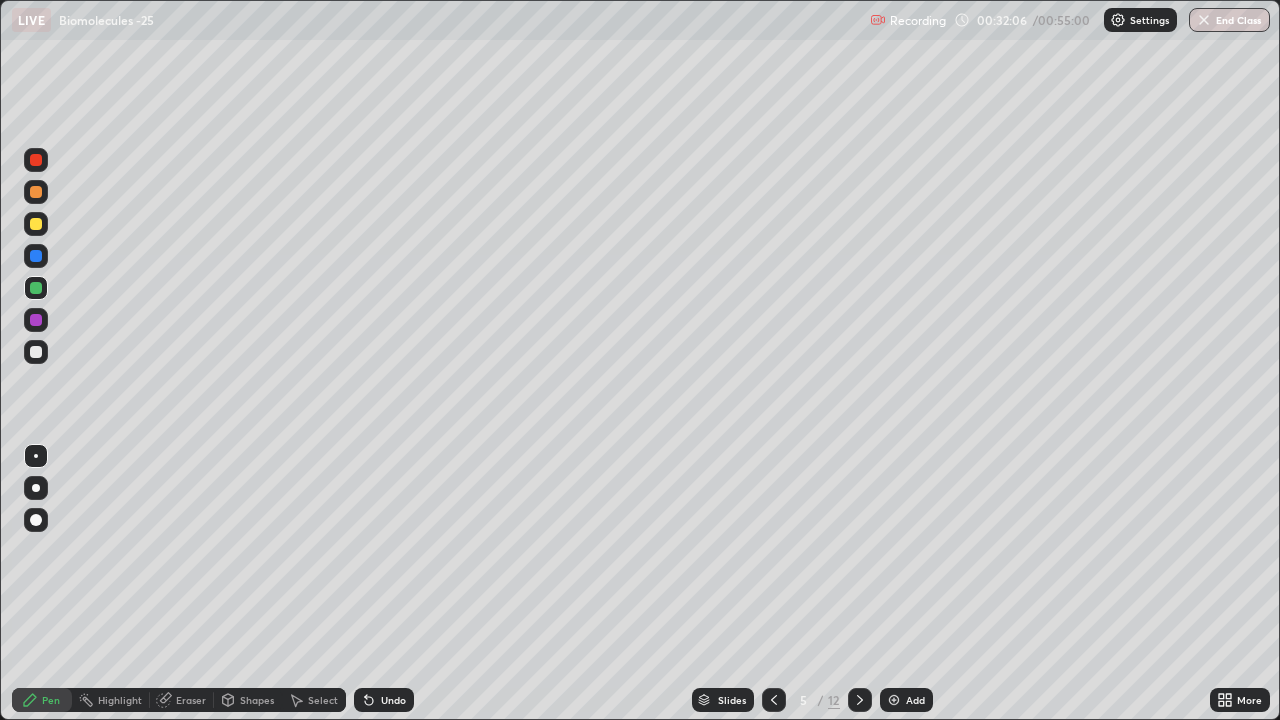 click at bounding box center [36, 224] 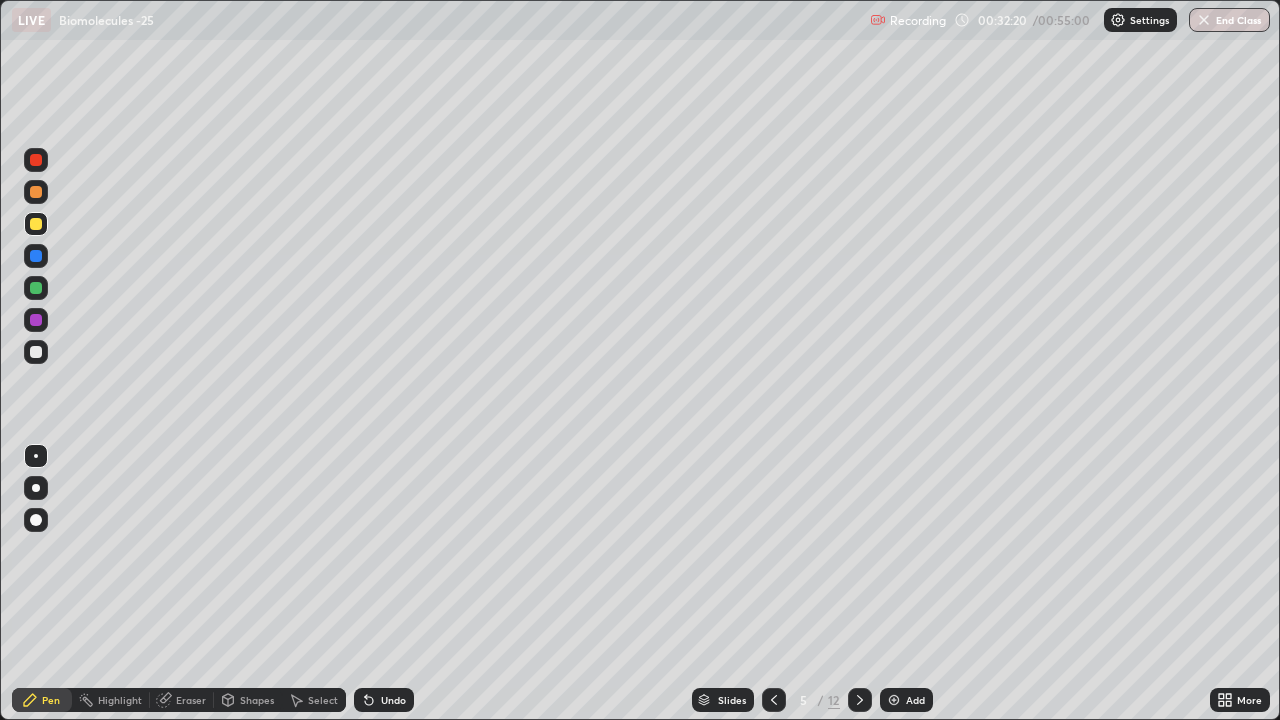 click at bounding box center (36, 288) 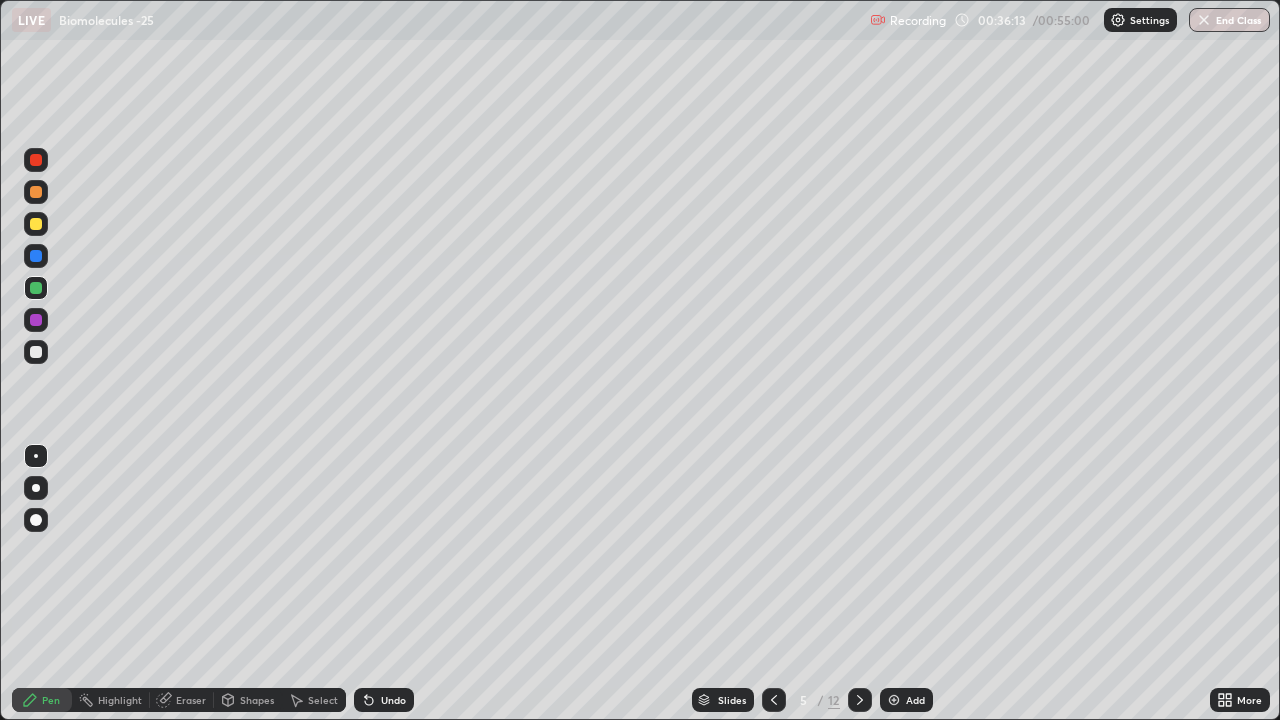 click 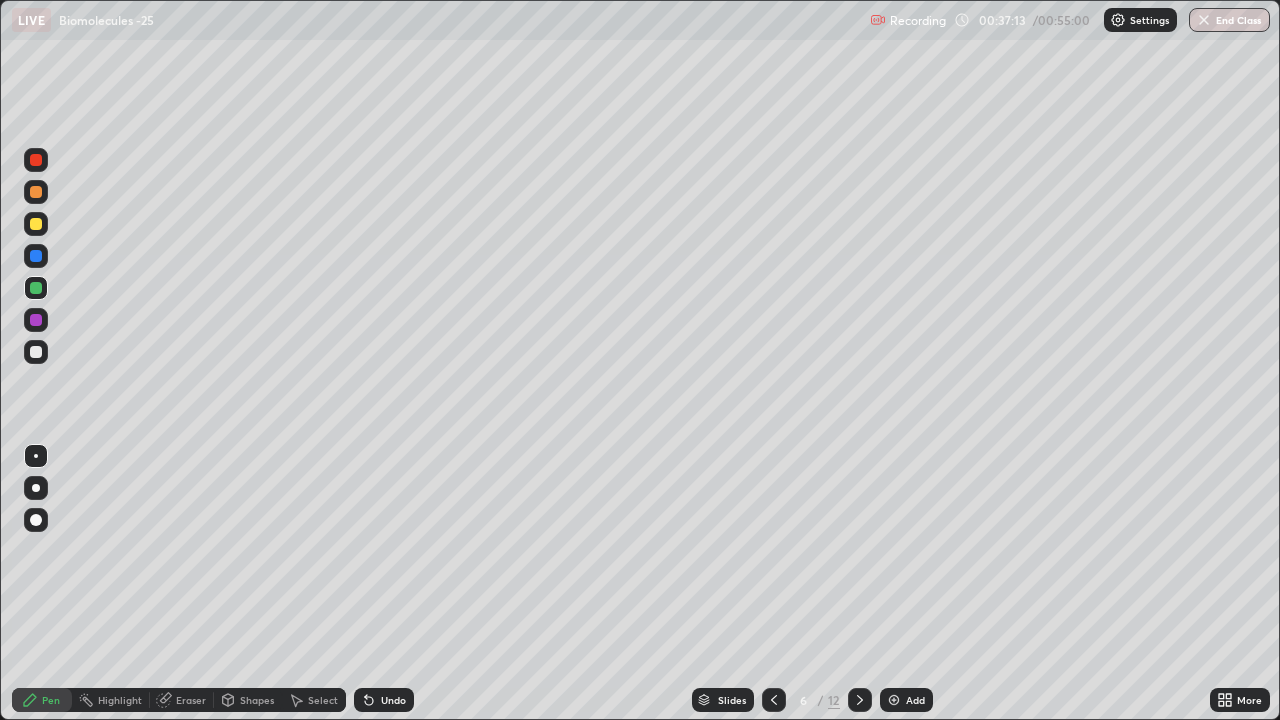 click at bounding box center (36, 224) 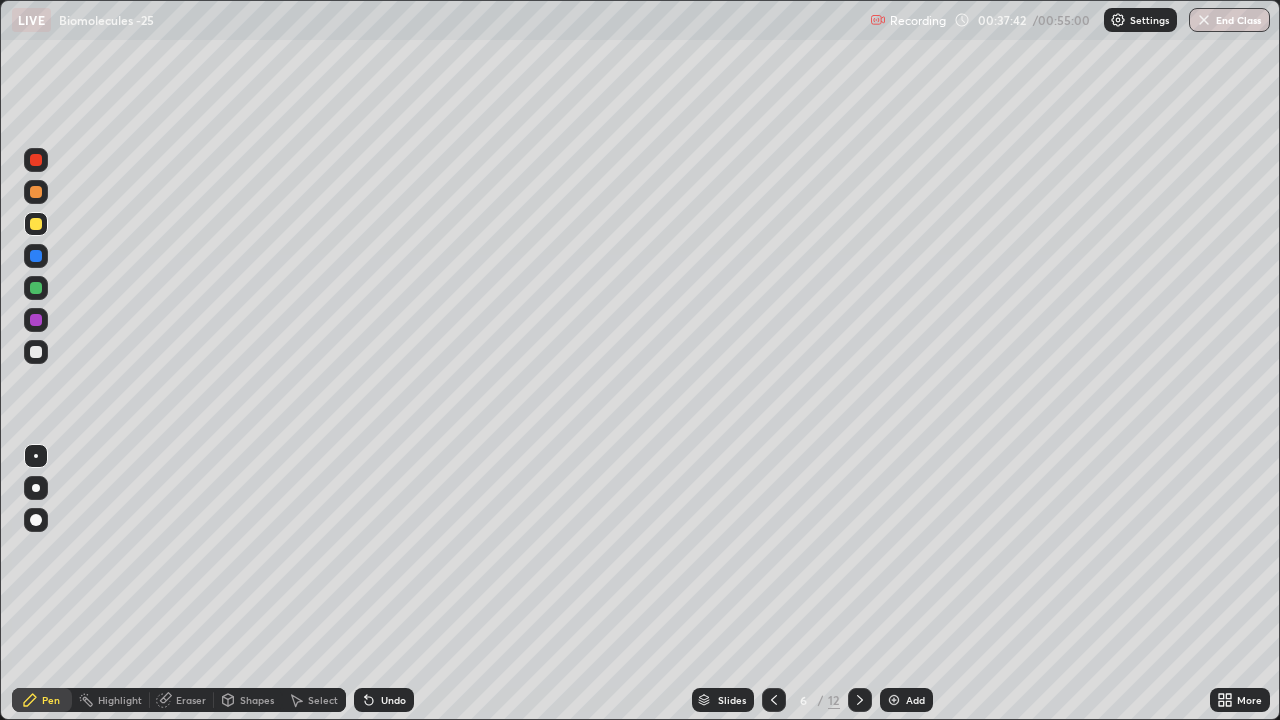 click at bounding box center (36, 288) 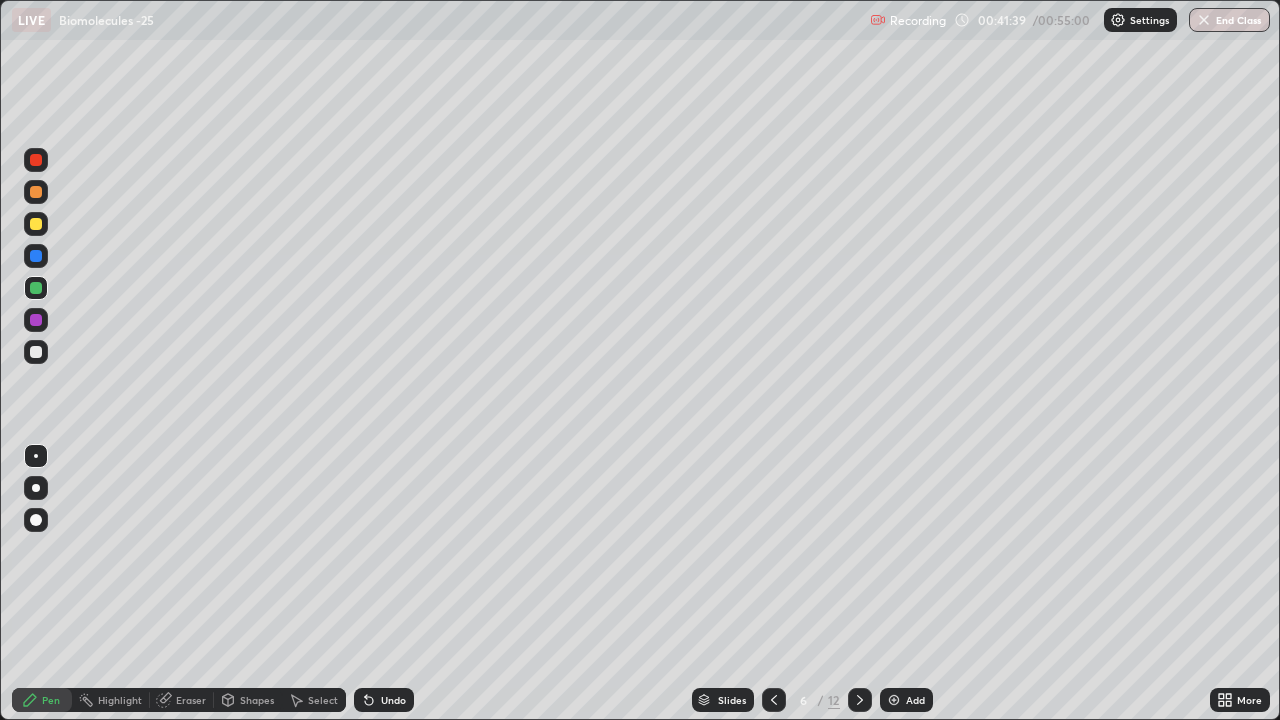 click 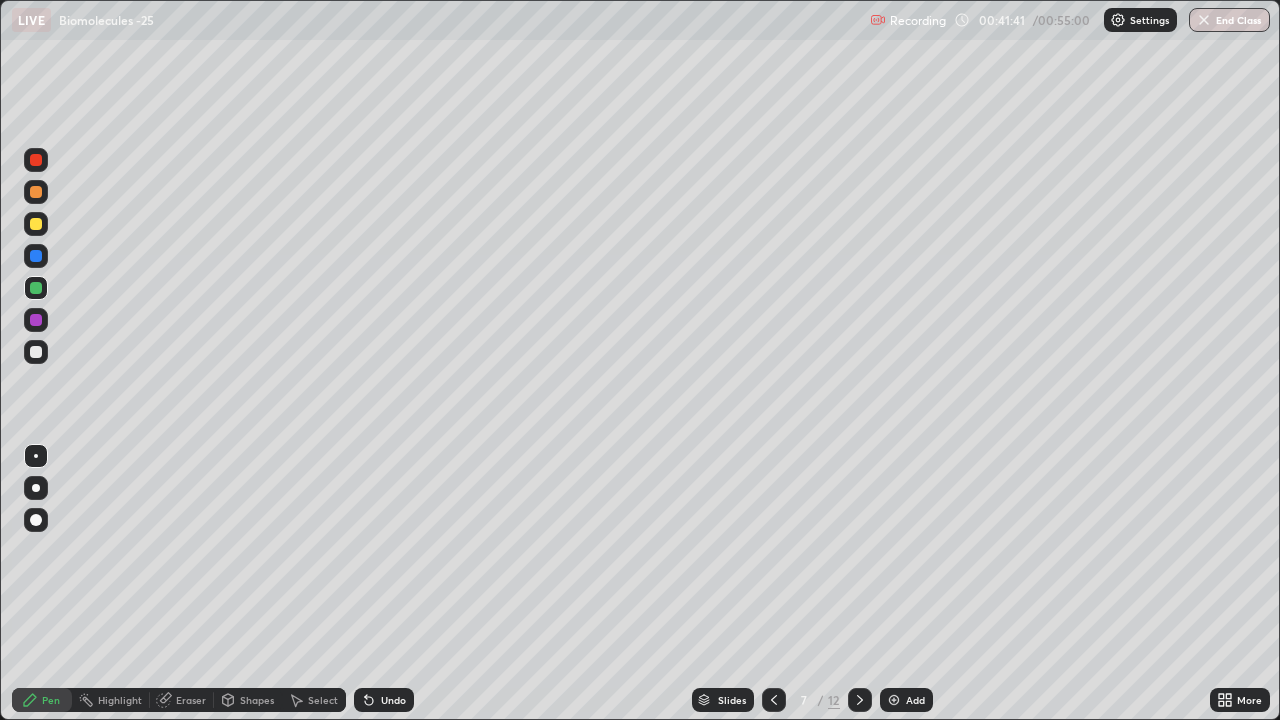click at bounding box center [36, 224] 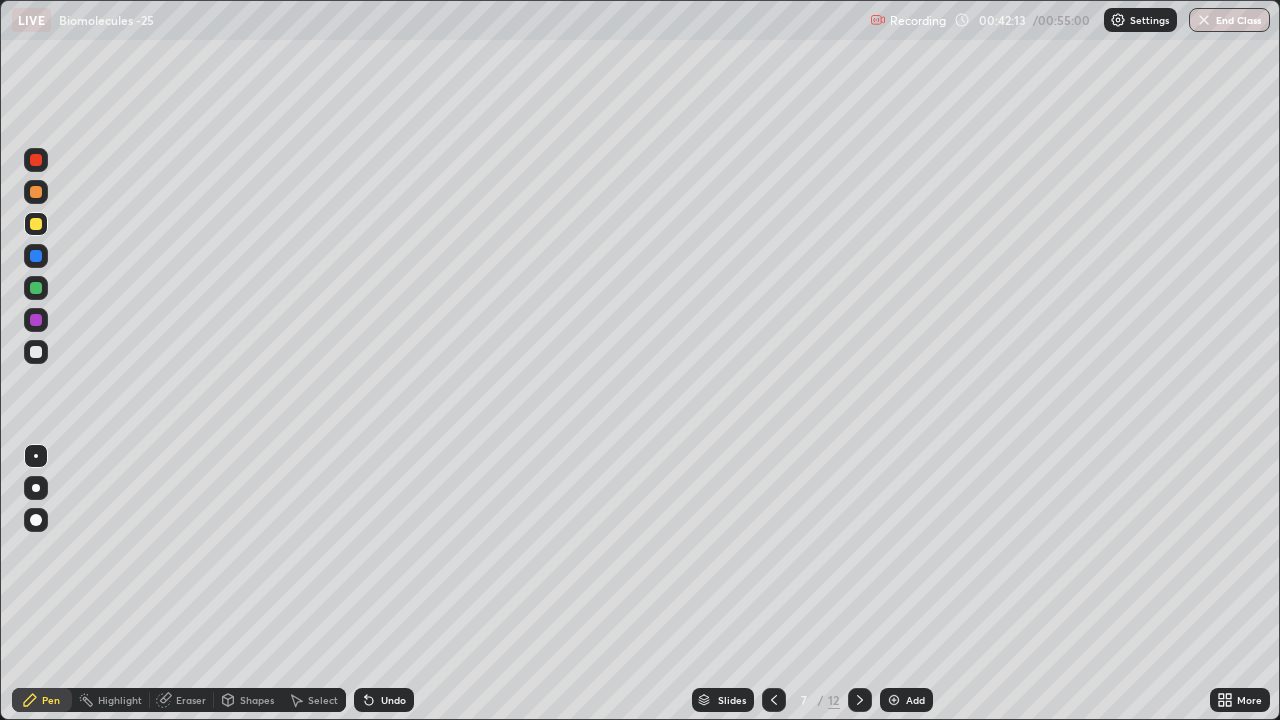 click at bounding box center (36, 288) 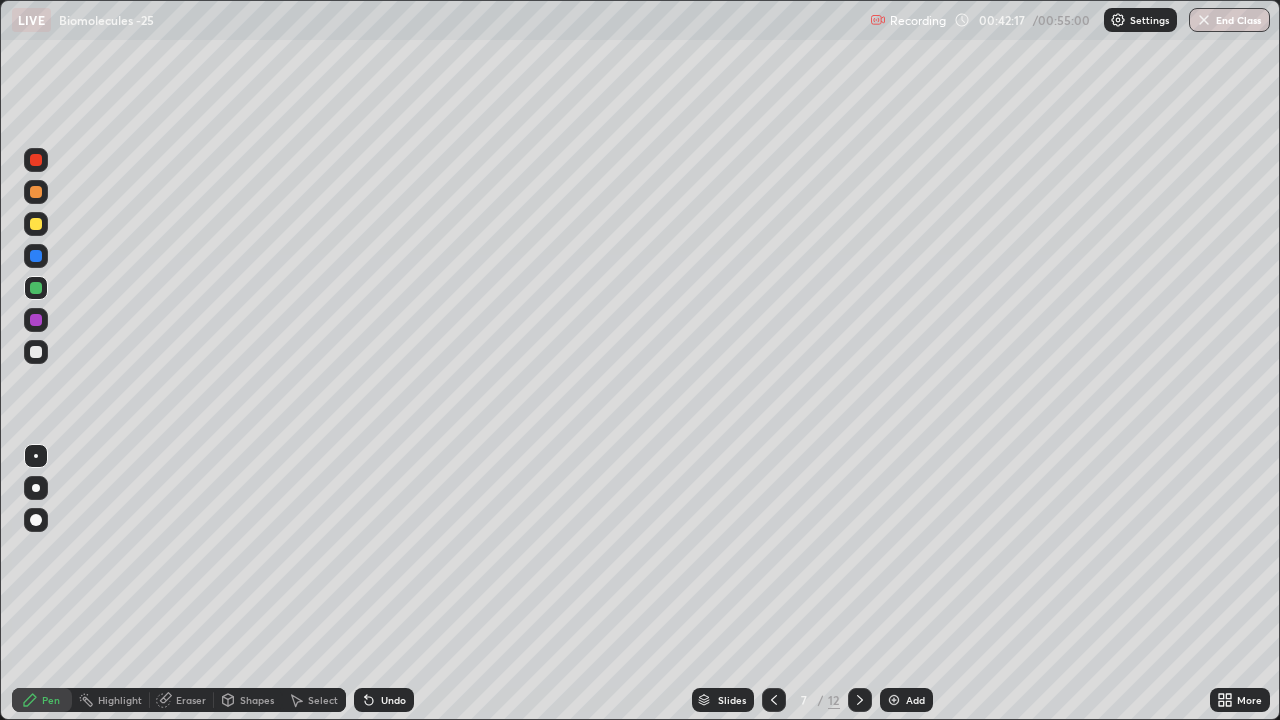 click at bounding box center [36, 224] 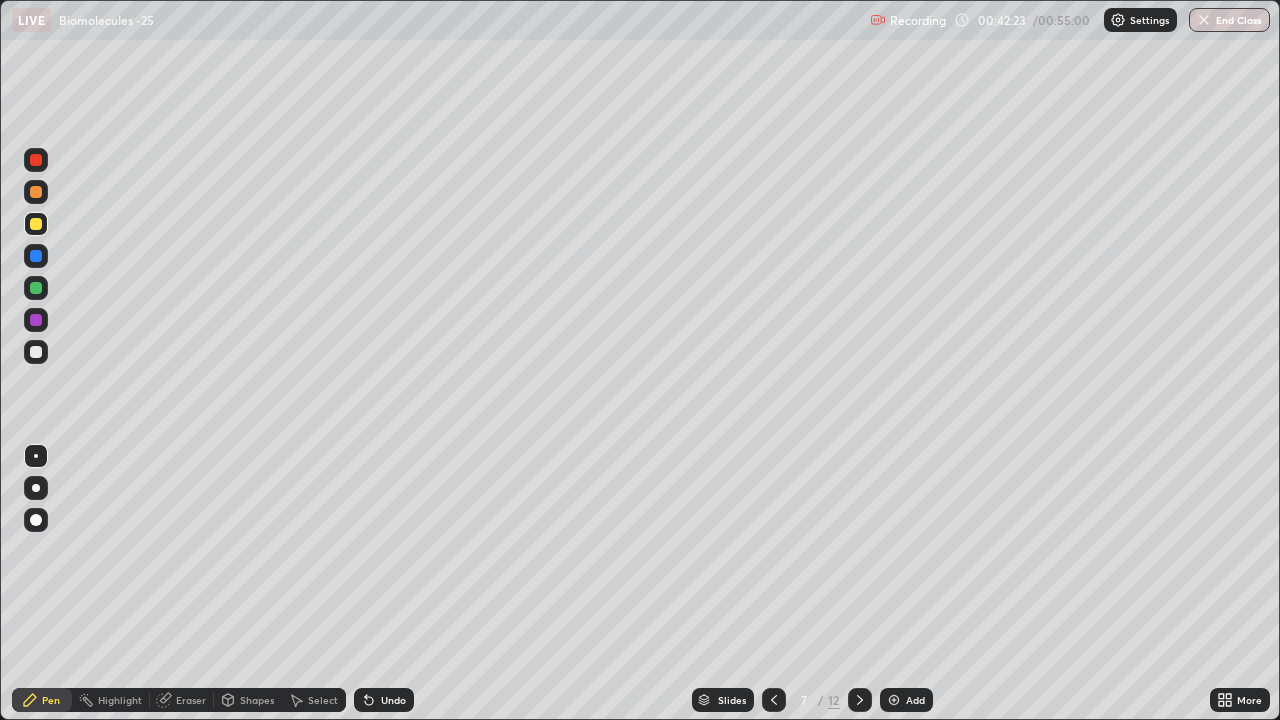 click at bounding box center (36, 288) 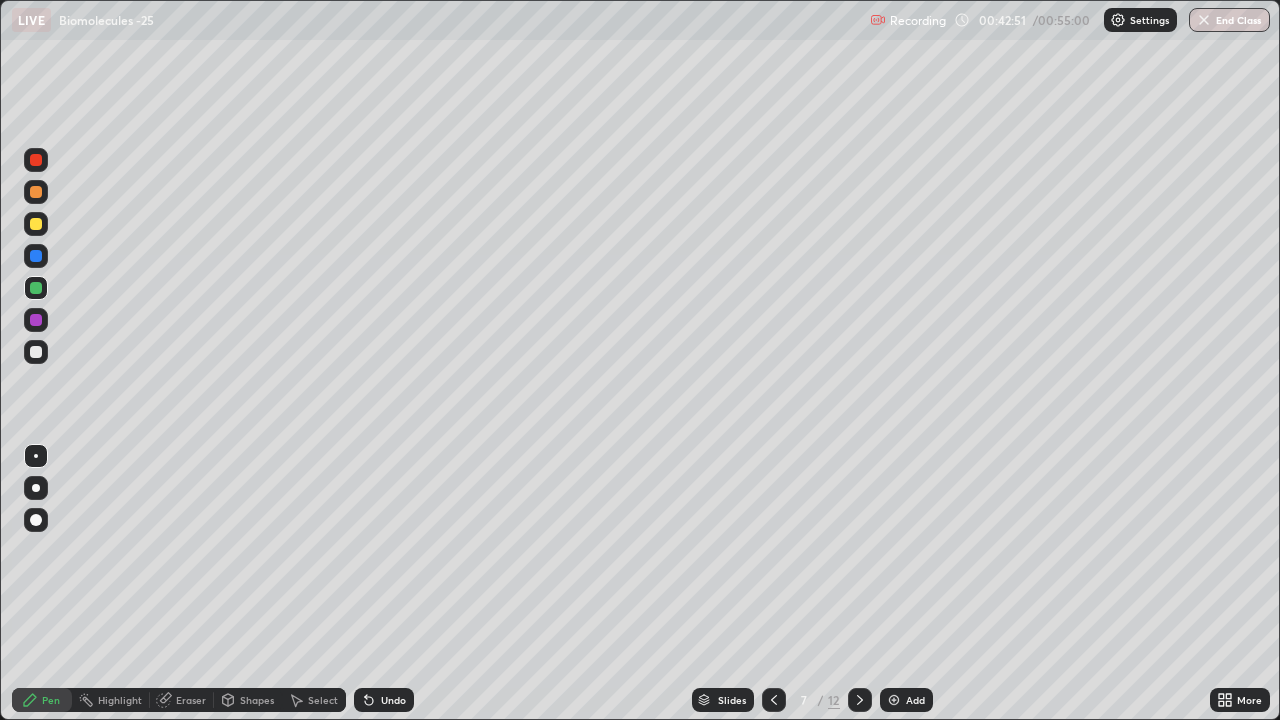 click at bounding box center [36, 224] 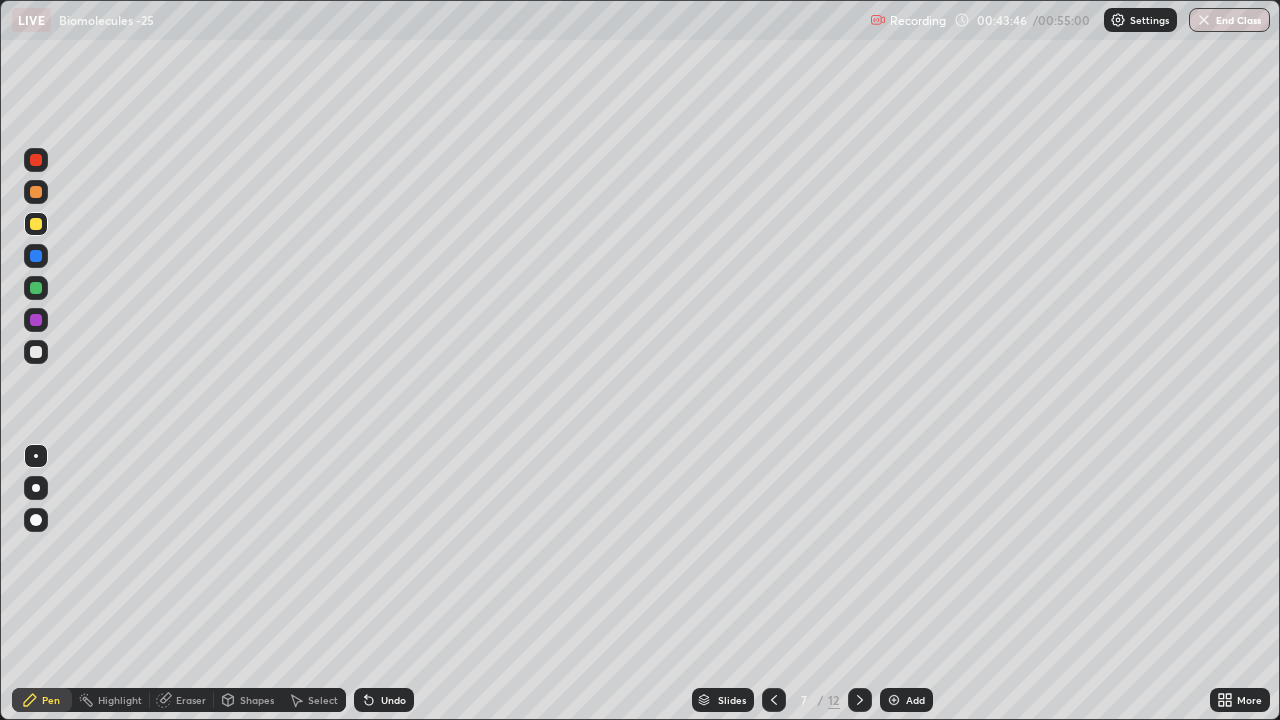 click at bounding box center (36, 488) 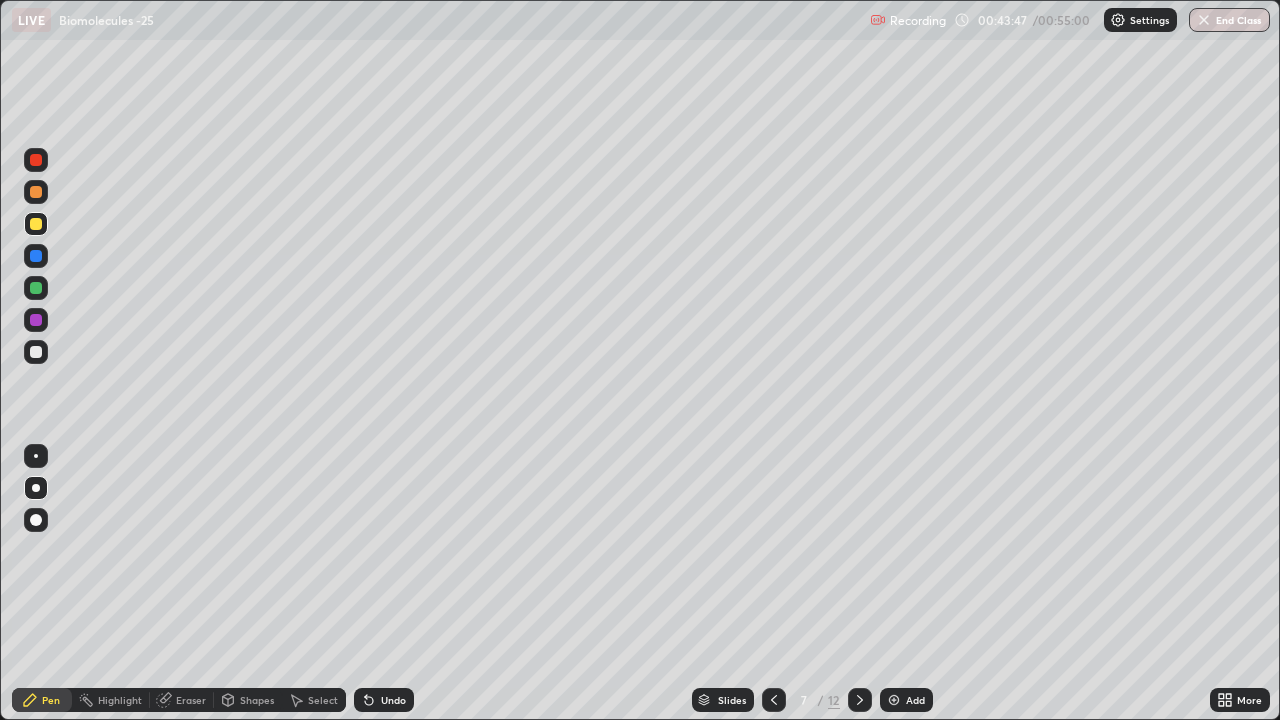 click at bounding box center [36, 256] 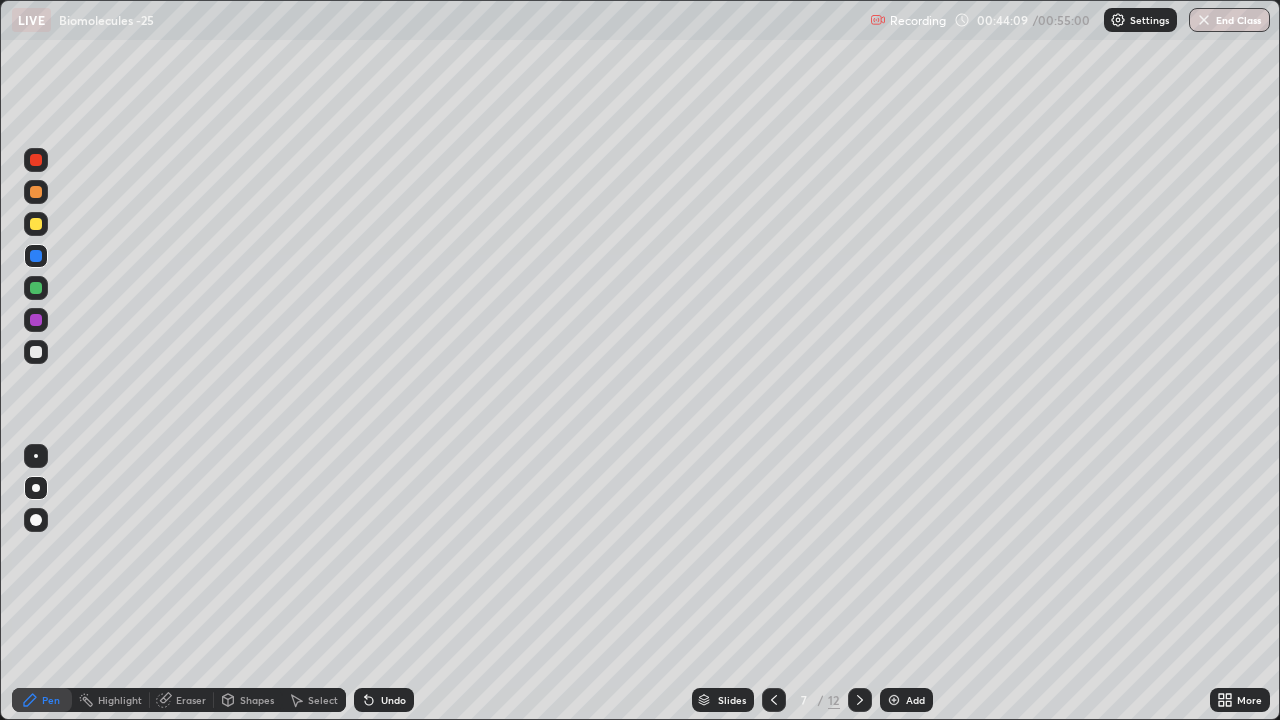 click at bounding box center [36, 224] 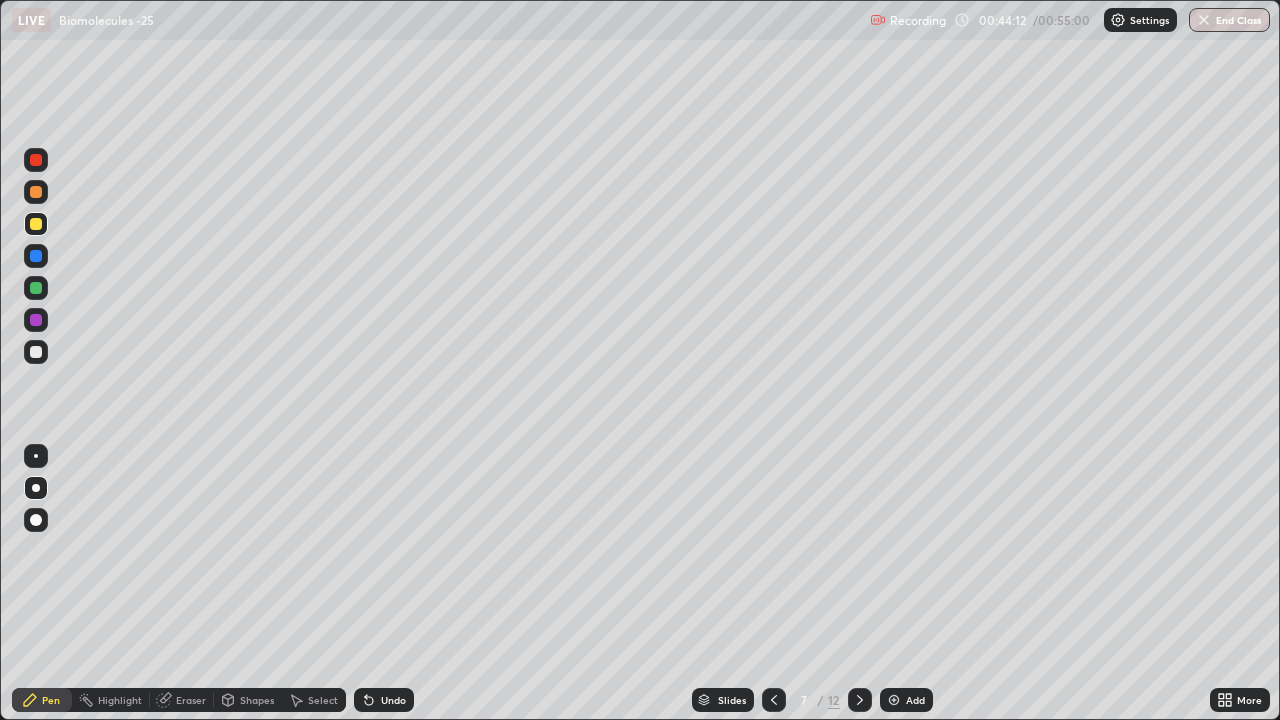 click at bounding box center [36, 456] 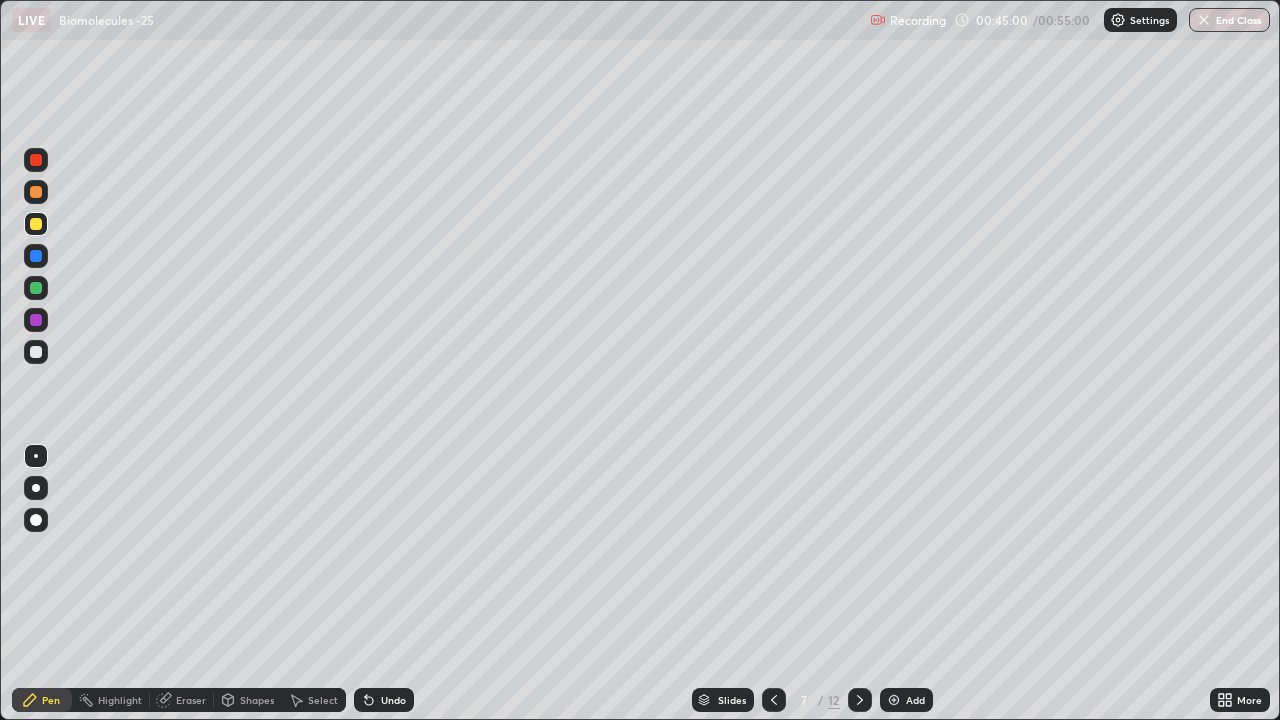 click at bounding box center [36, 288] 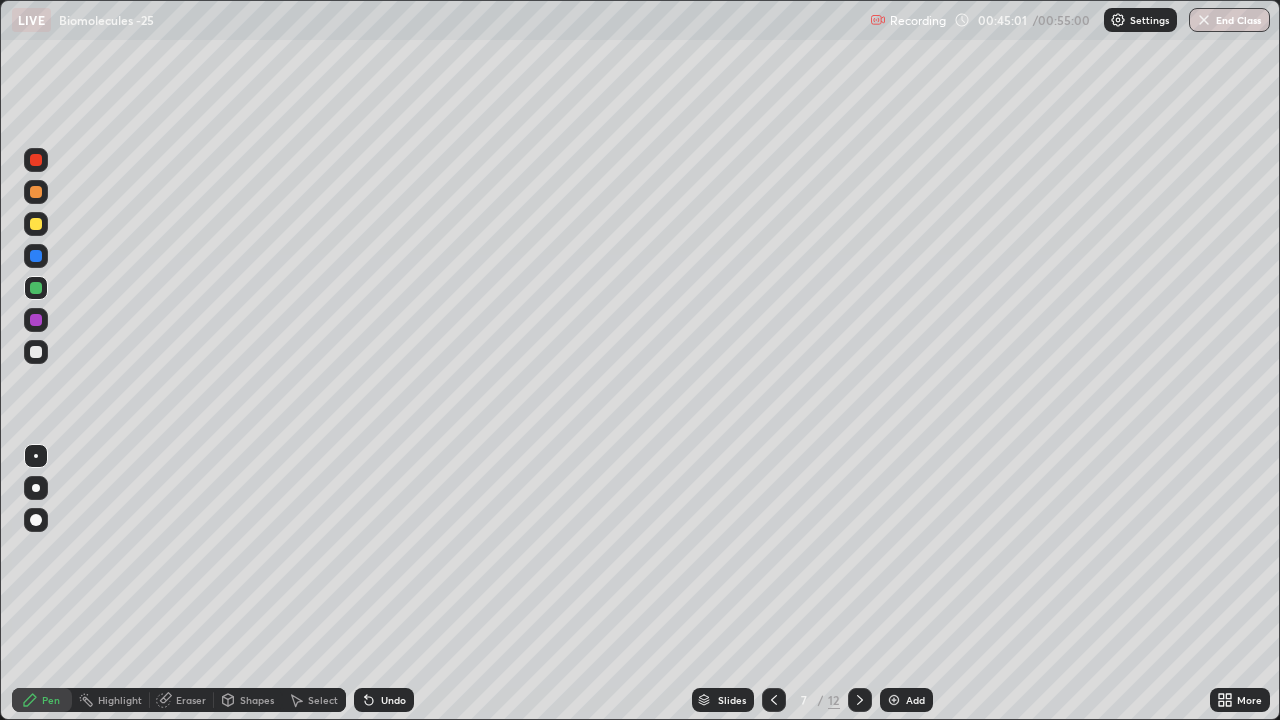 click at bounding box center [36, 488] 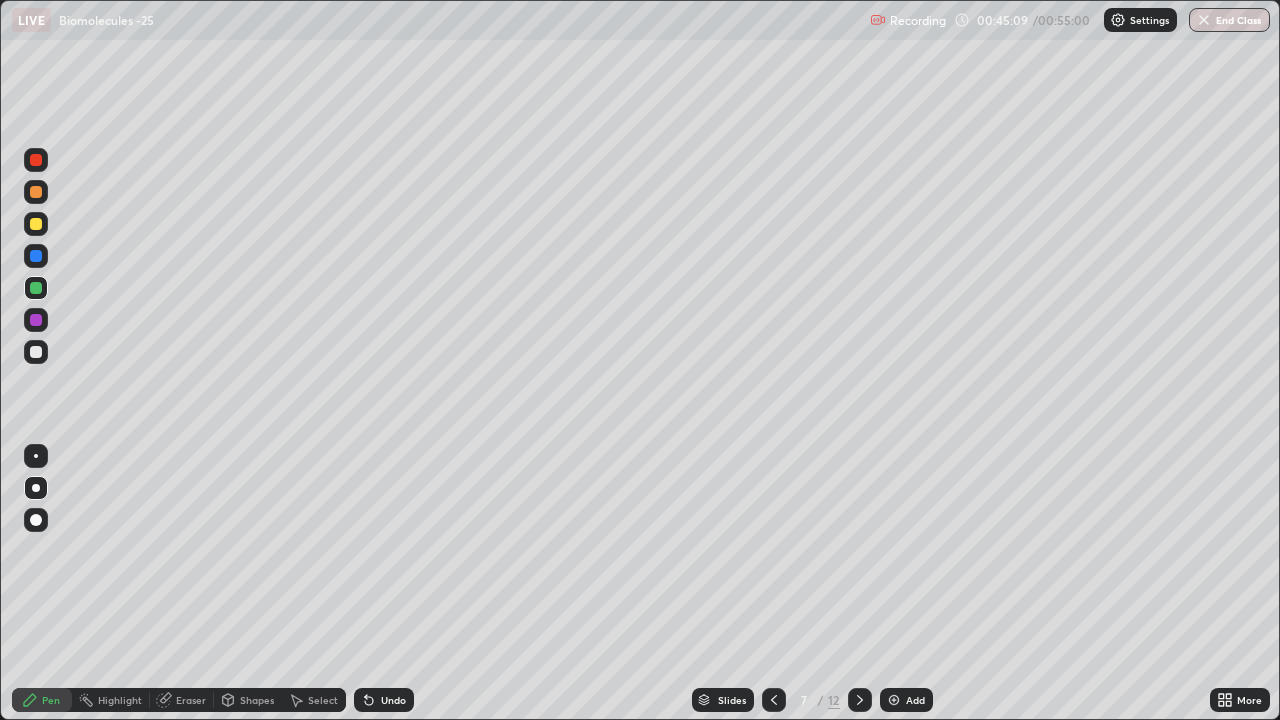 click on "Eraser" at bounding box center (182, 700) 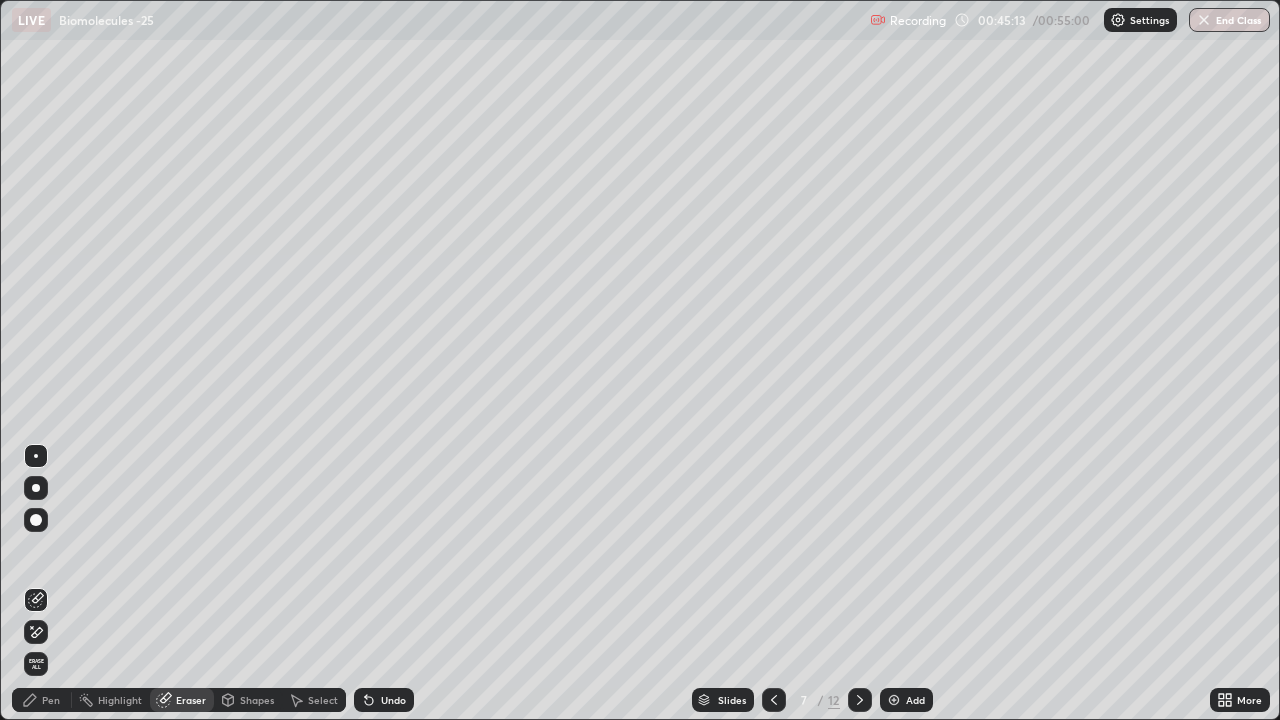 click on "Pen" at bounding box center (42, 700) 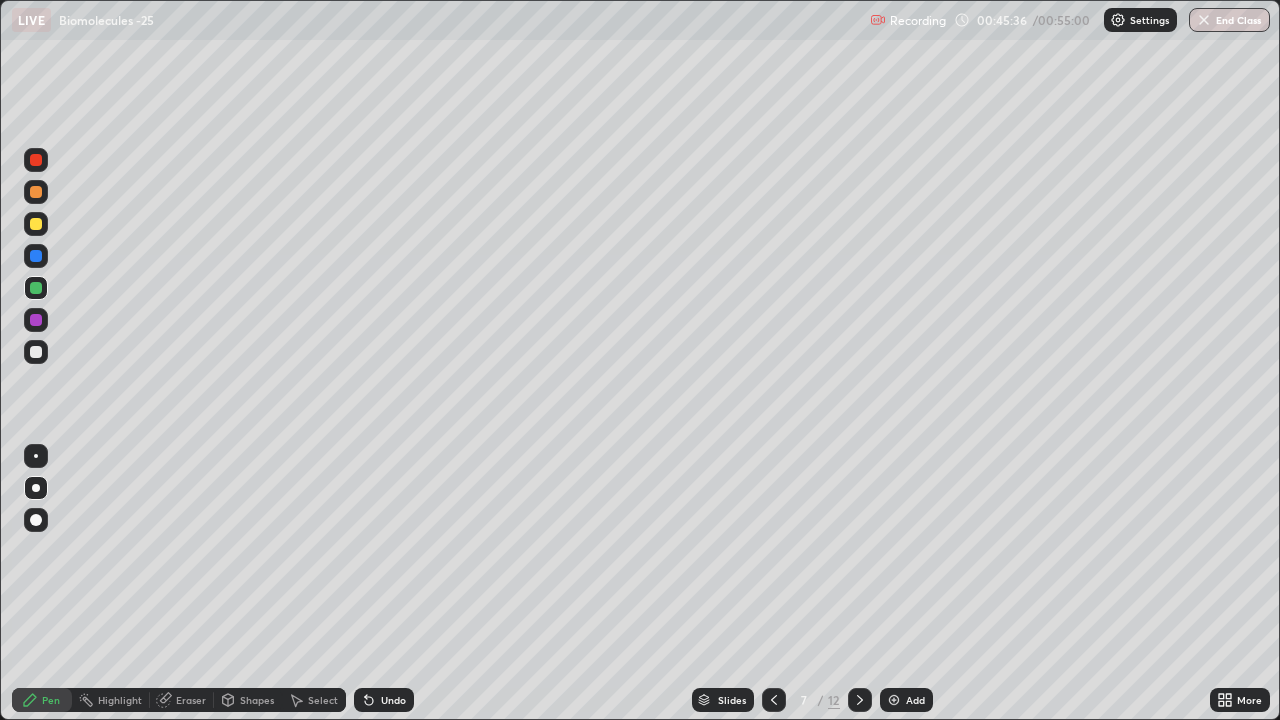 click at bounding box center [36, 224] 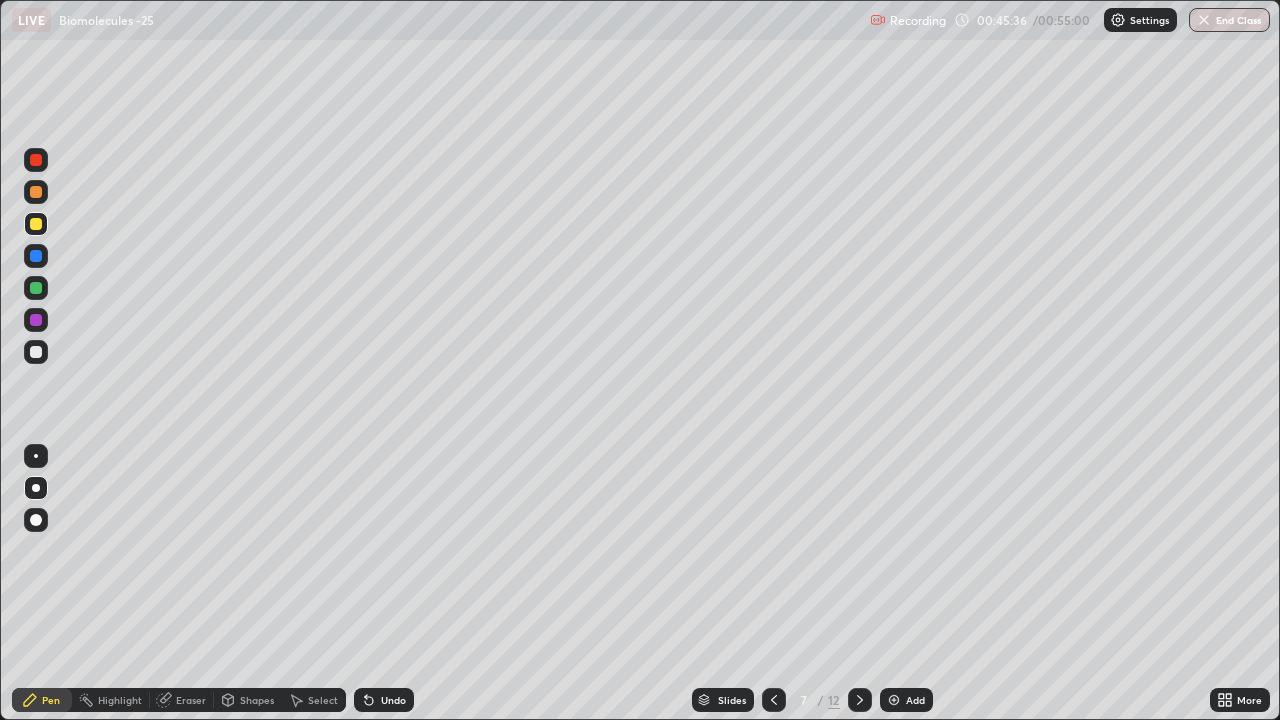 click at bounding box center (36, 456) 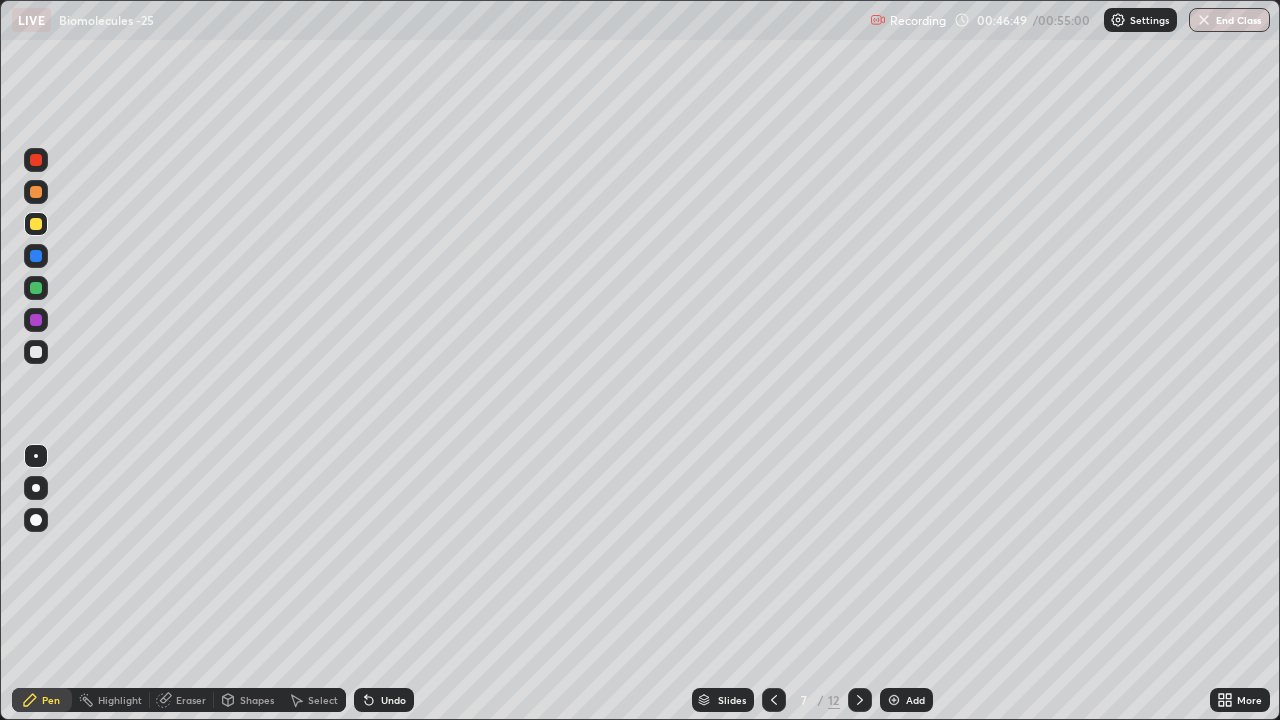 click on "Slides 7 / 12 Add" at bounding box center [812, 700] 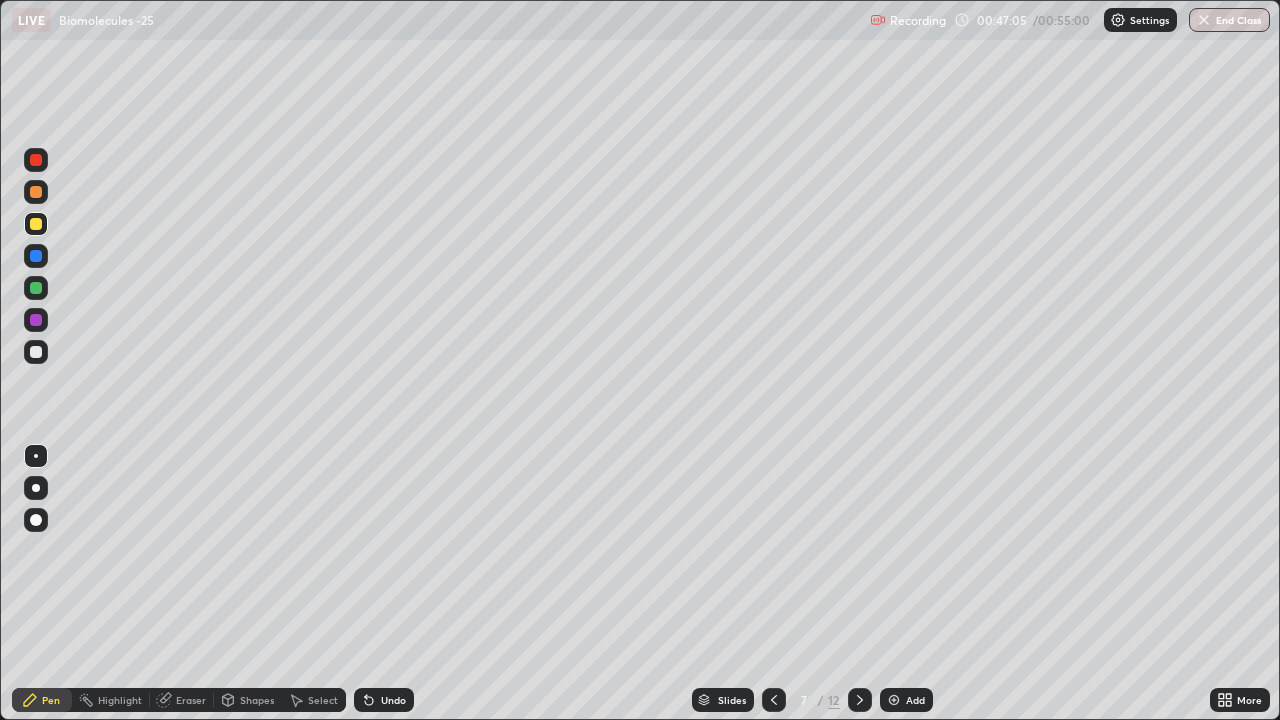click on "Eraser" at bounding box center [191, 700] 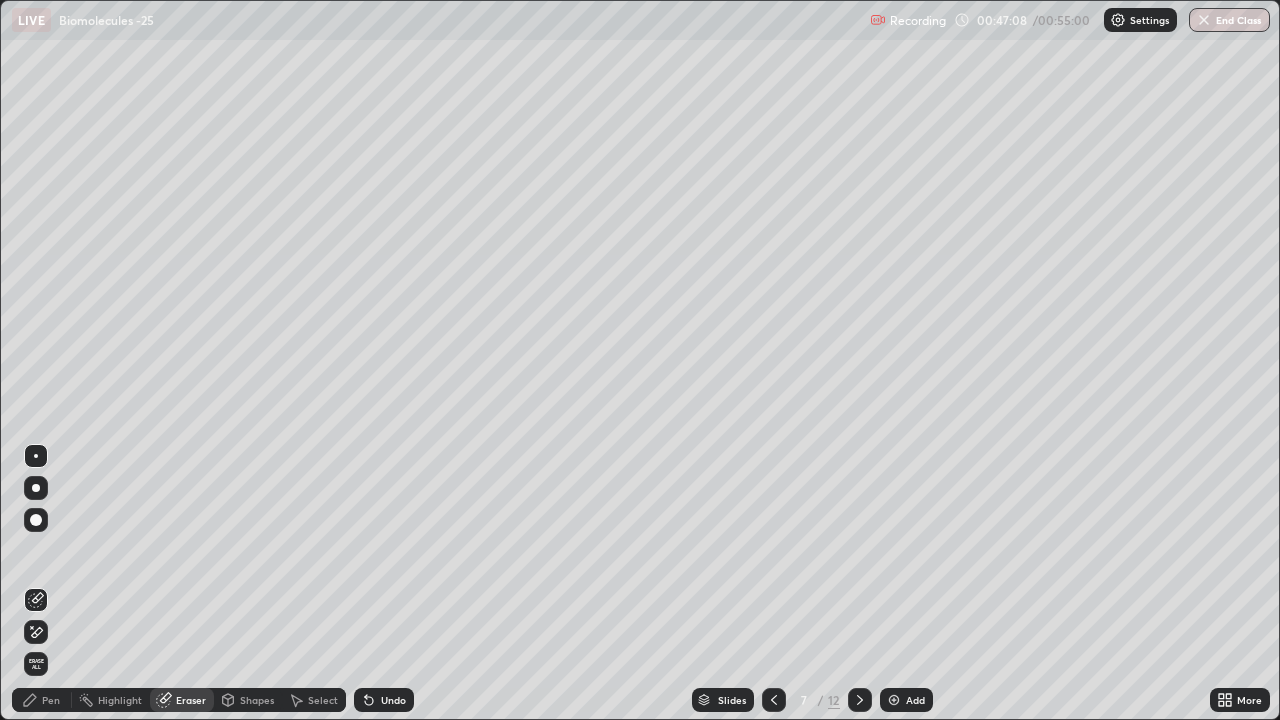 click on "Pen" at bounding box center [51, 700] 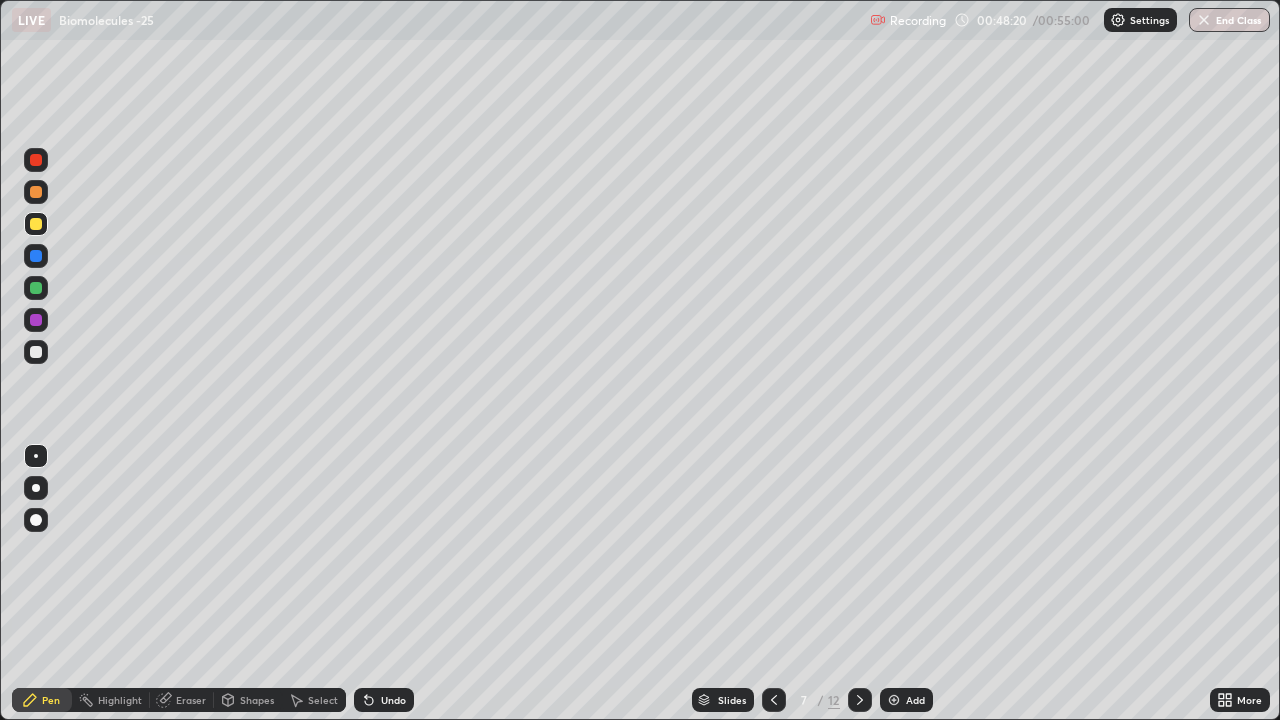 click at bounding box center [36, 520] 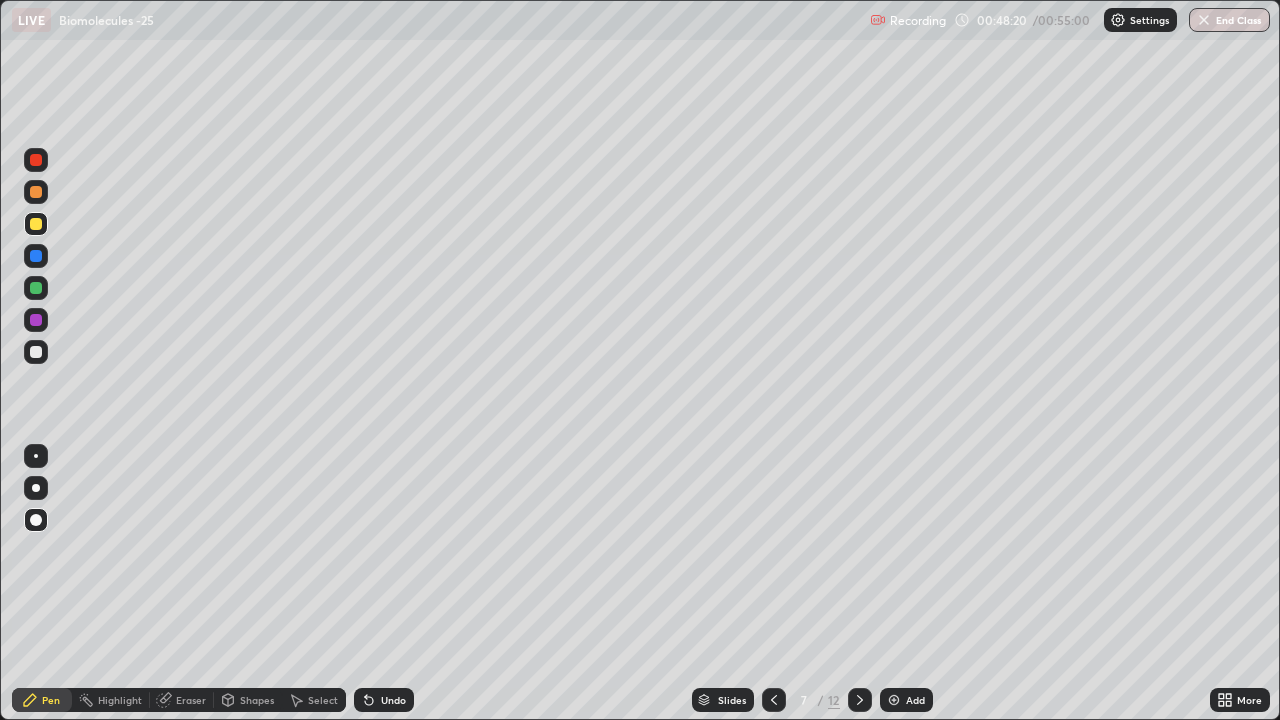 click at bounding box center [36, 288] 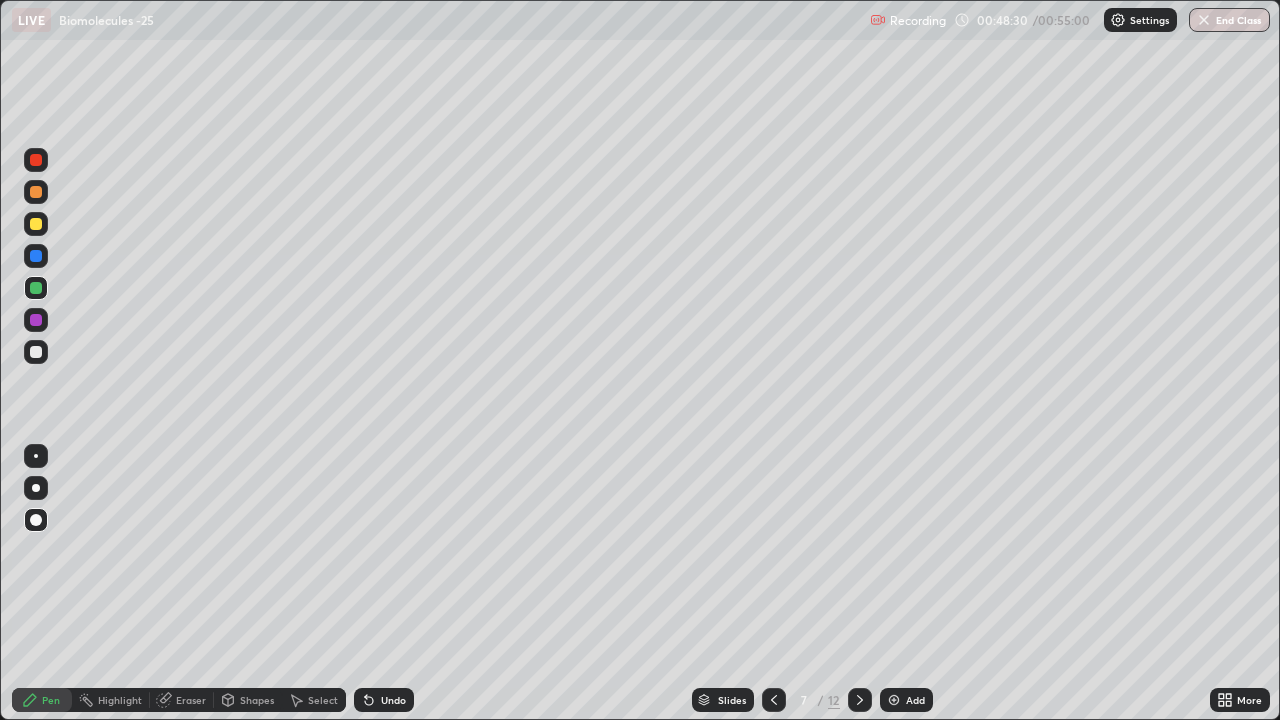 click at bounding box center [36, 456] 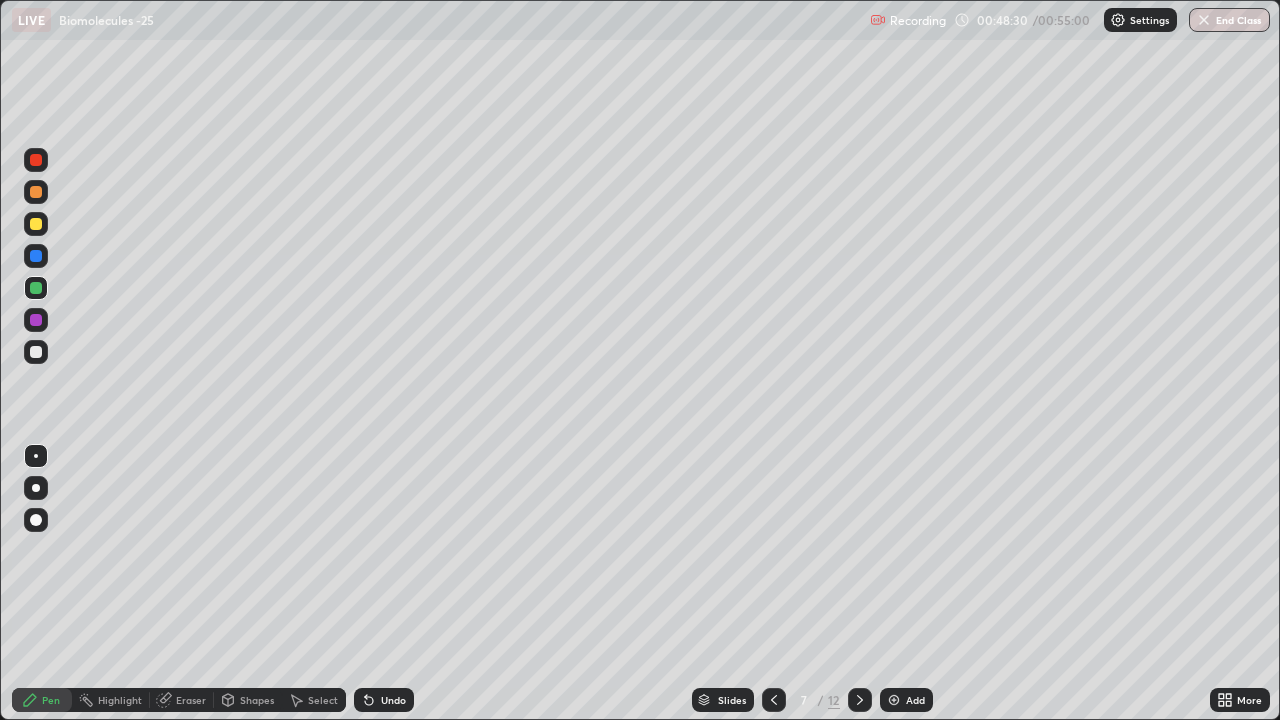 click at bounding box center (36, 224) 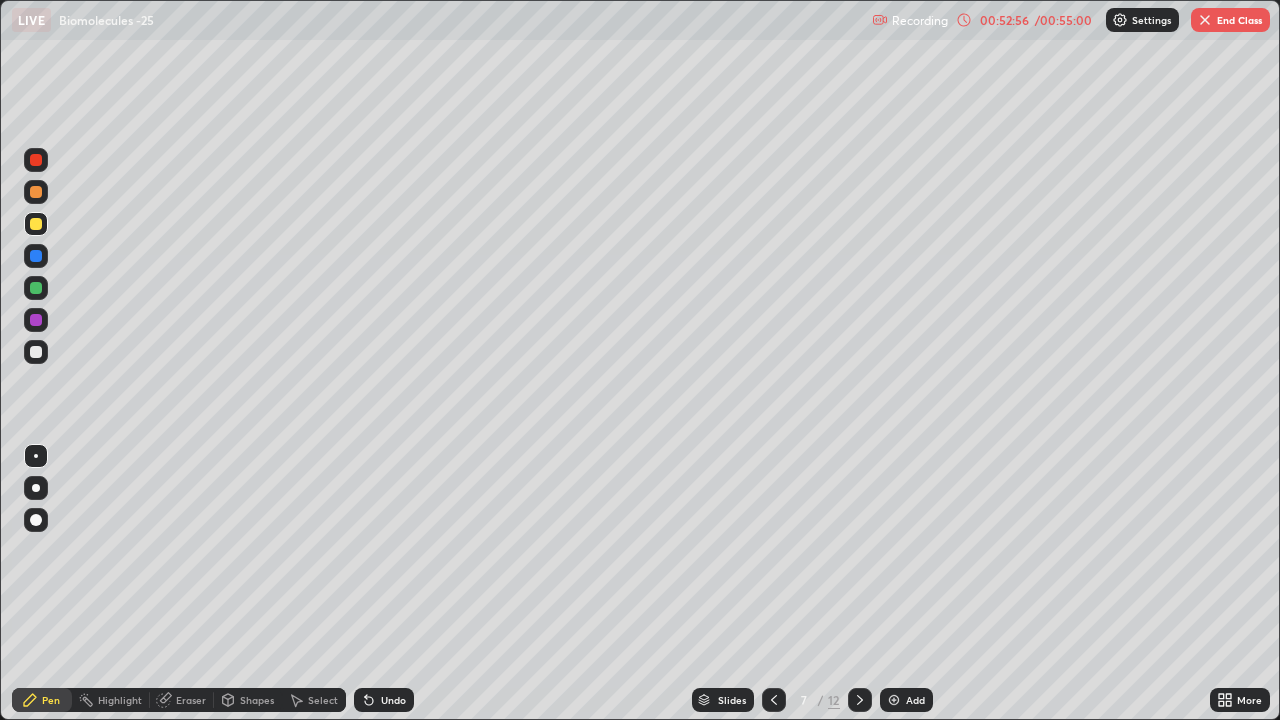 click 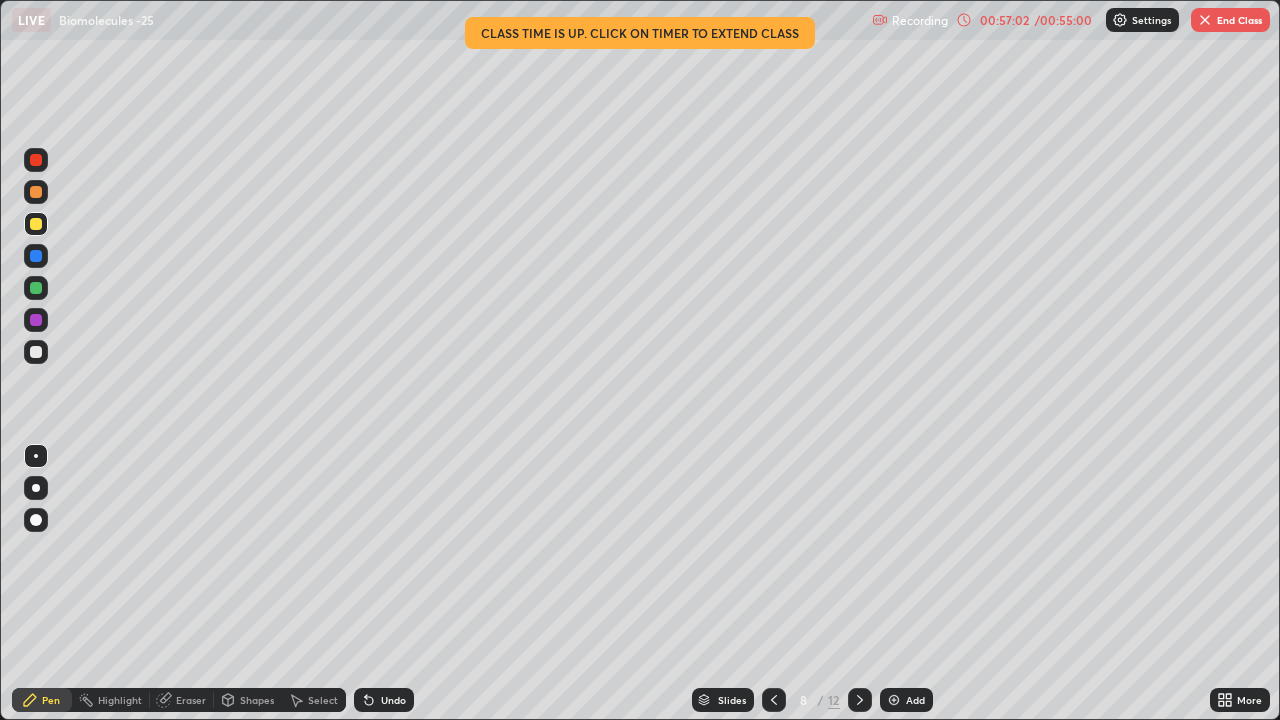 click on "Eraser" at bounding box center [191, 700] 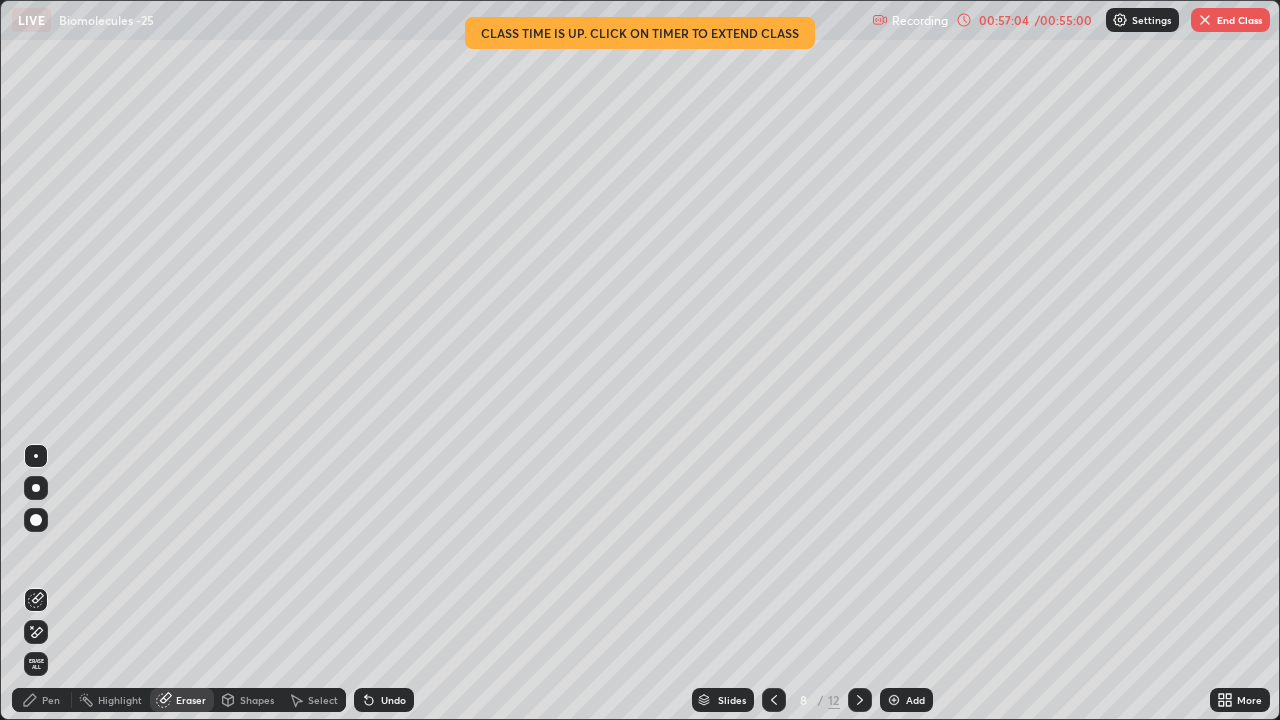 click 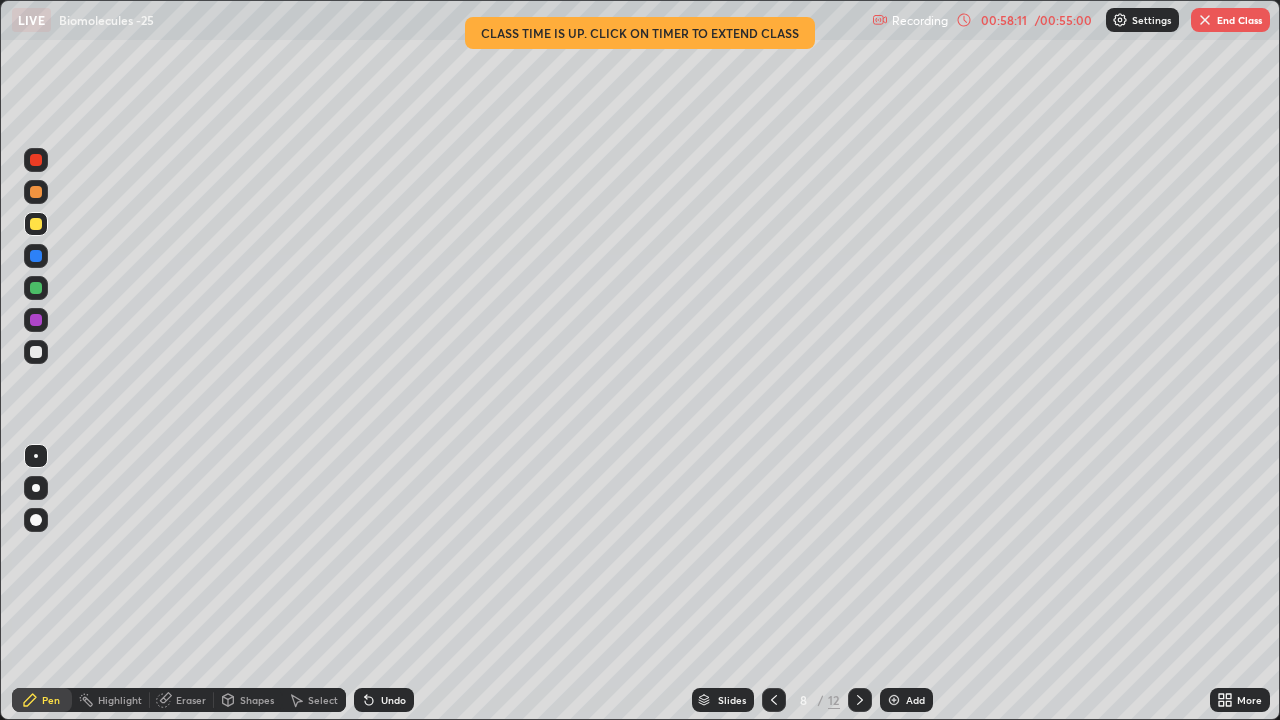 click at bounding box center (1205, 20) 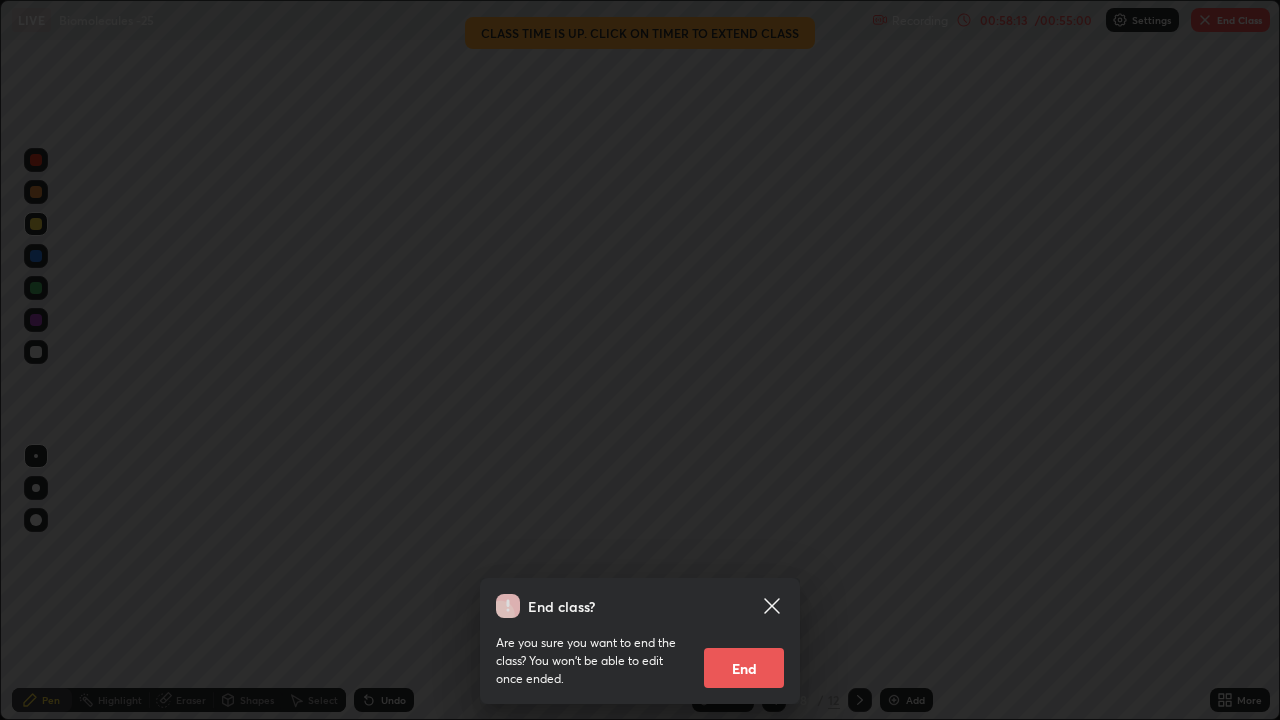 click on "End" at bounding box center [744, 668] 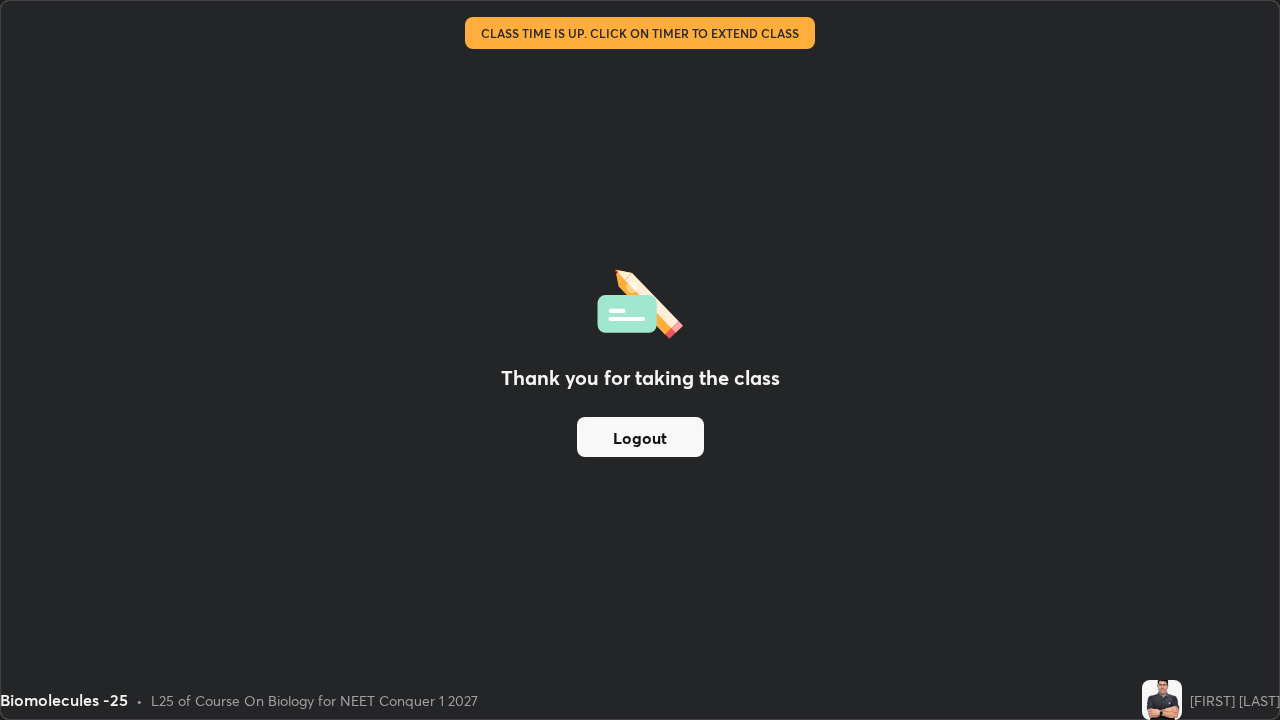 click on "Logout" at bounding box center [640, 437] 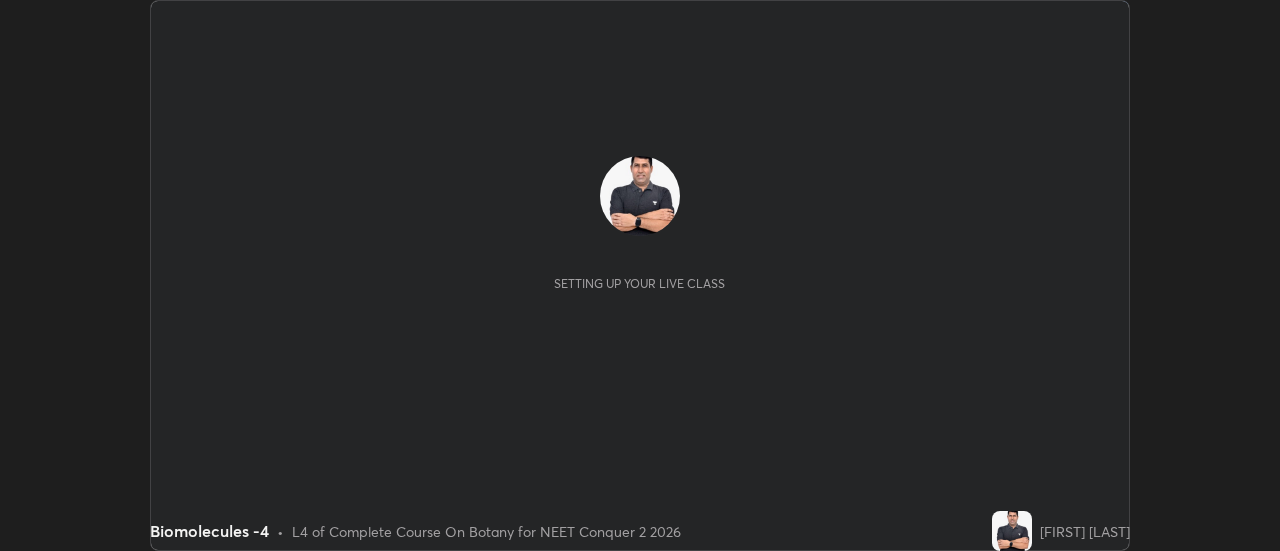 scroll, scrollTop: 0, scrollLeft: 0, axis: both 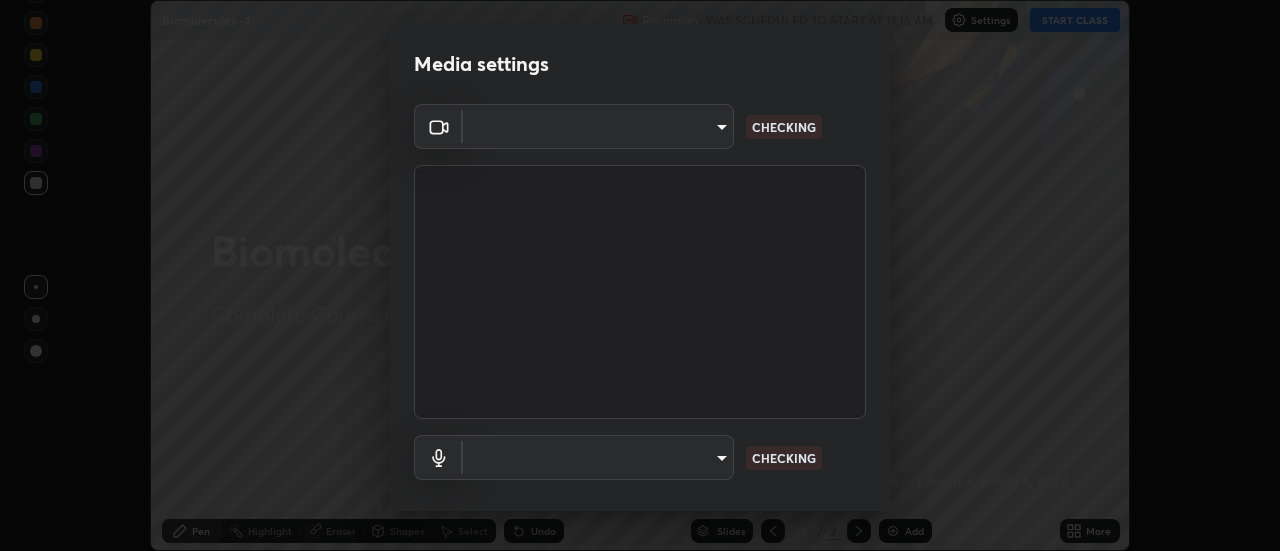 type on "b32c73f9f7383dfd5894755b812e900e91b535440668f828b547b286affdb2a7" 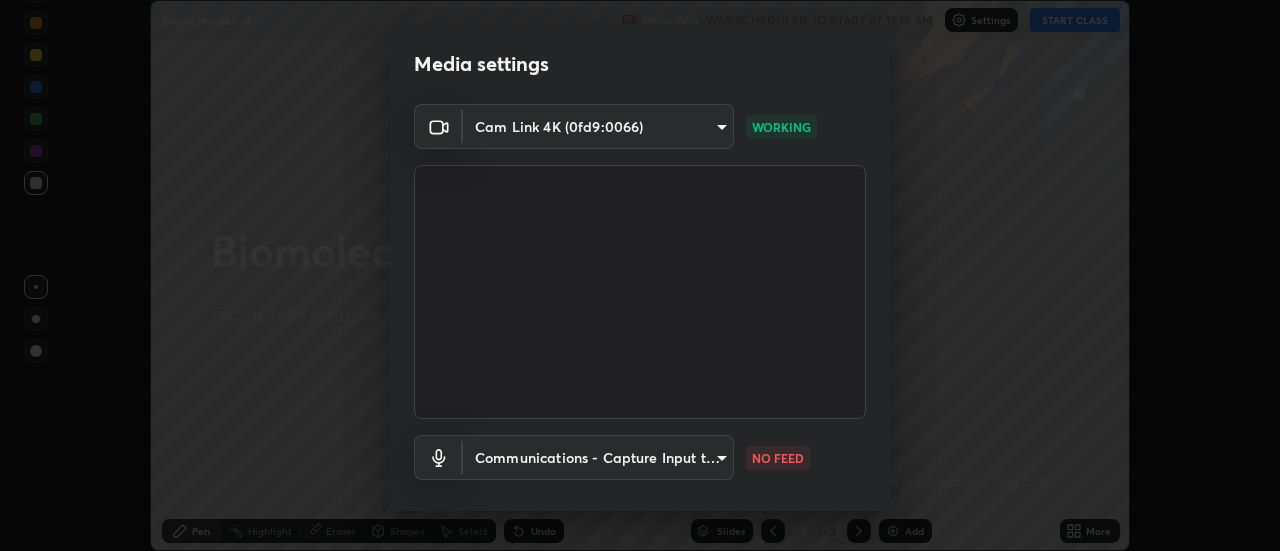 click on "Erase all Biomolecules -4 Recording WAS SCHEDULED TO START AT  11:15 AM Settings START CLASS Setting up your live class Biomolecules -4 • L4 of Complete Course On Botany for NEET Conquer 2 2026 [FIRST] [LAST] Pen Highlight Eraser Shapes Select Undo Slides 2 / 2 Add More No doubts shared Encourage your learners to ask a doubt for better clarity Report an issue Reason for reporting Buffering Chat not working Audio - Video sync issue Educator video quality low ​ Attach an image Report Media settings Cam Link 4K (0fd9:0066) b32c73f9f7383dfd5894755b812e900e91b535440668f828b547b286affdb2a7 WORKING Communications - Capture Input terminal (Digital Array MIC) communications NO FEED 1 / 5 Next" at bounding box center [640, 275] 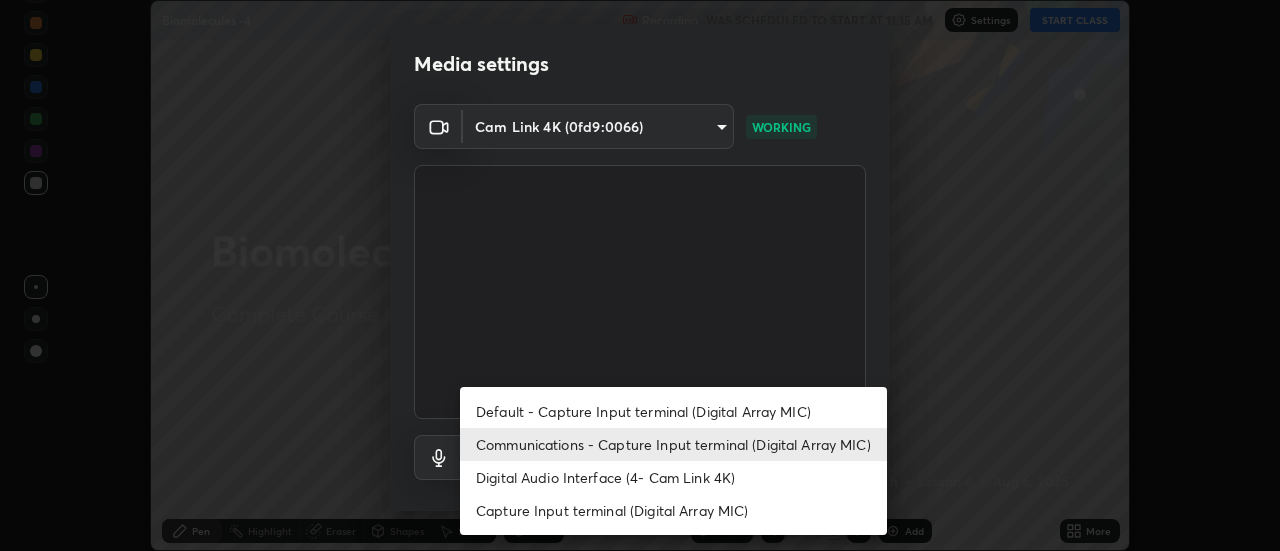 click on "Default - Capture Input terminal (Digital Array MIC)" at bounding box center (673, 411) 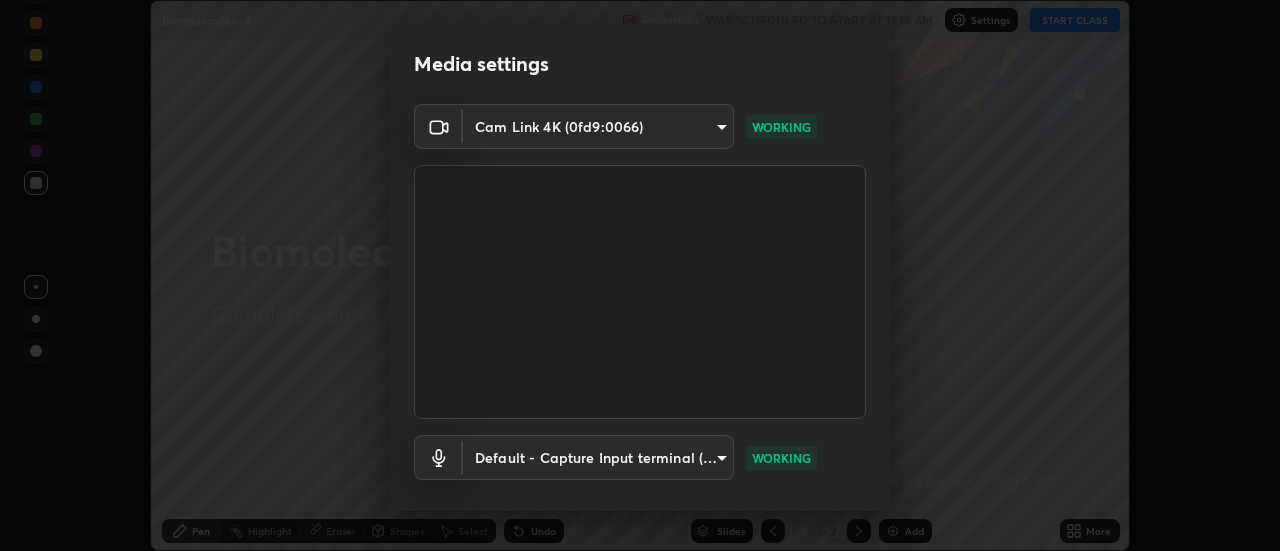 scroll, scrollTop: 105, scrollLeft: 0, axis: vertical 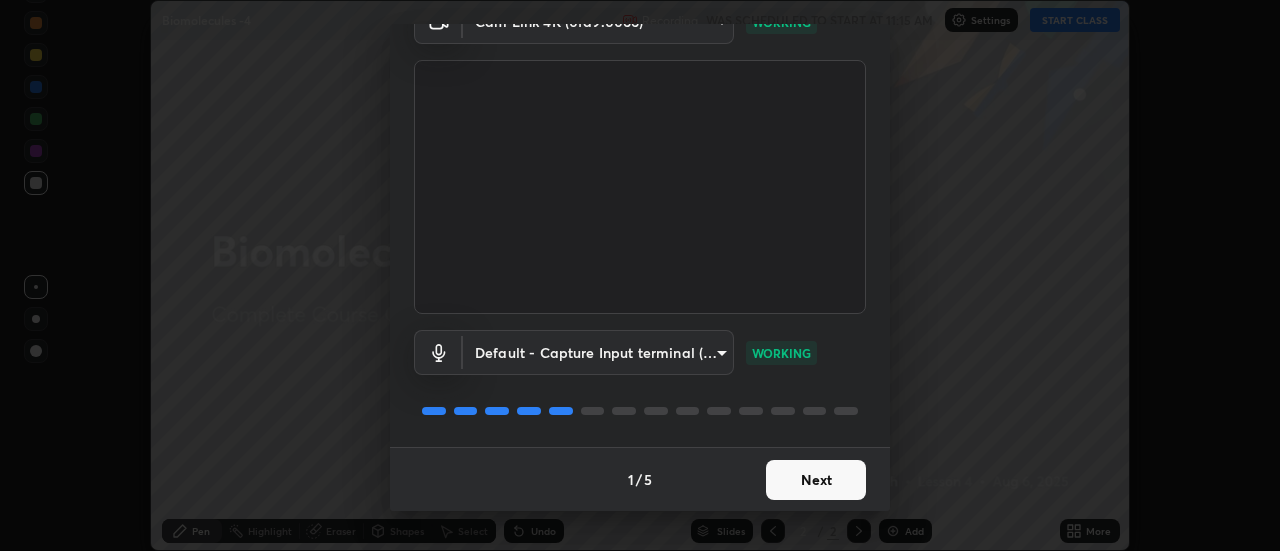 click on "Next" at bounding box center (816, 480) 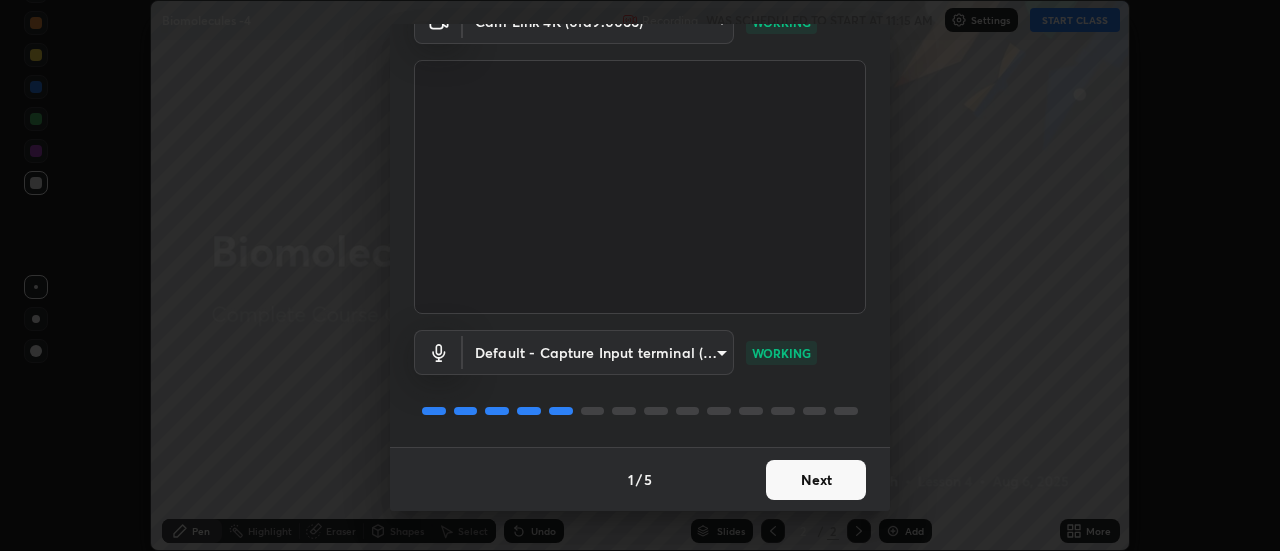 scroll, scrollTop: 0, scrollLeft: 0, axis: both 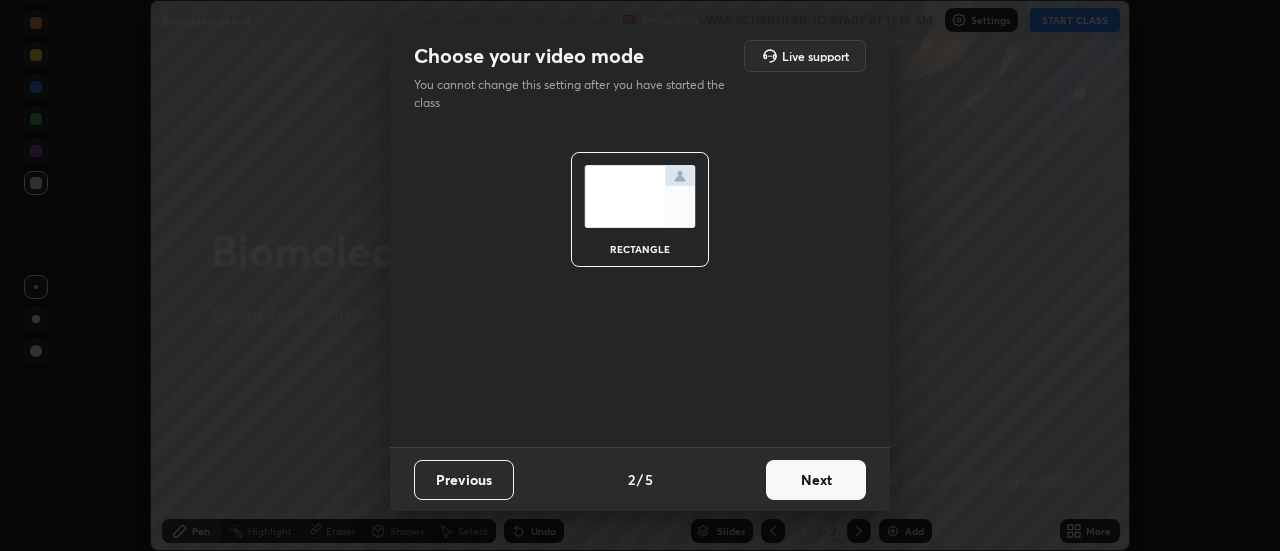 click on "Next" at bounding box center [816, 480] 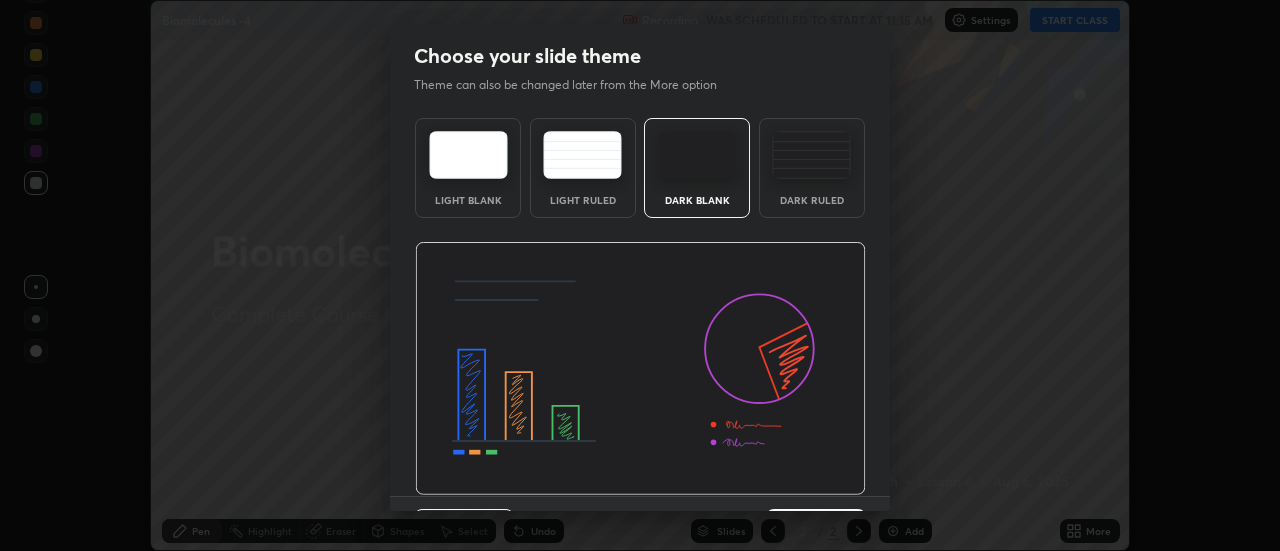 scroll, scrollTop: 49, scrollLeft: 0, axis: vertical 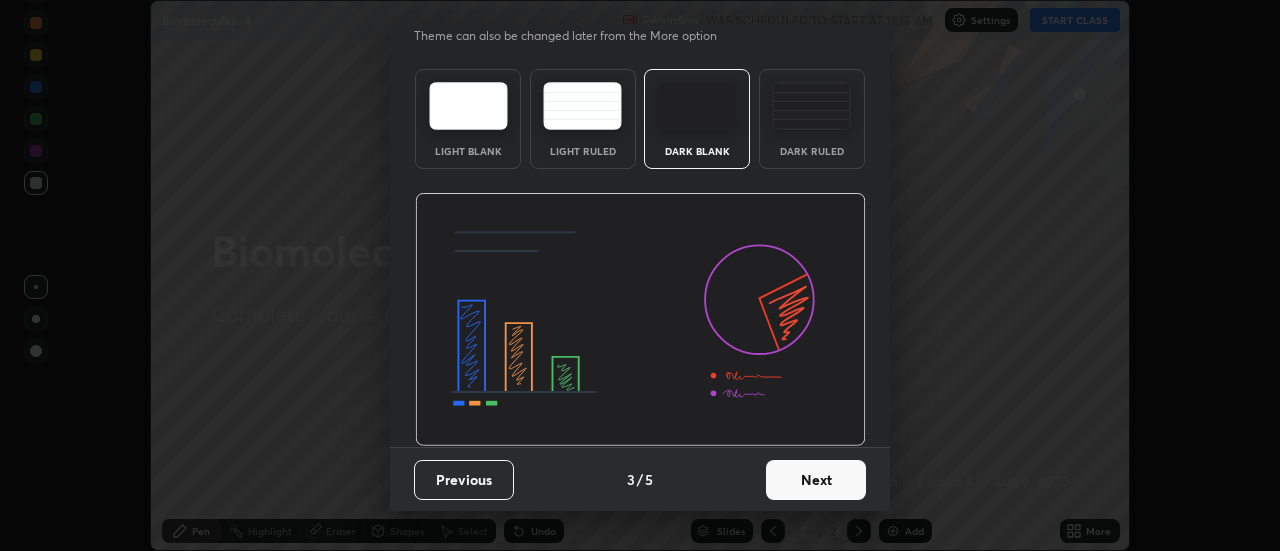 click on "Next" at bounding box center [816, 480] 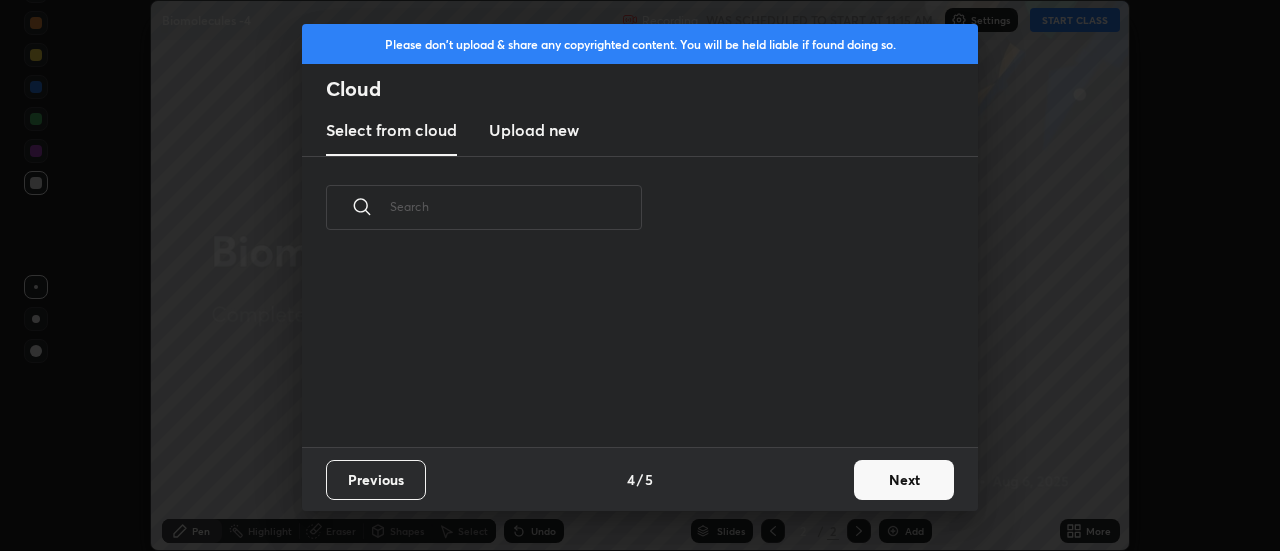 scroll, scrollTop: 0, scrollLeft: 0, axis: both 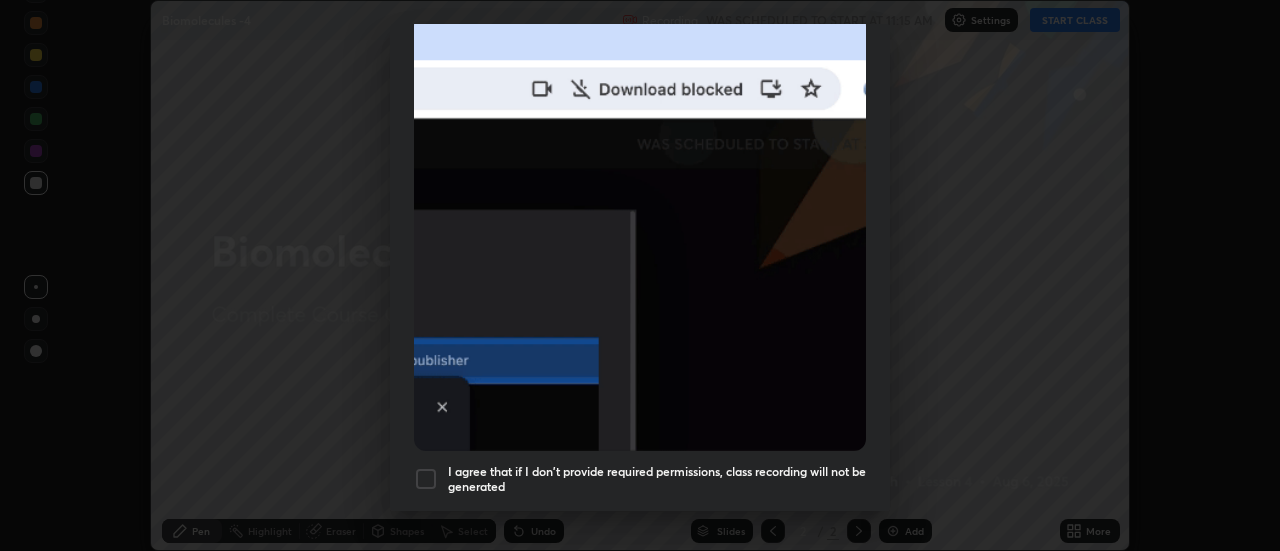 click at bounding box center (426, 479) 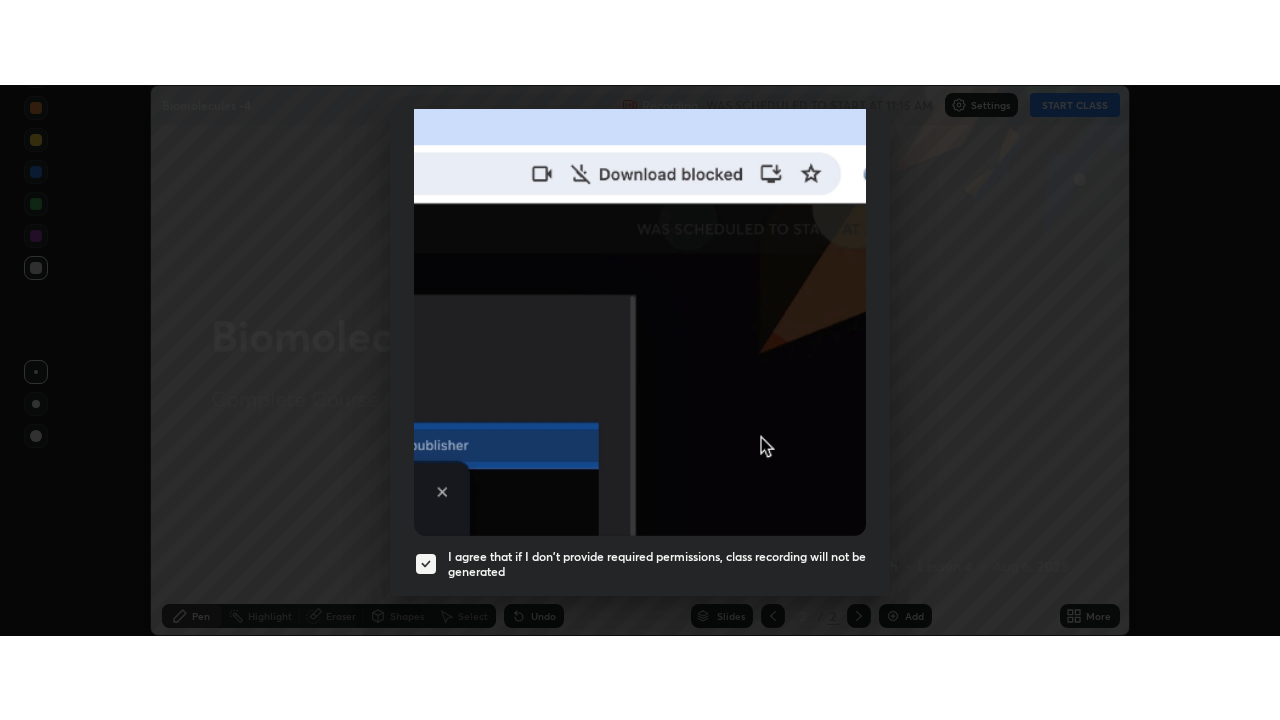 scroll, scrollTop: 513, scrollLeft: 0, axis: vertical 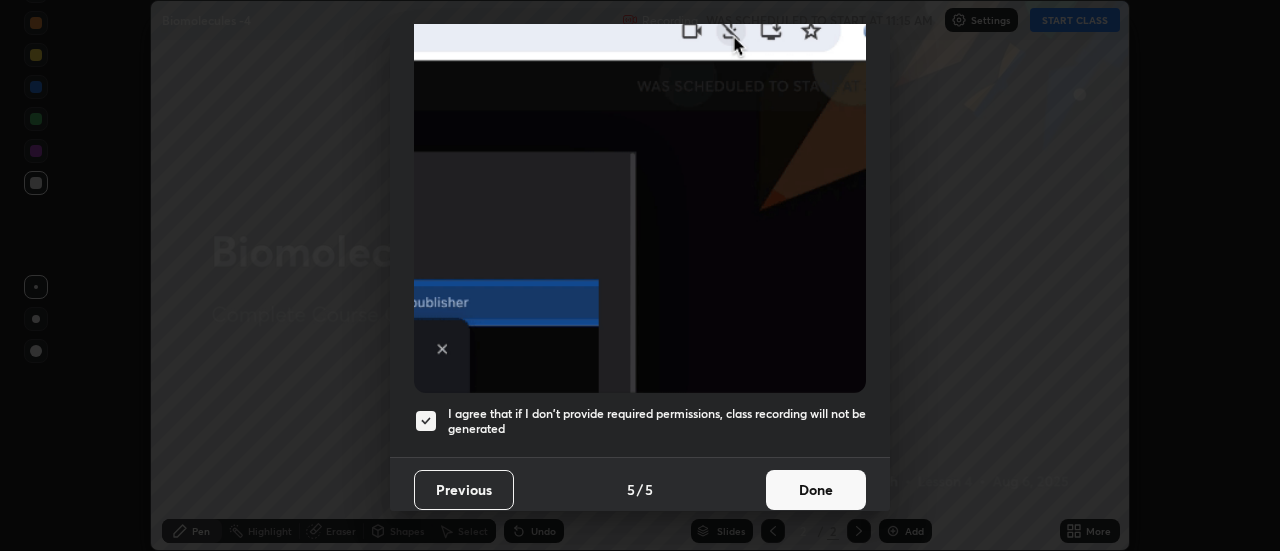 click on "Done" at bounding box center [816, 490] 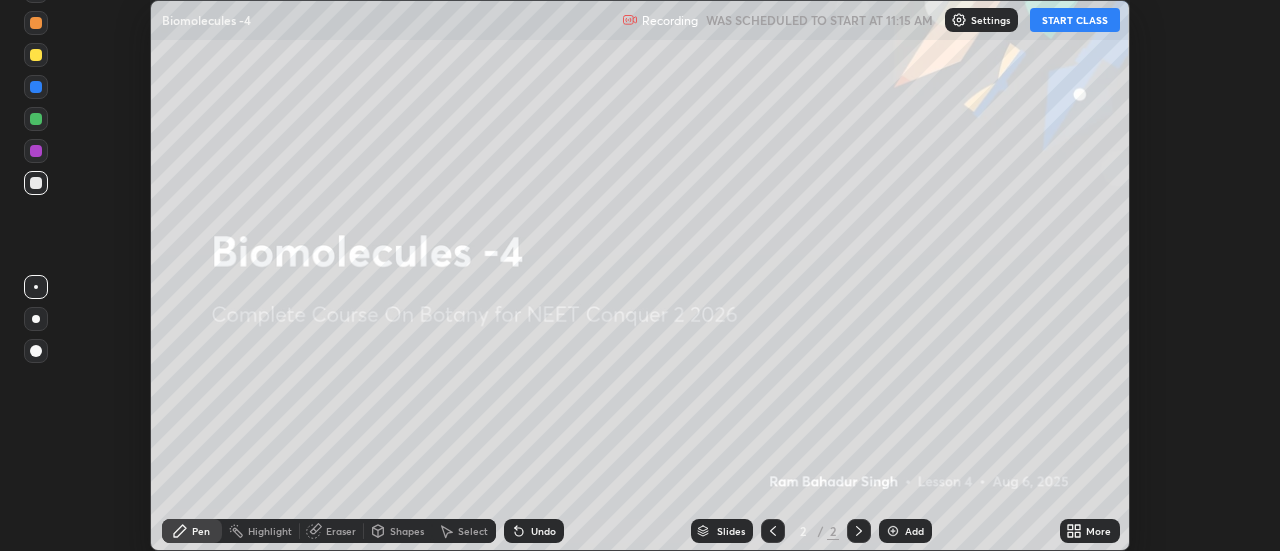click on "START CLASS" at bounding box center [1075, 20] 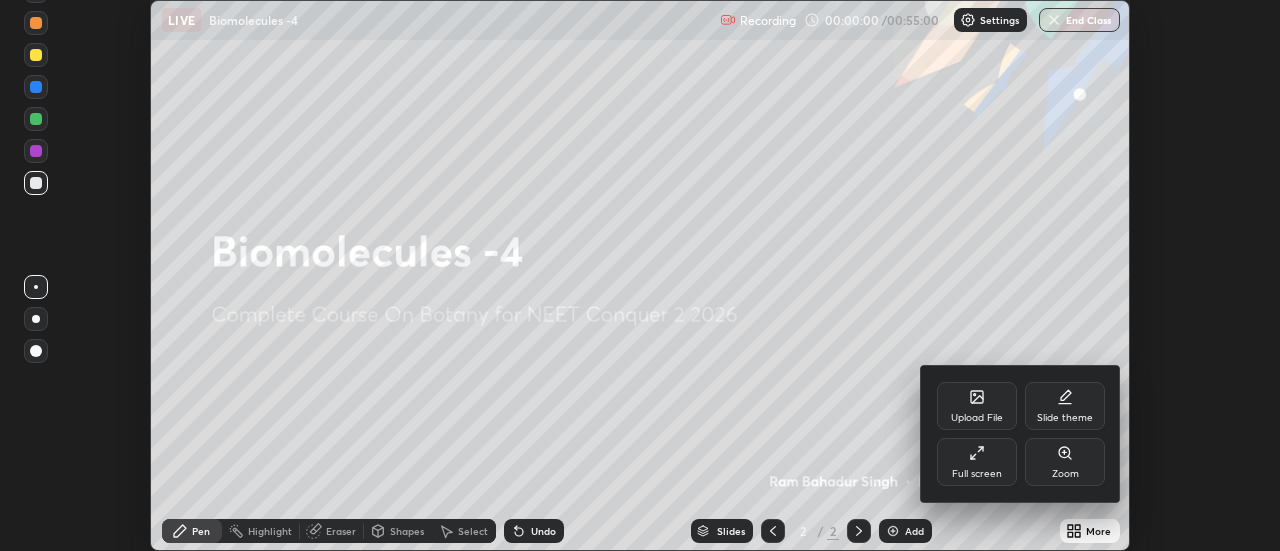 click on "Full screen" at bounding box center (977, 462) 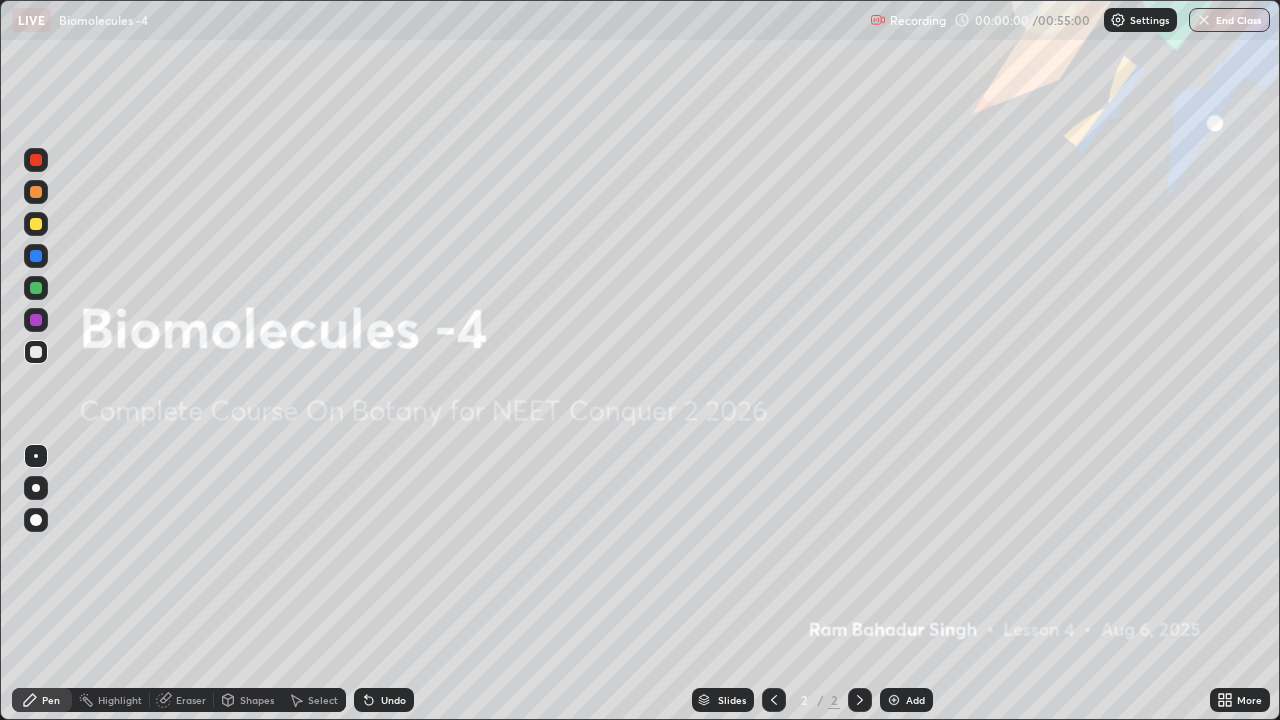 scroll, scrollTop: 99280, scrollLeft: 98720, axis: both 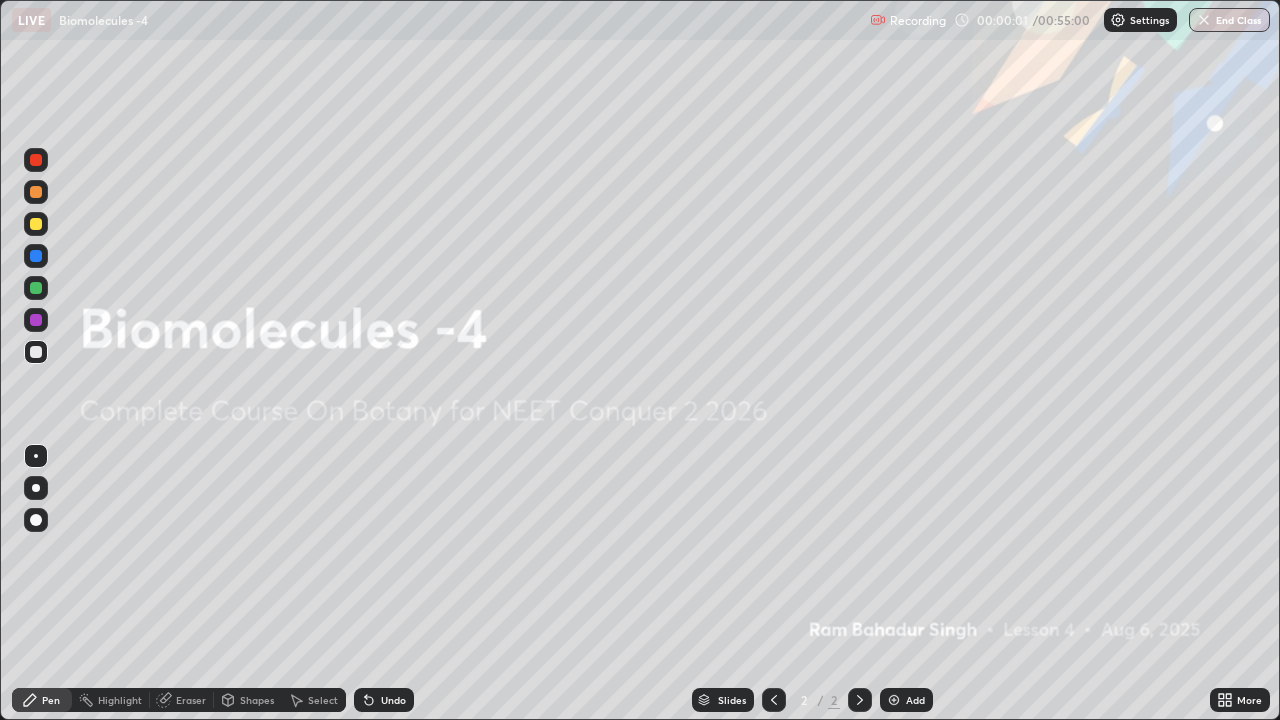 click at bounding box center (894, 700) 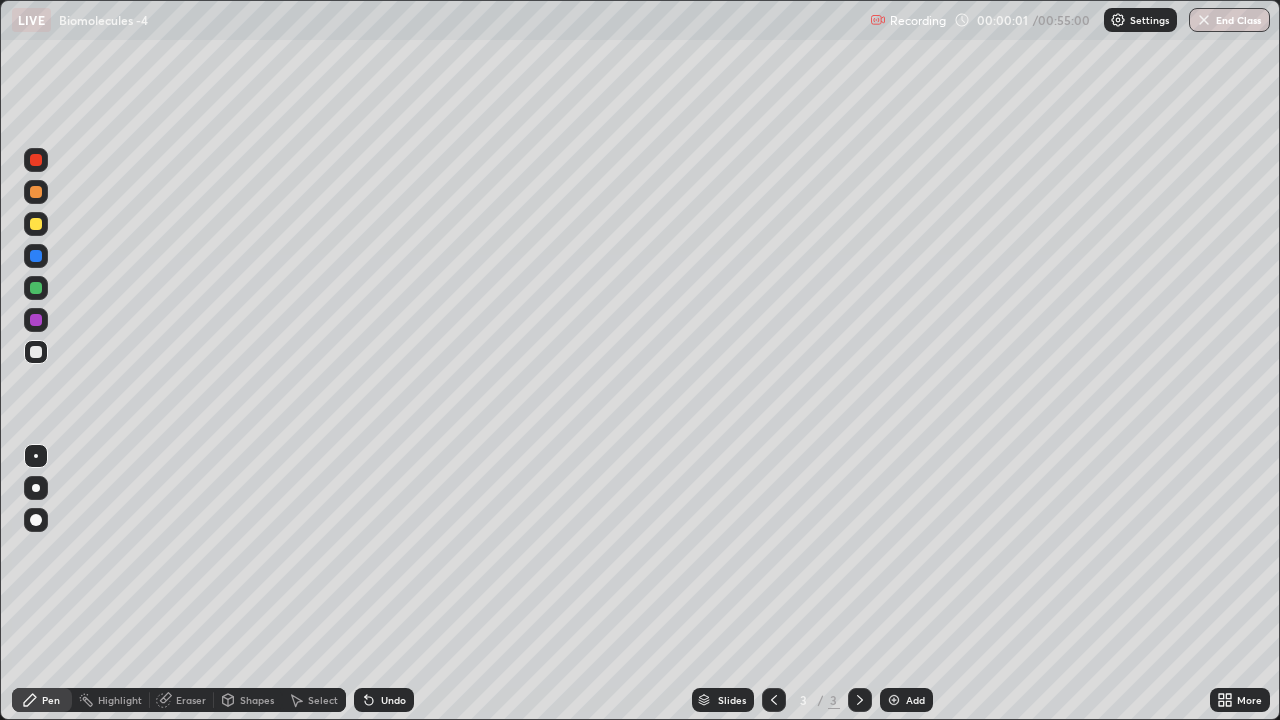 click at bounding box center (894, 700) 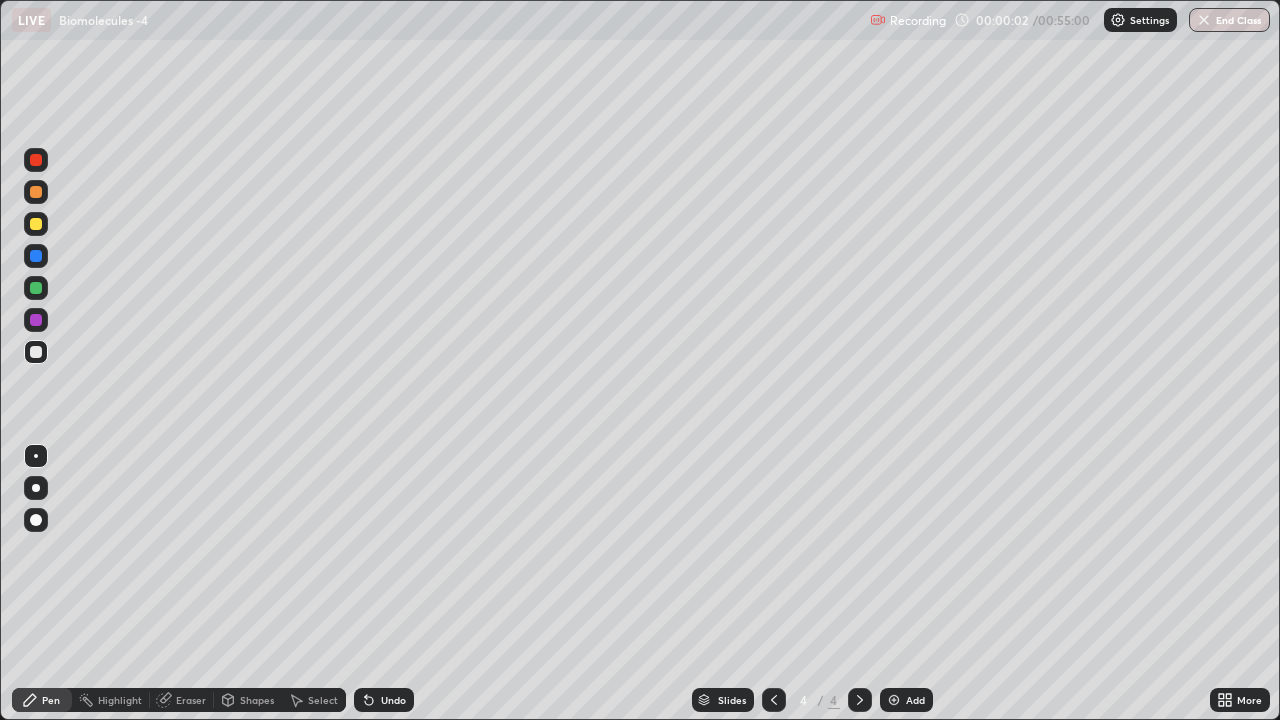 click at bounding box center [894, 700] 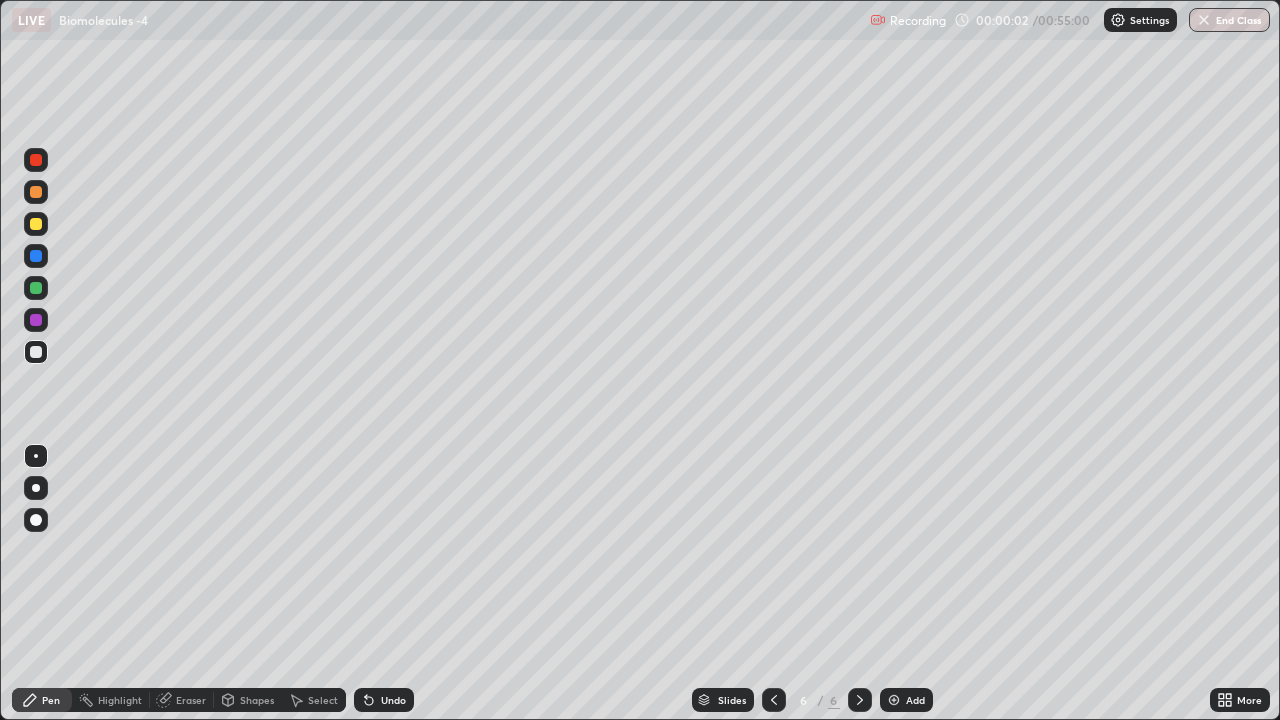 click at bounding box center (894, 700) 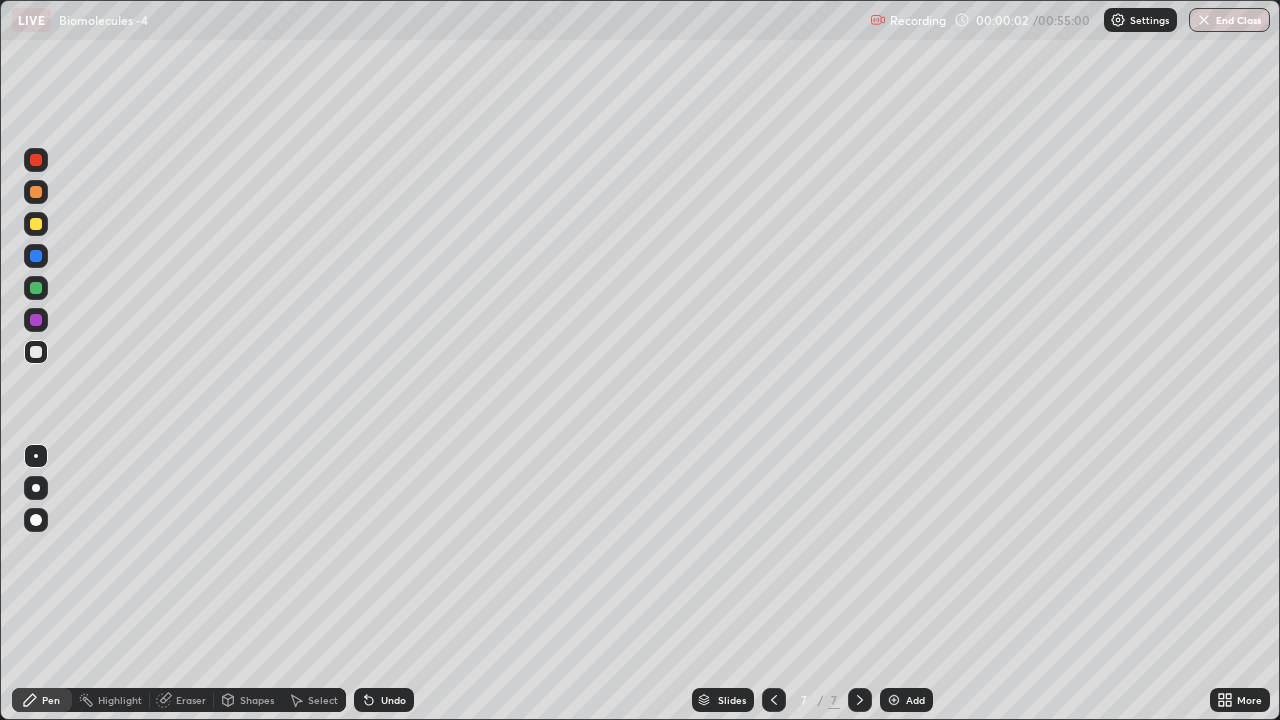 click at bounding box center (894, 700) 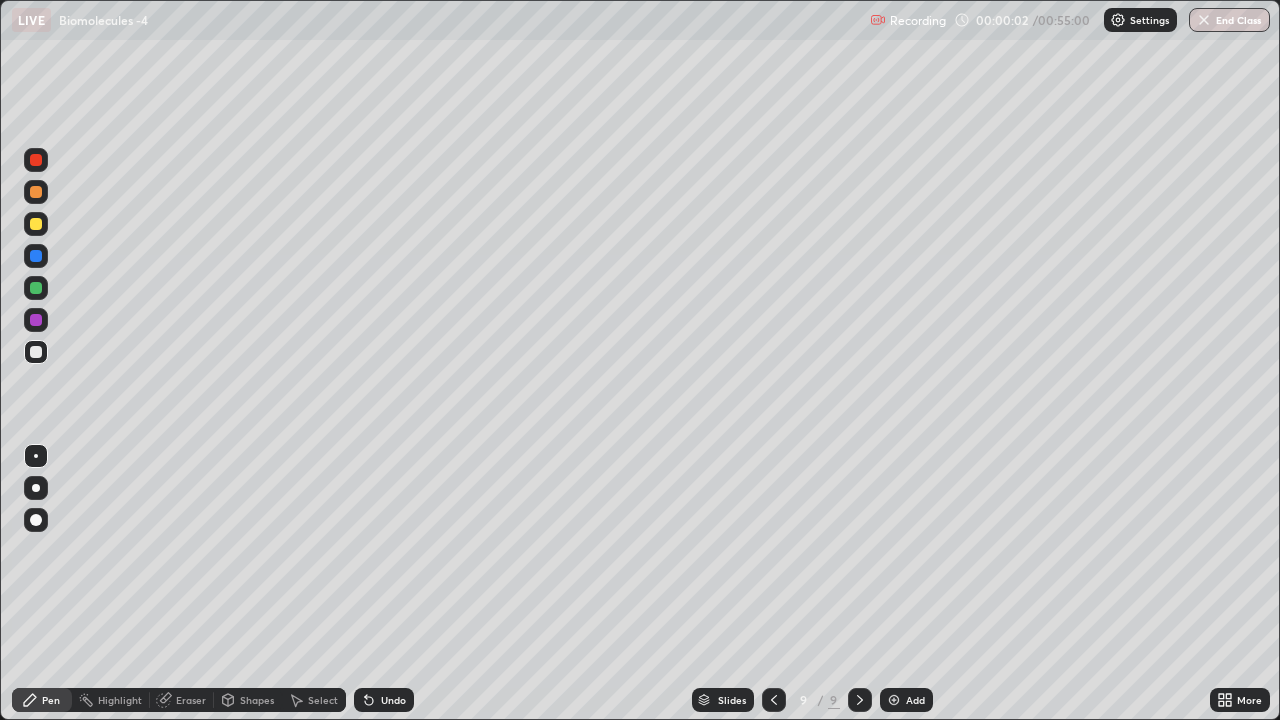 click at bounding box center (894, 700) 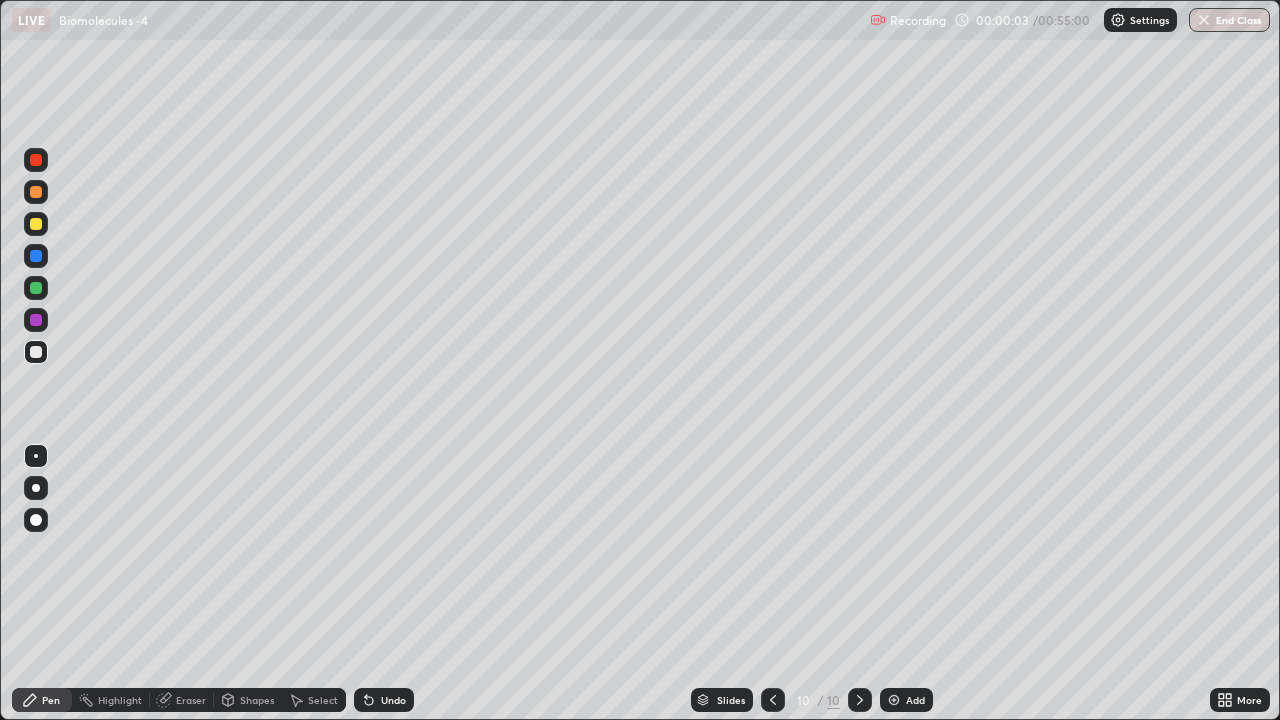 click at bounding box center (894, 700) 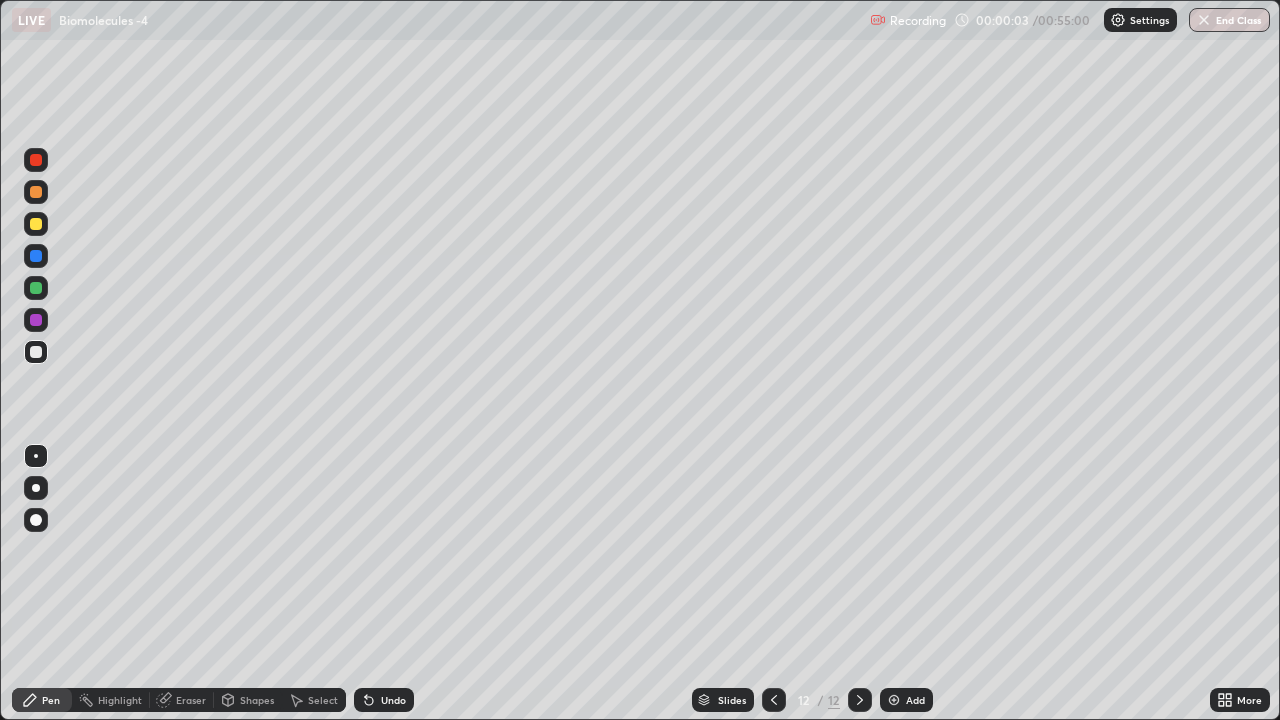 click at bounding box center (894, 700) 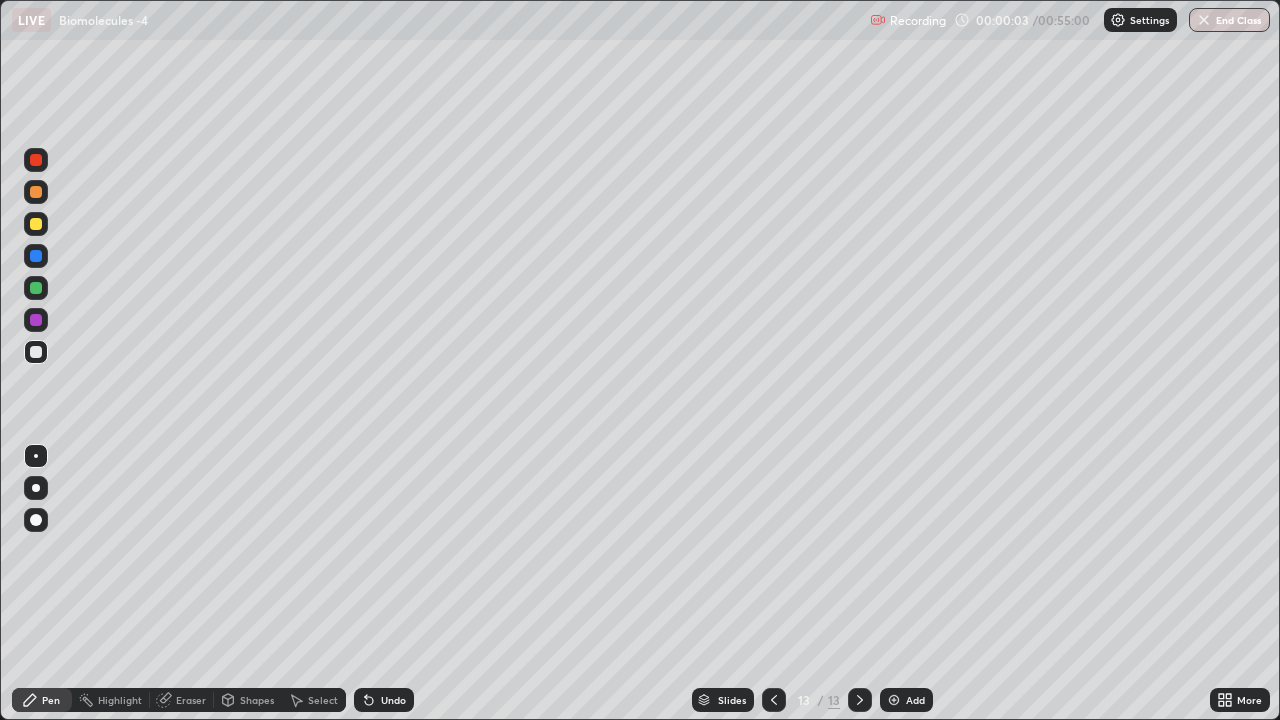 click 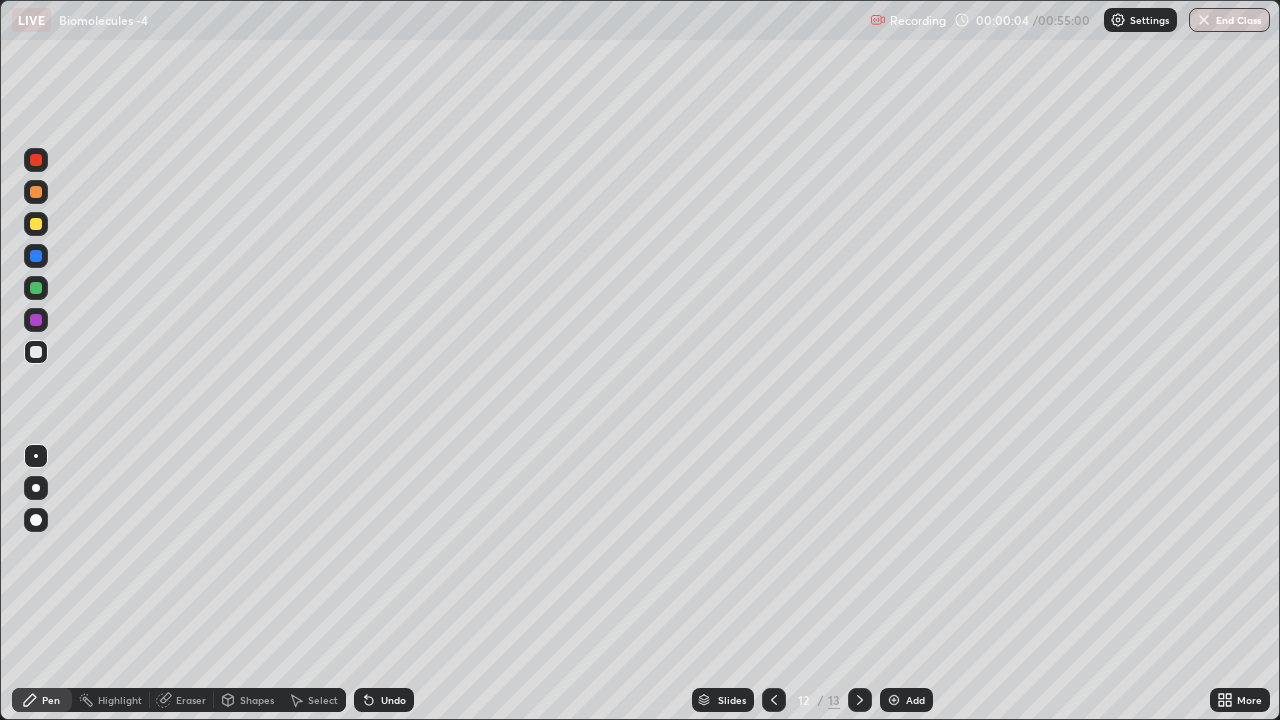 click 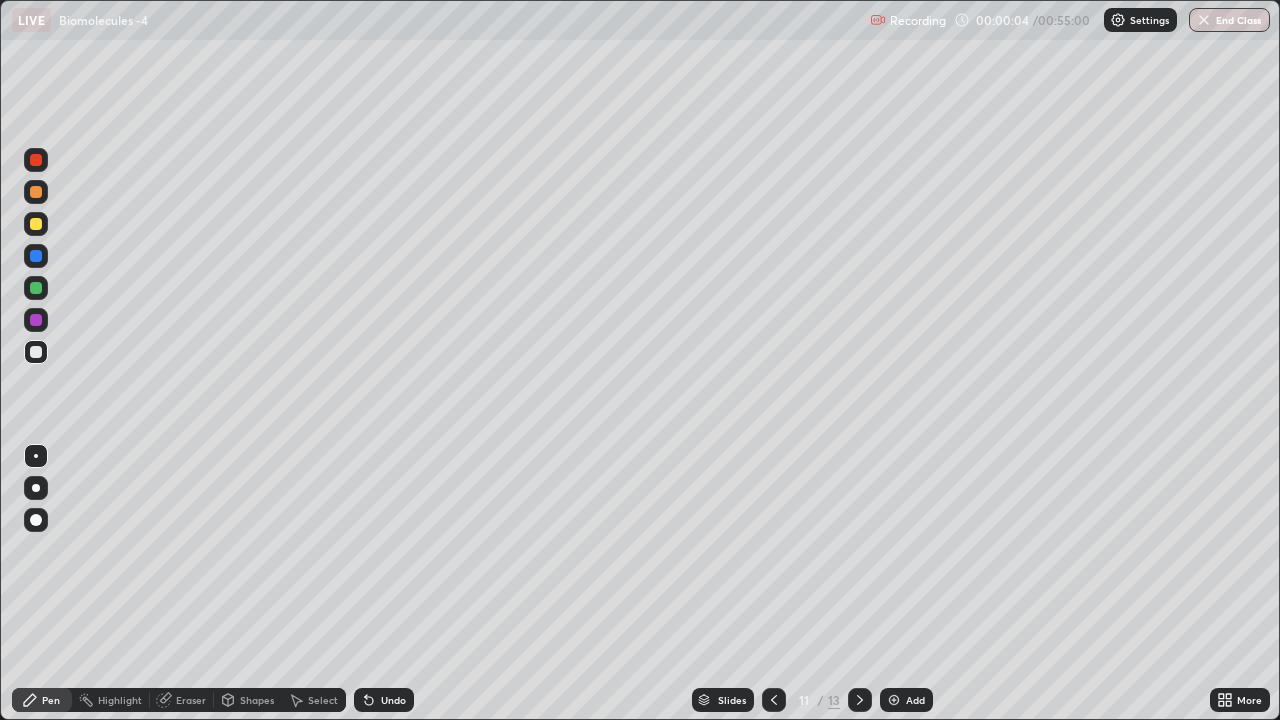 click 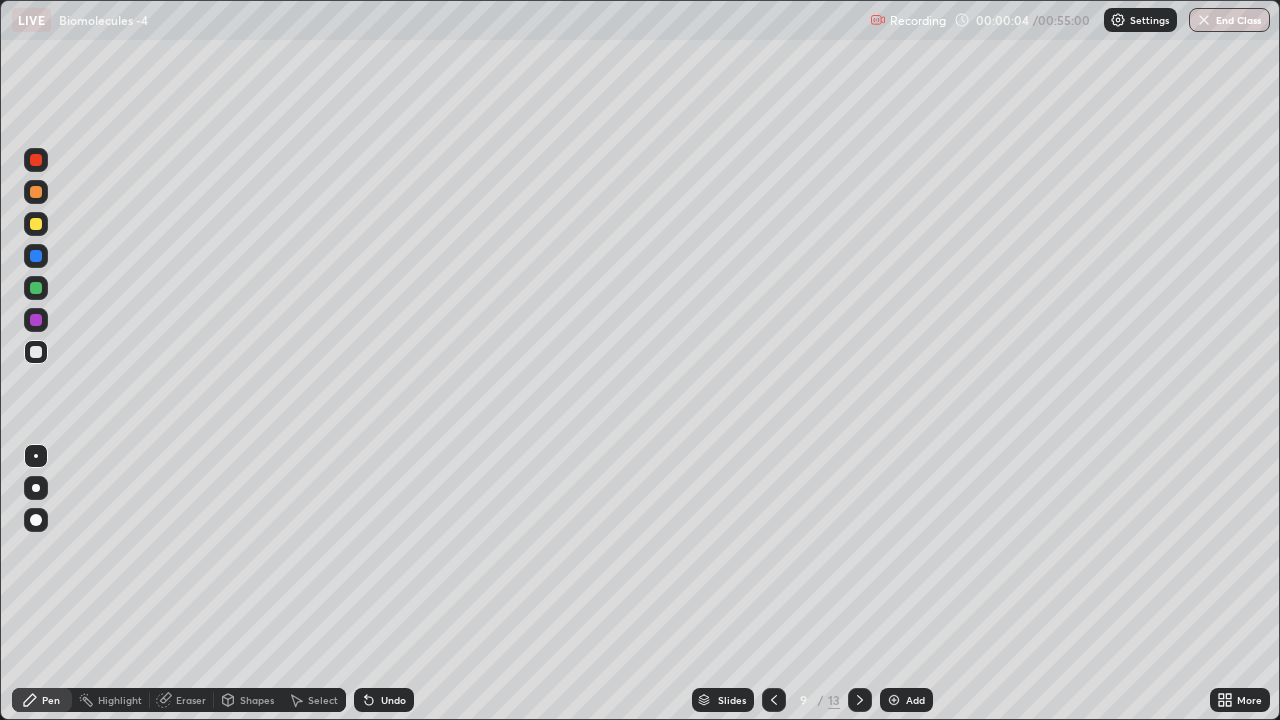 click 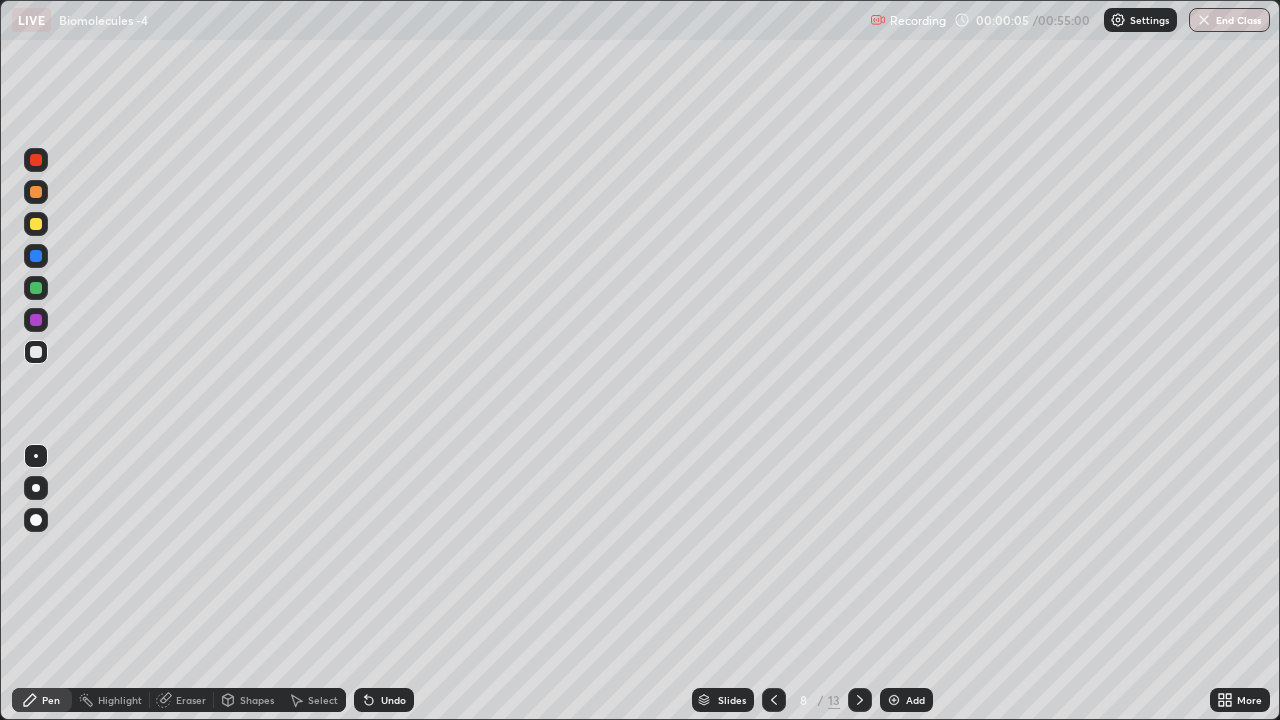 click 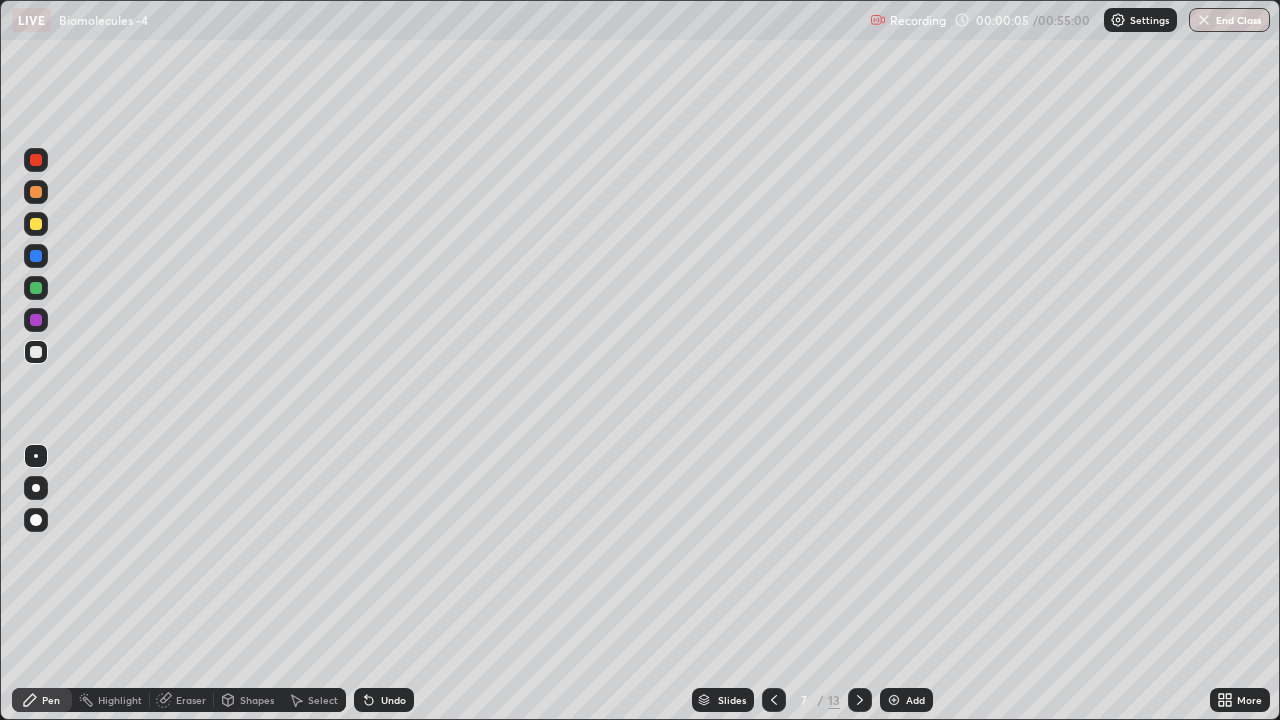 click 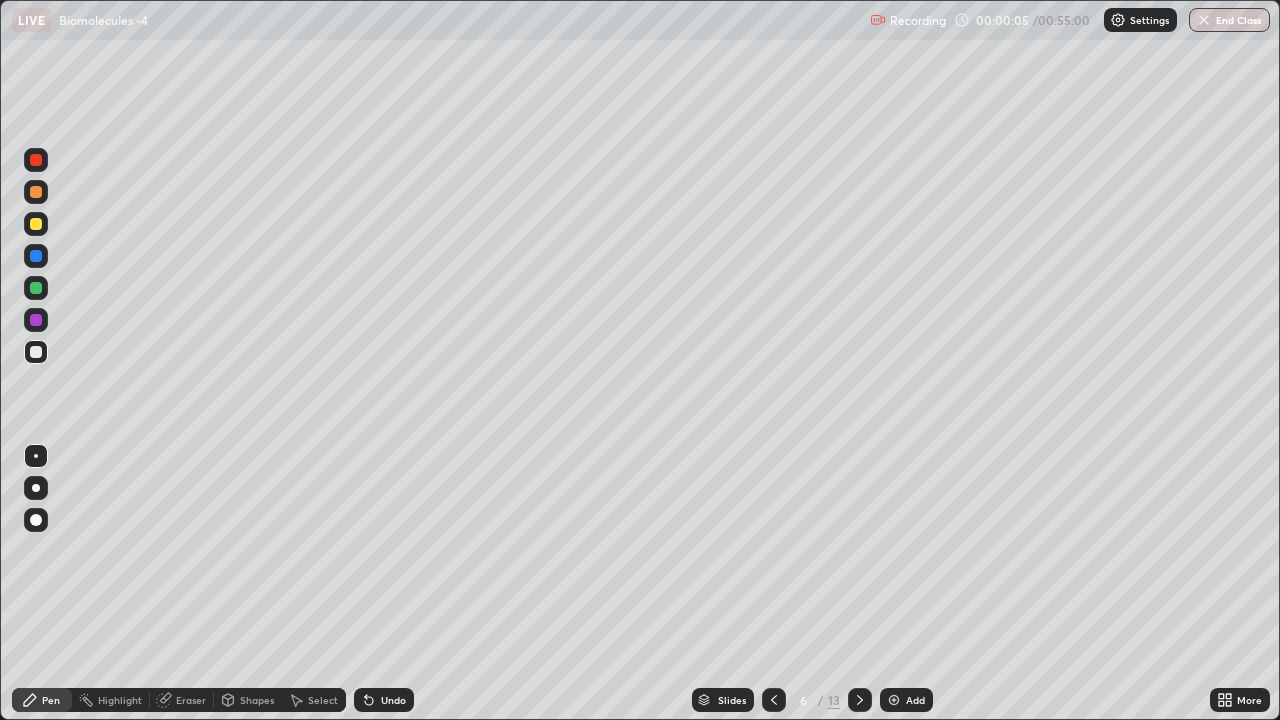 click 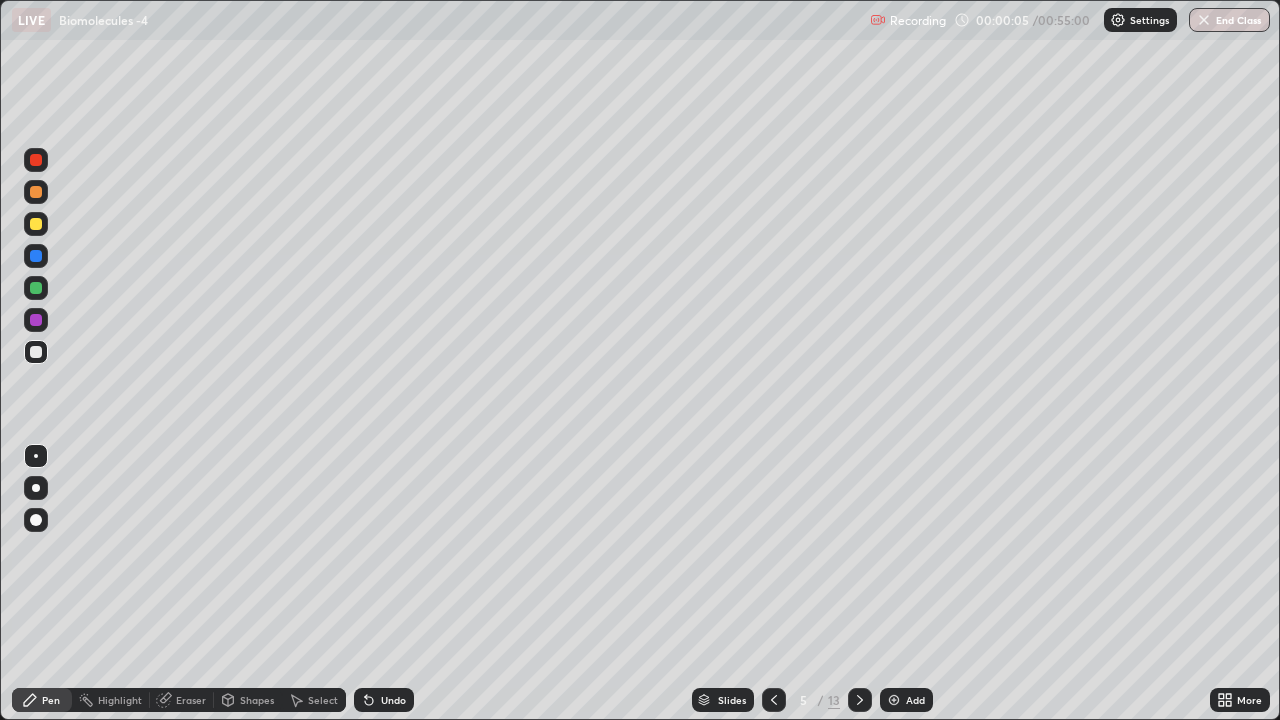 click 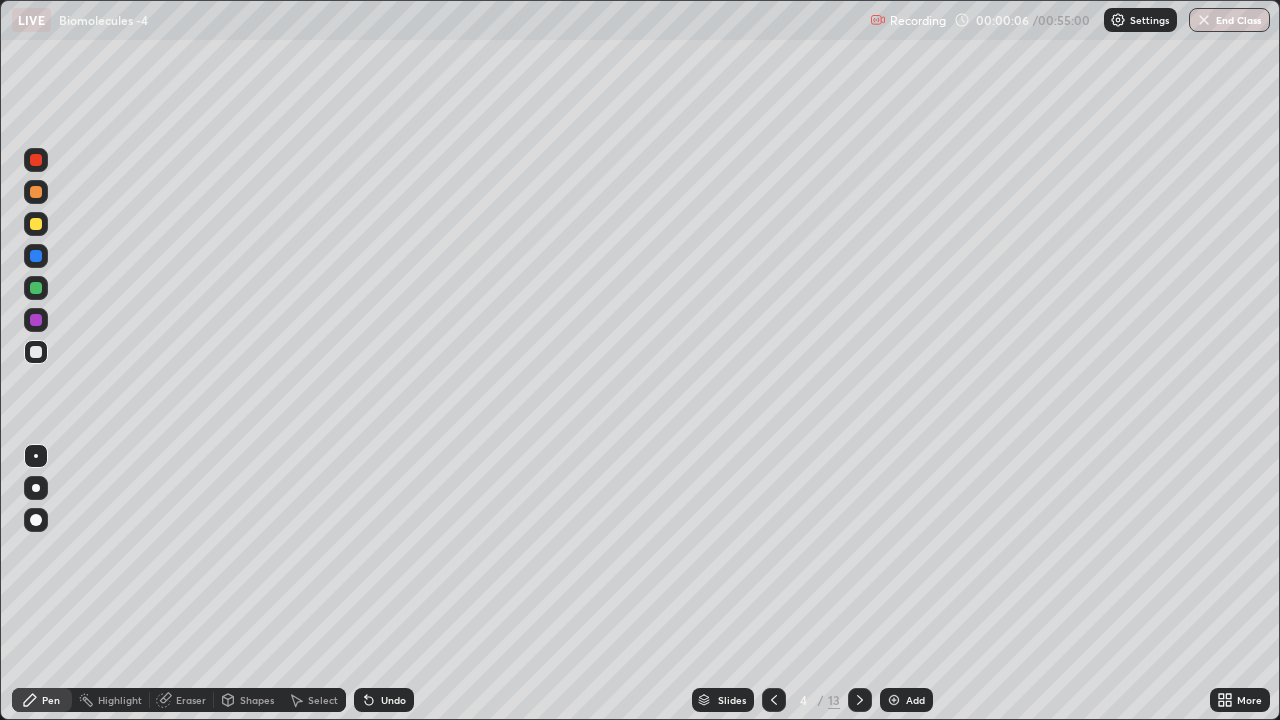 click 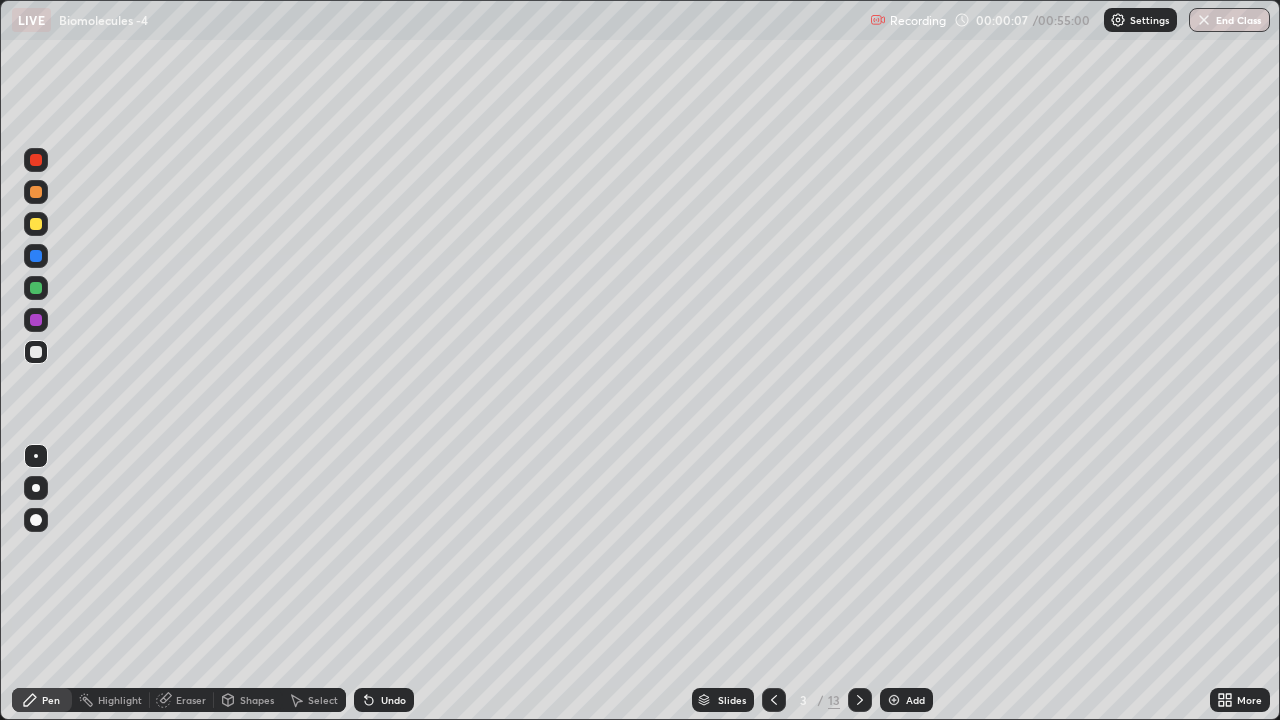 click 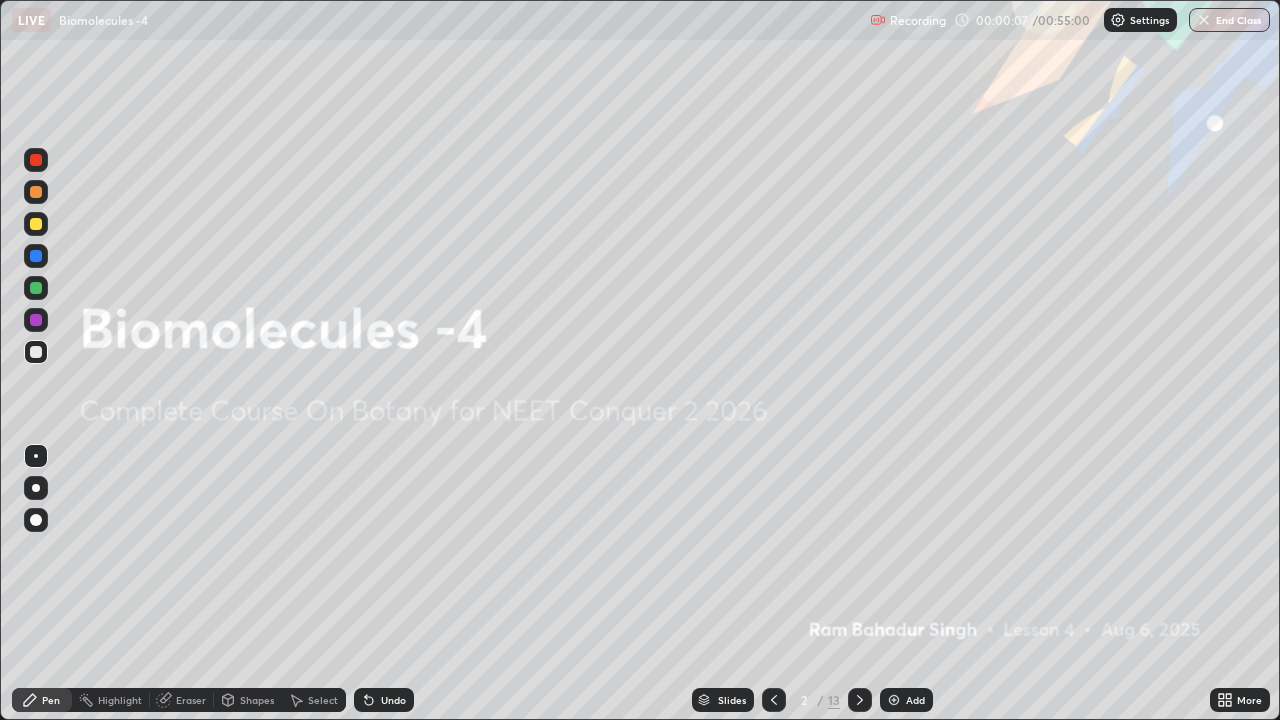 click 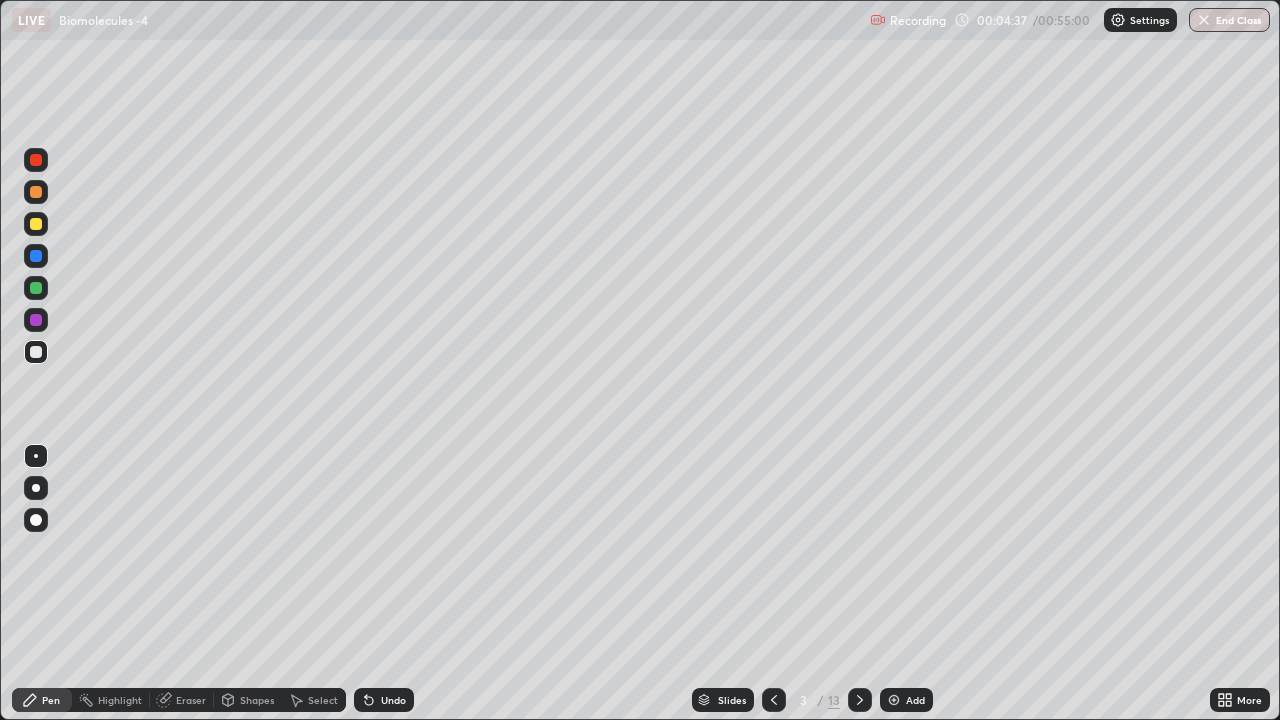 click at bounding box center (36, 224) 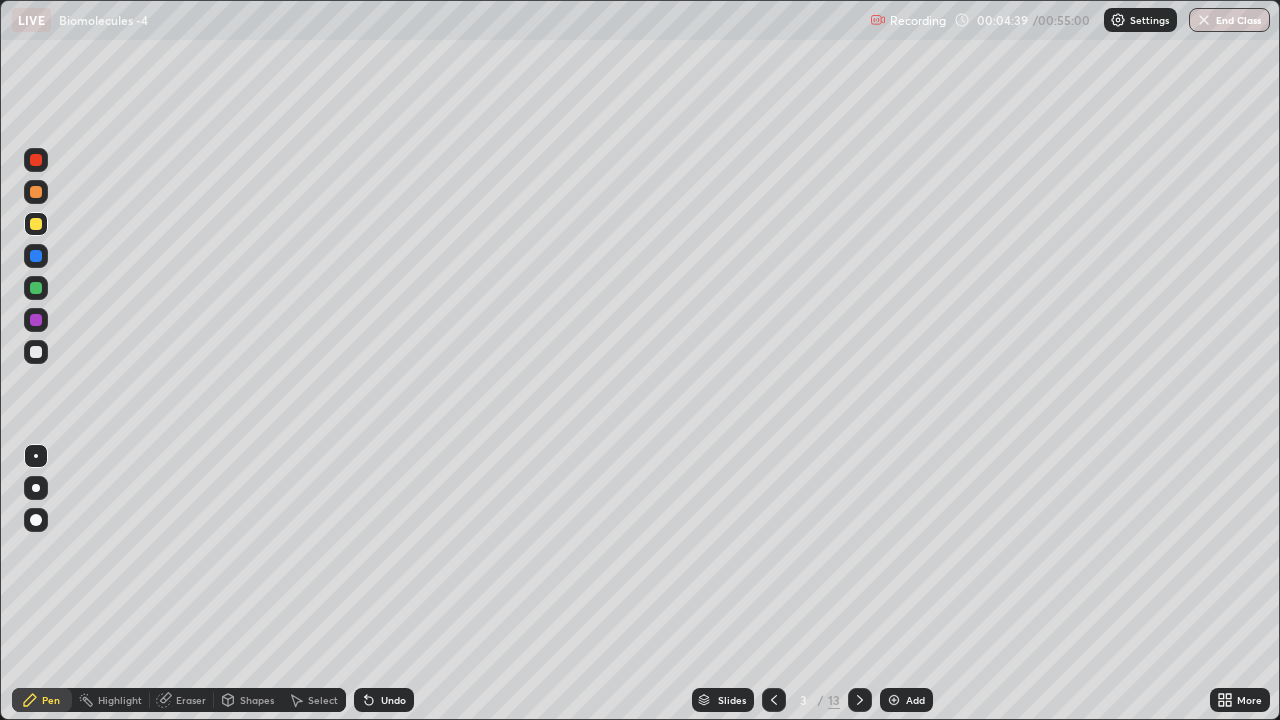 click on "Eraser" at bounding box center (191, 700) 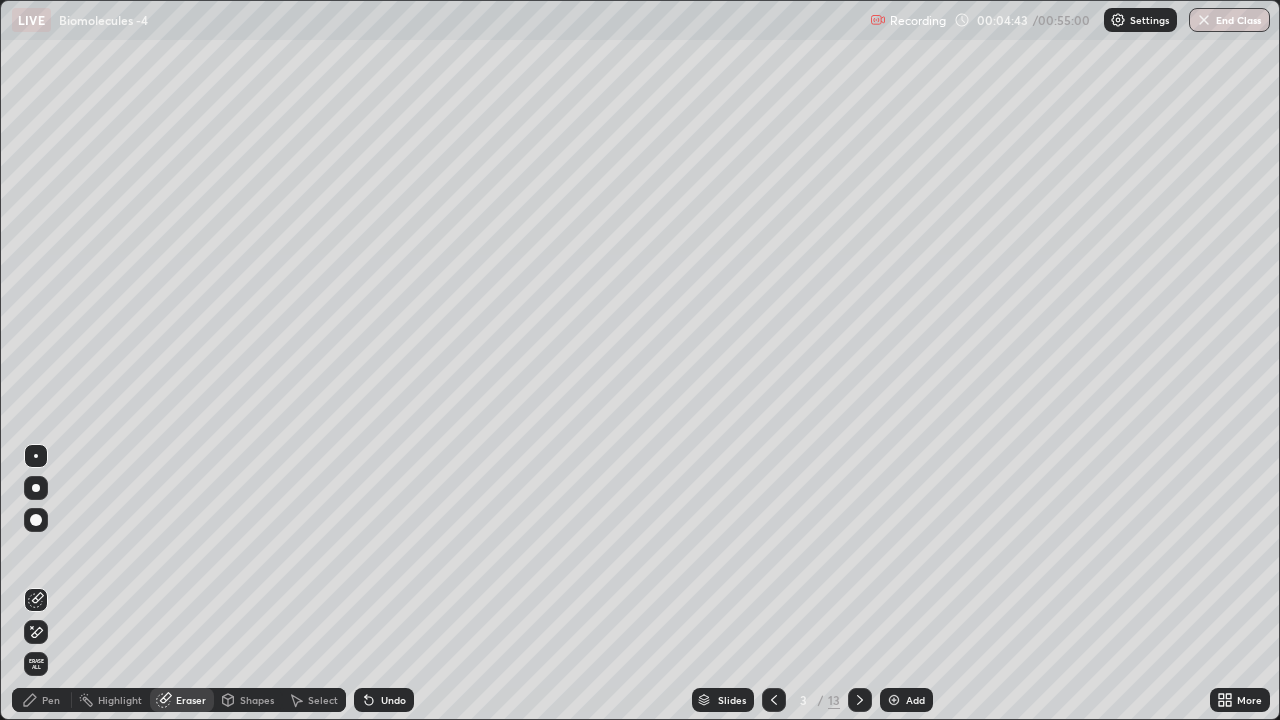 click on "Pen" at bounding box center [51, 700] 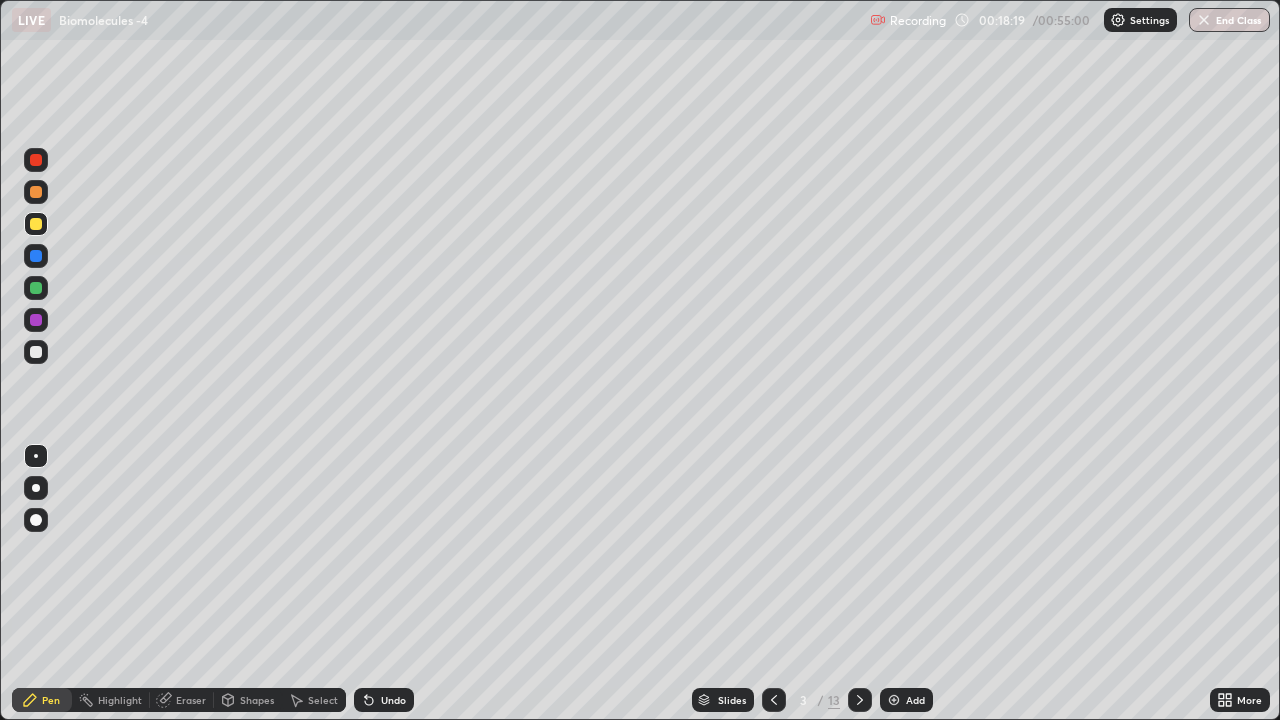 click 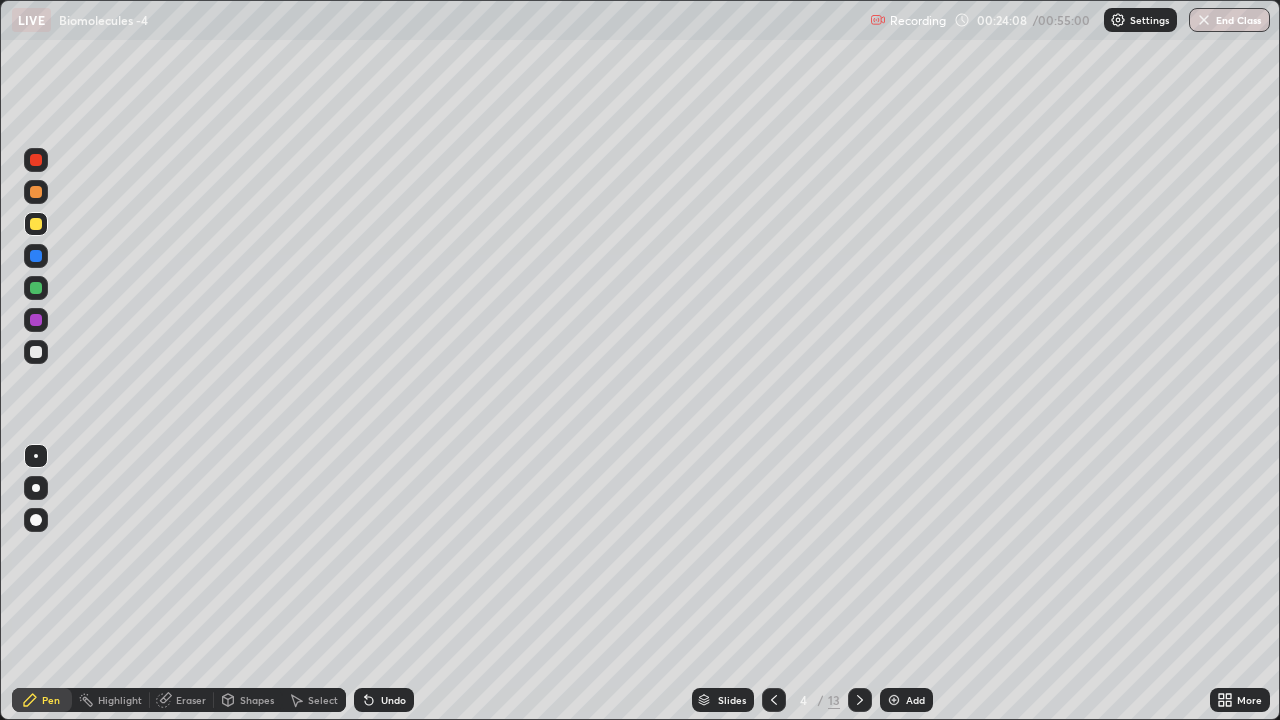 click 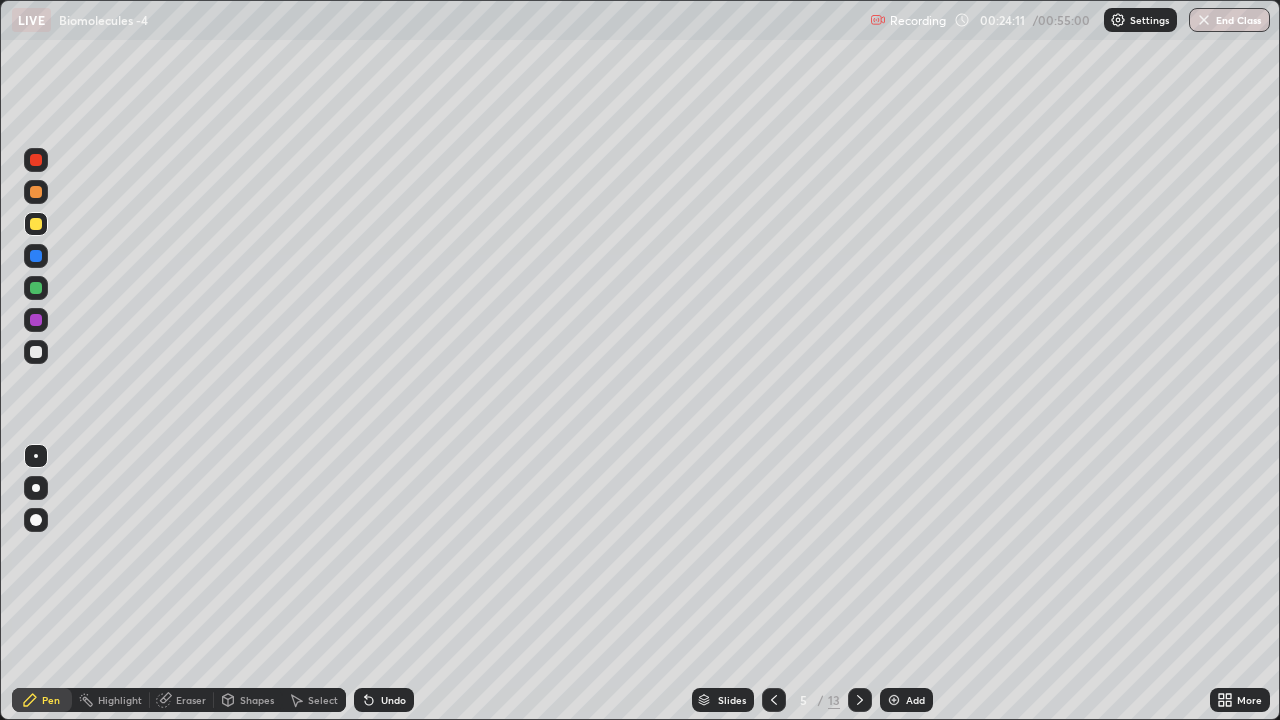 click at bounding box center [36, 224] 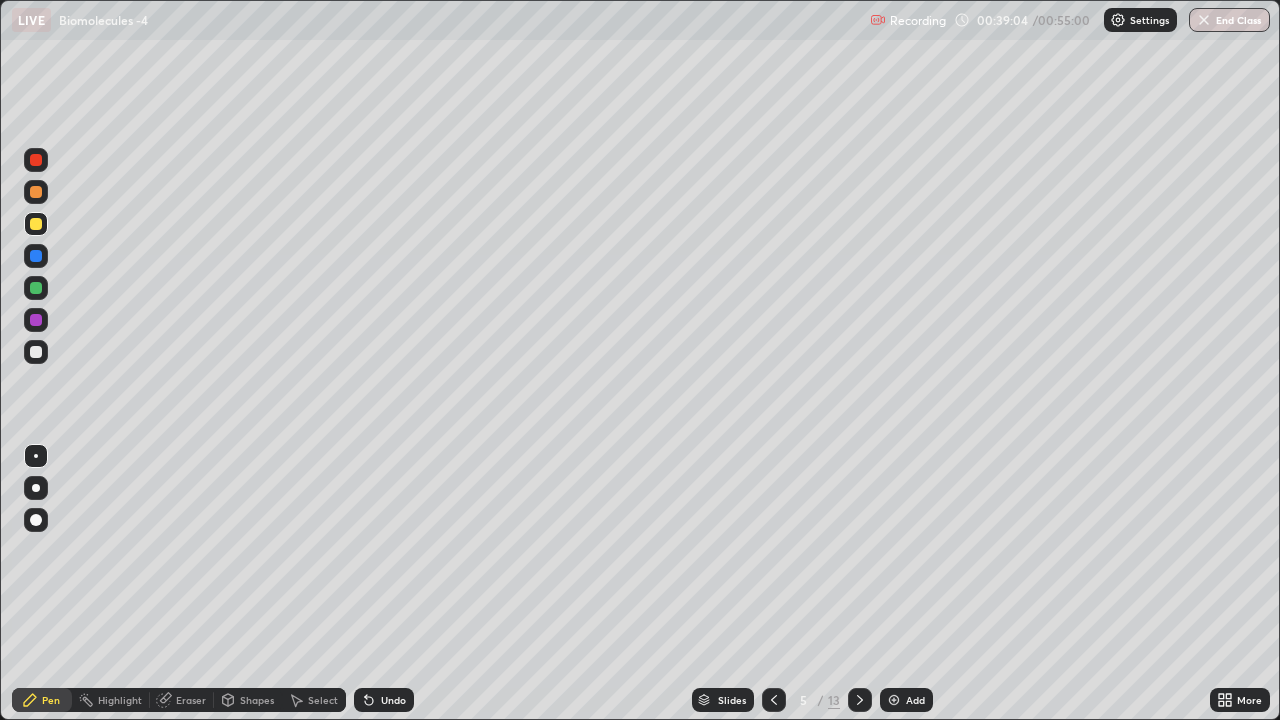 click 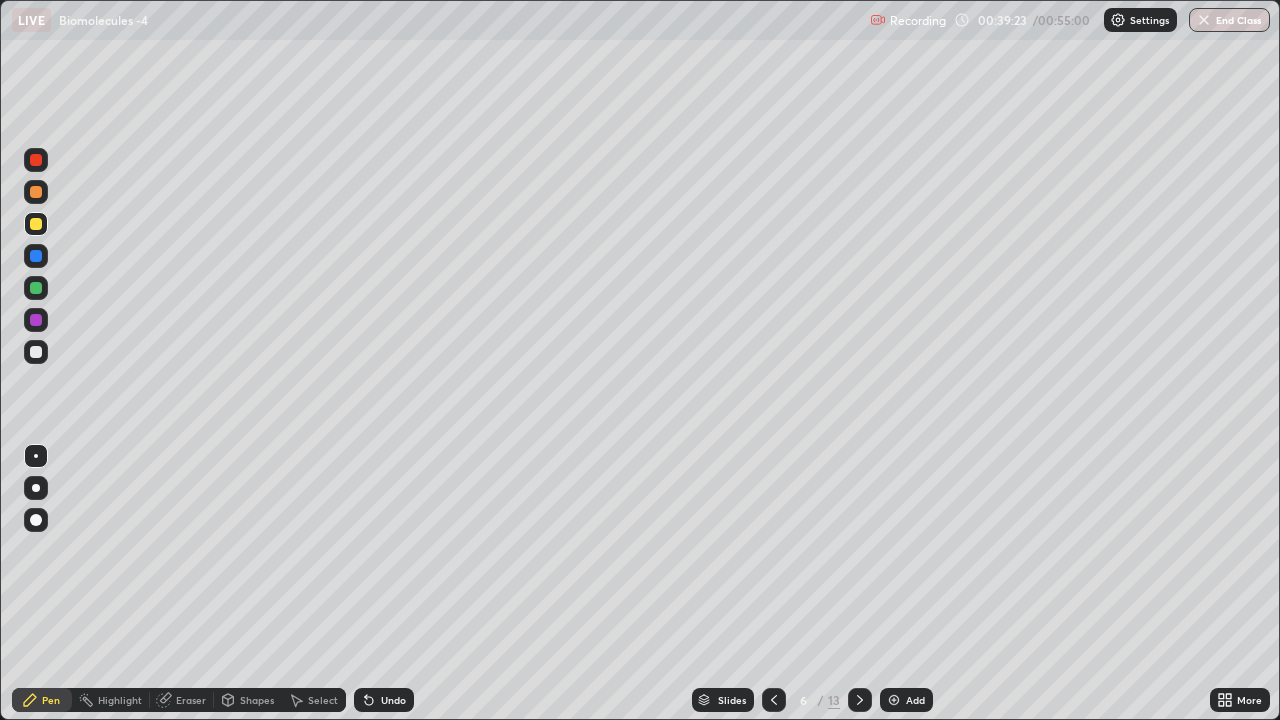 click 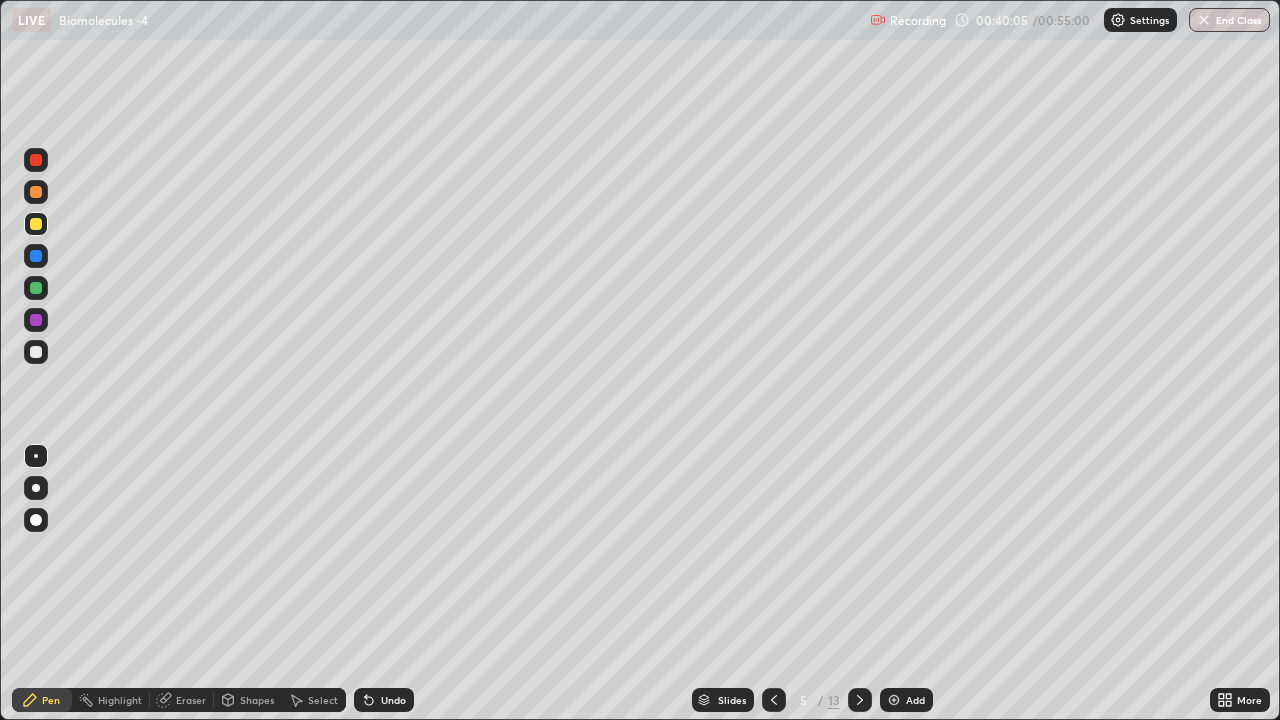 click 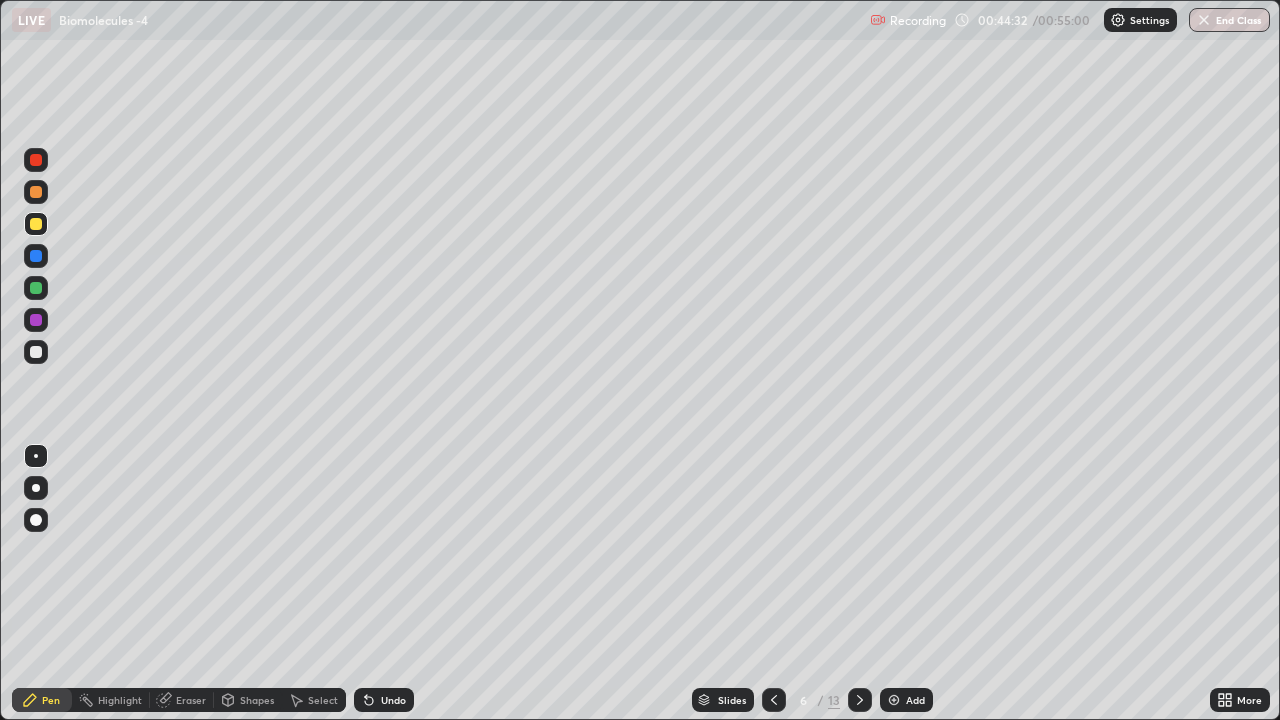 click 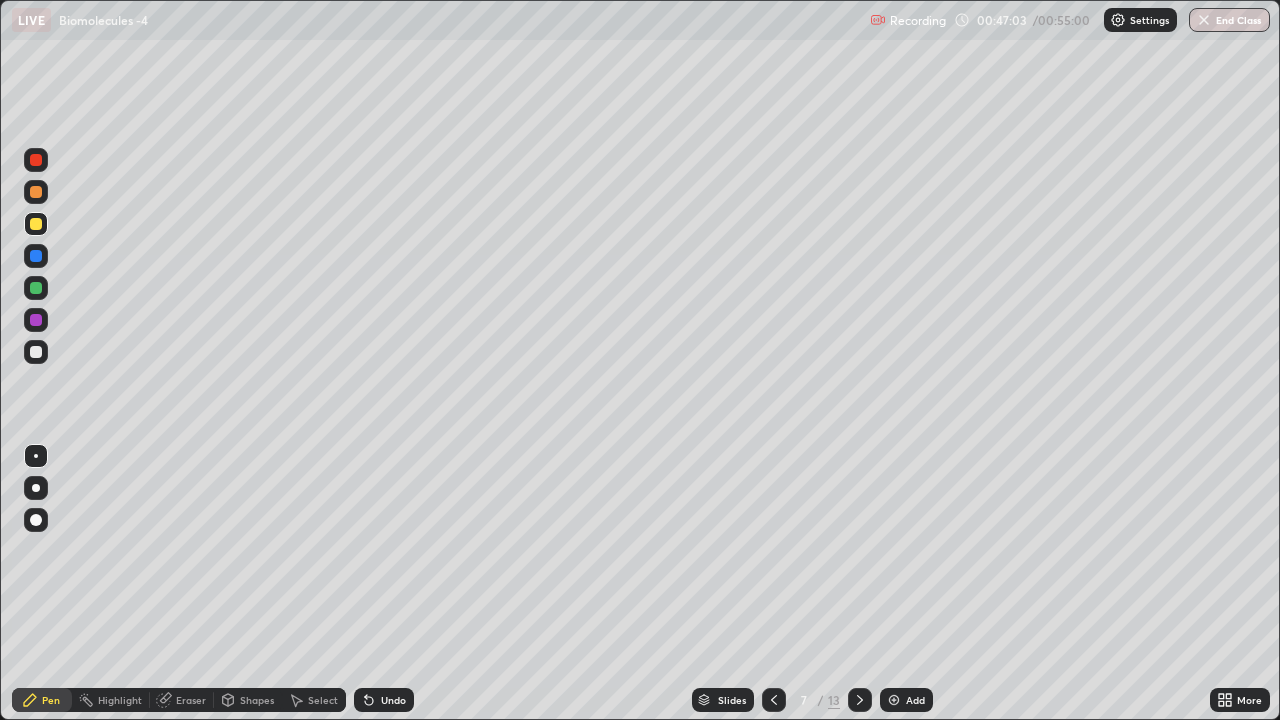 click at bounding box center (1204, 20) 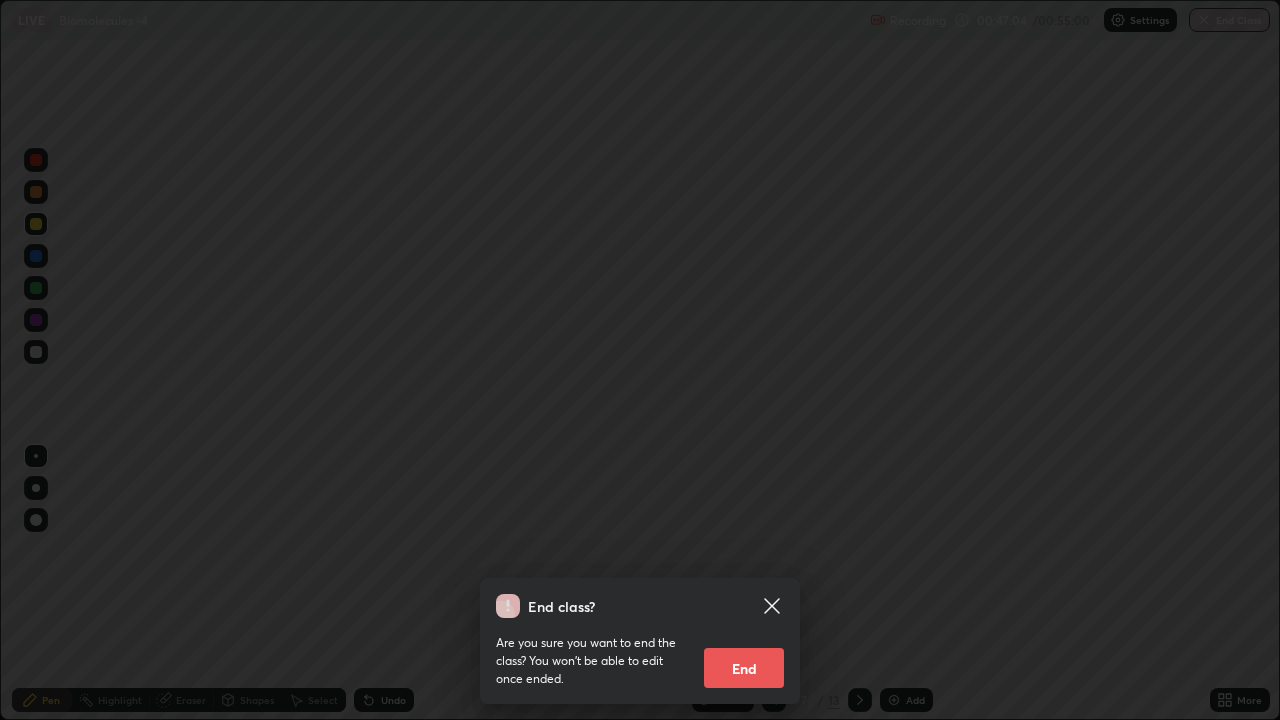 click on "End" at bounding box center [744, 668] 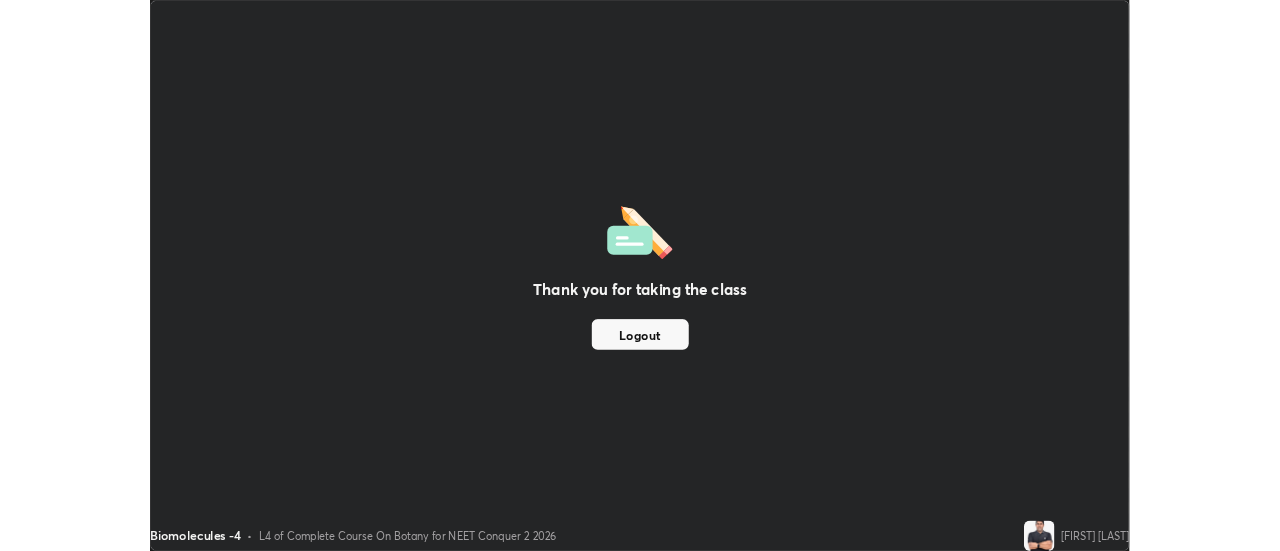 scroll, scrollTop: 551, scrollLeft: 1280, axis: both 